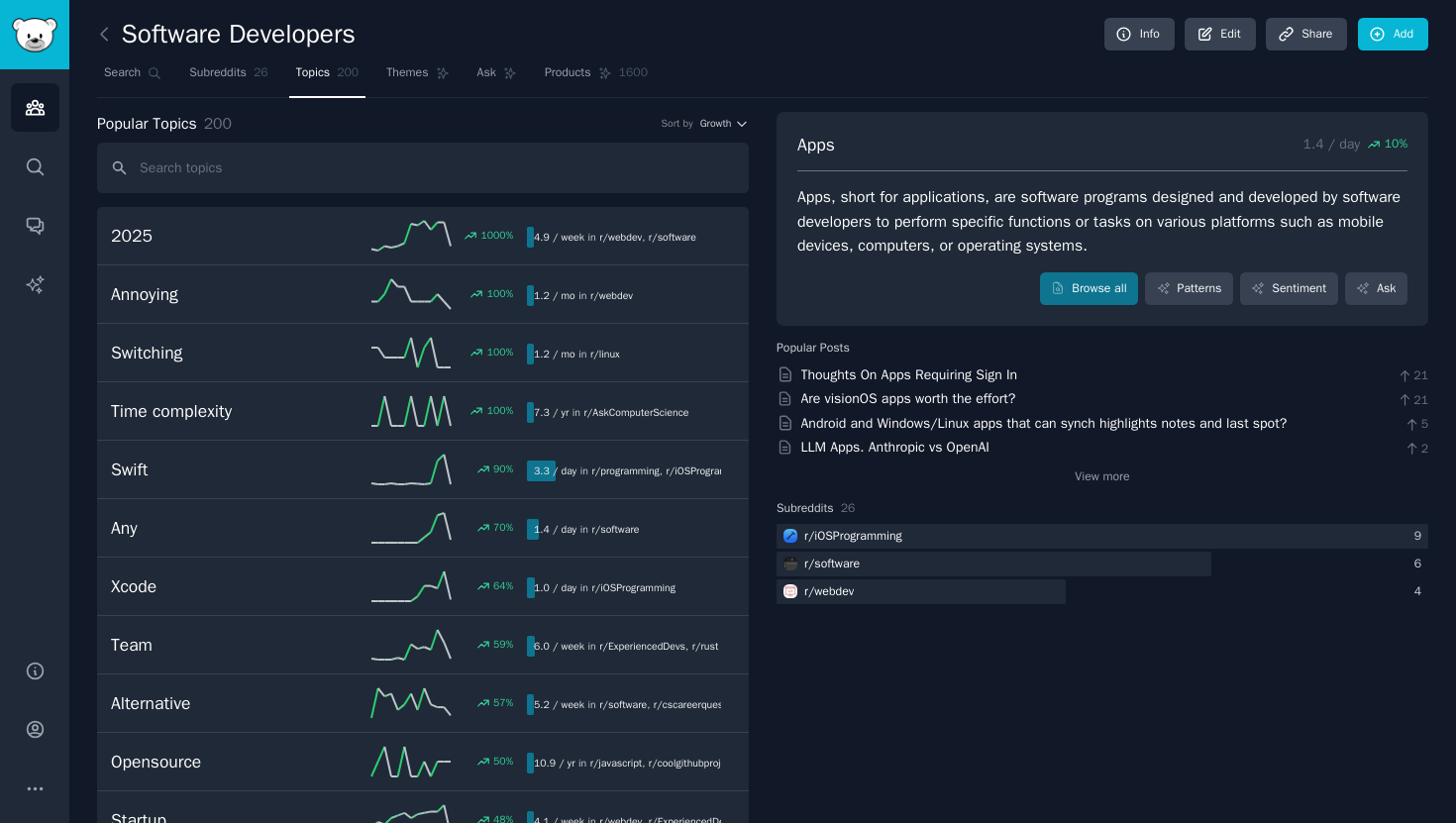 scroll, scrollTop: 0, scrollLeft: 0, axis: both 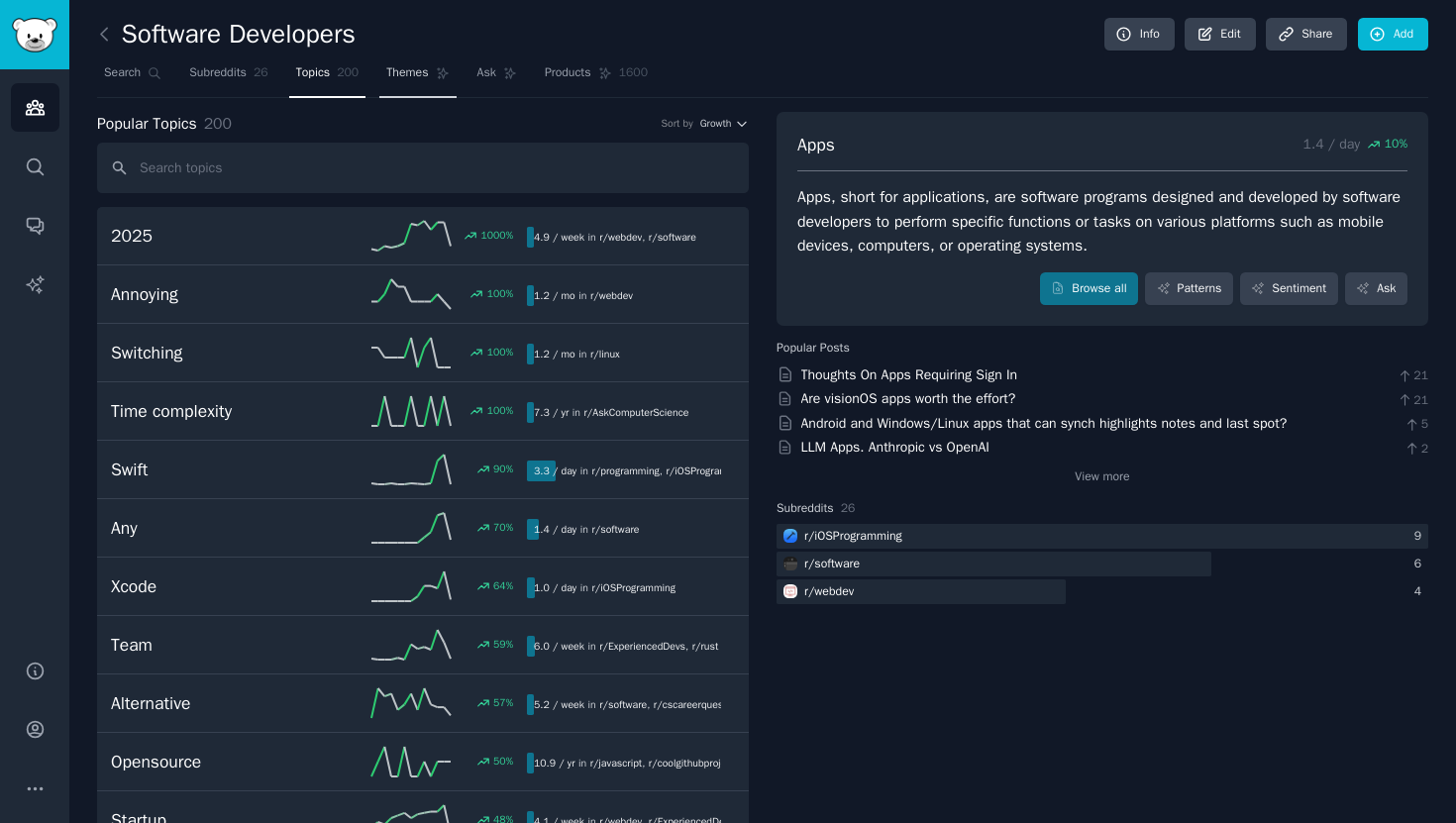 click on "Themes" at bounding box center [417, 77] 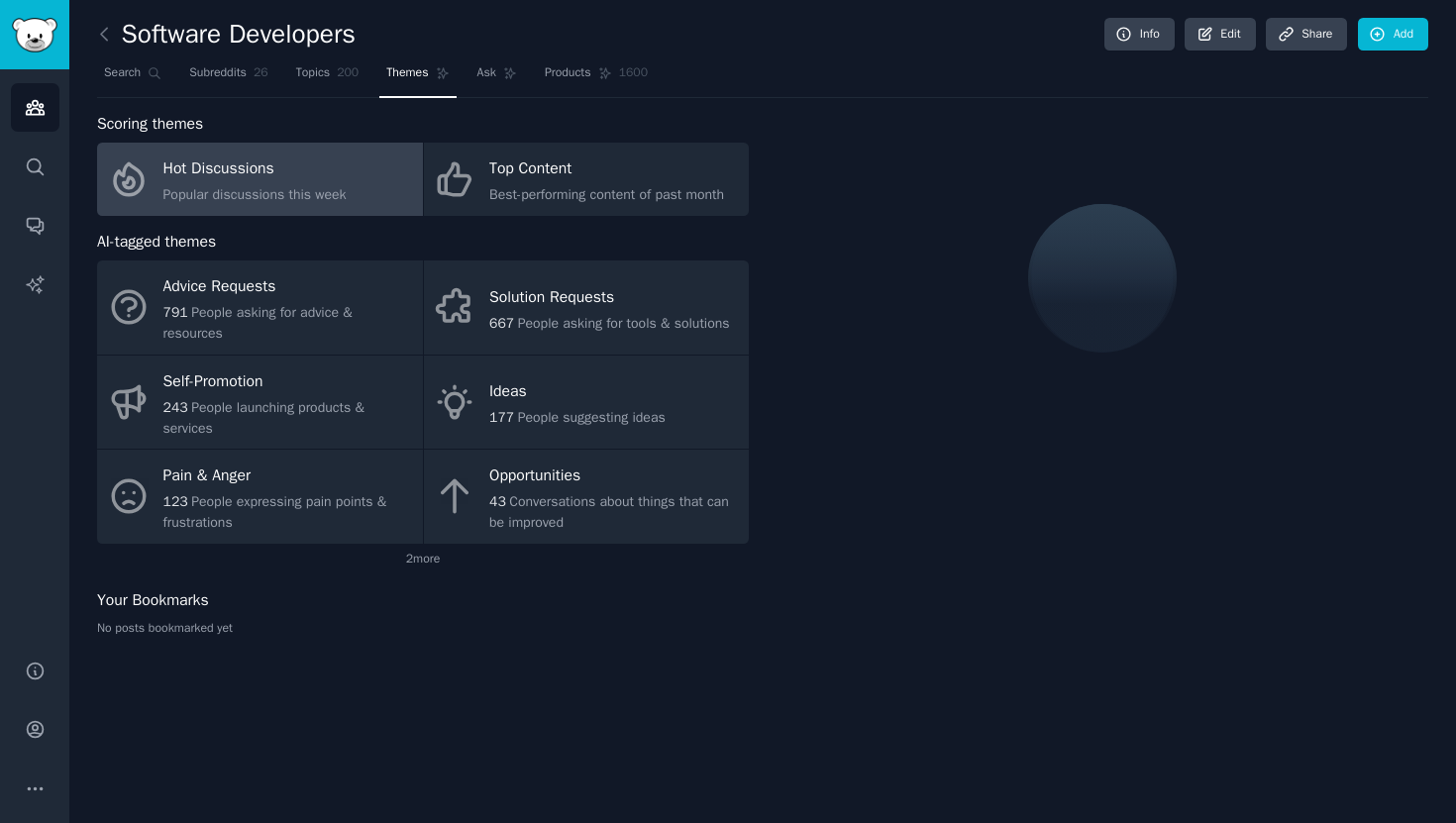 click on "Popular discussions this week" 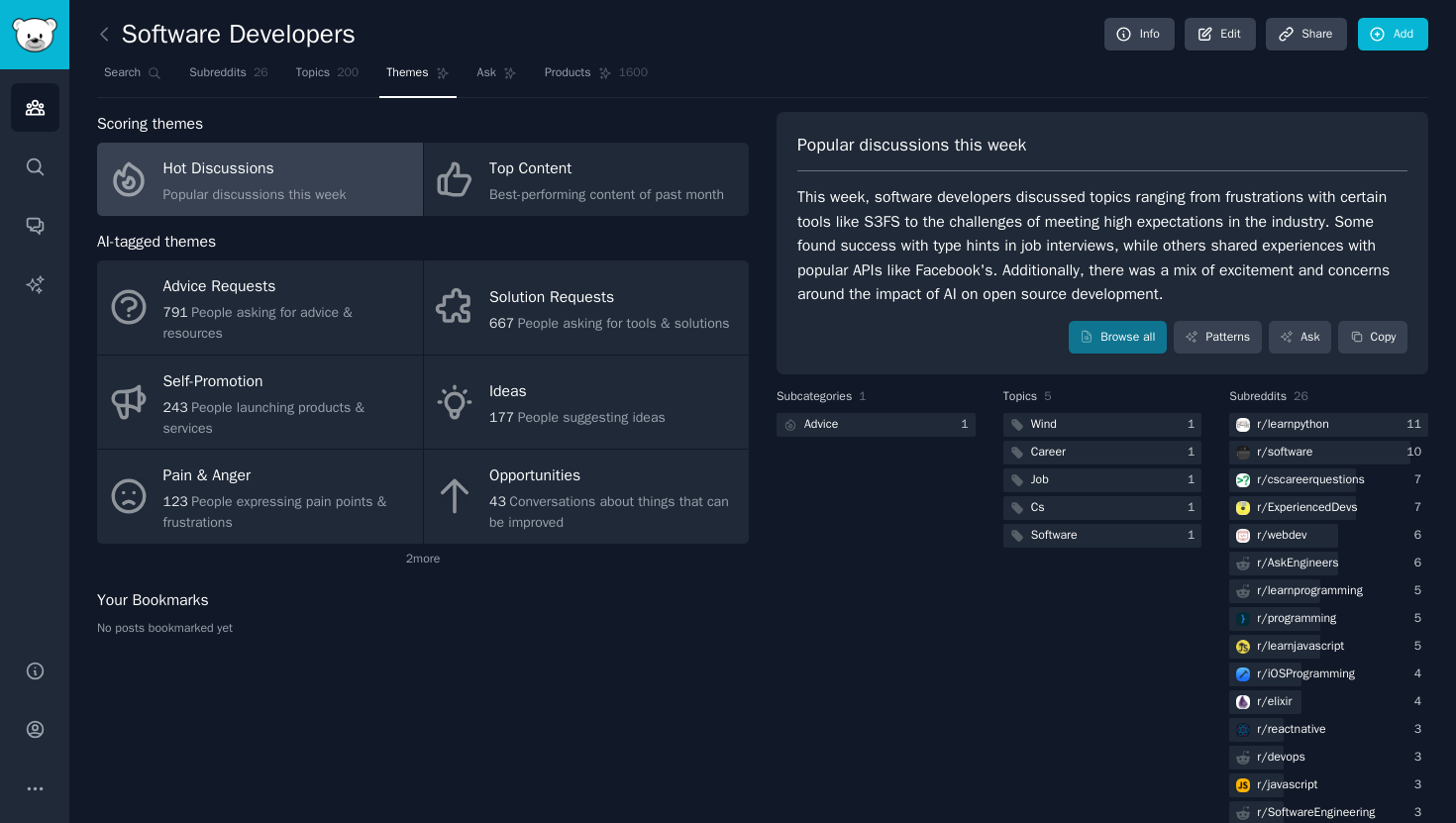 scroll, scrollTop: 338, scrollLeft: 0, axis: vertical 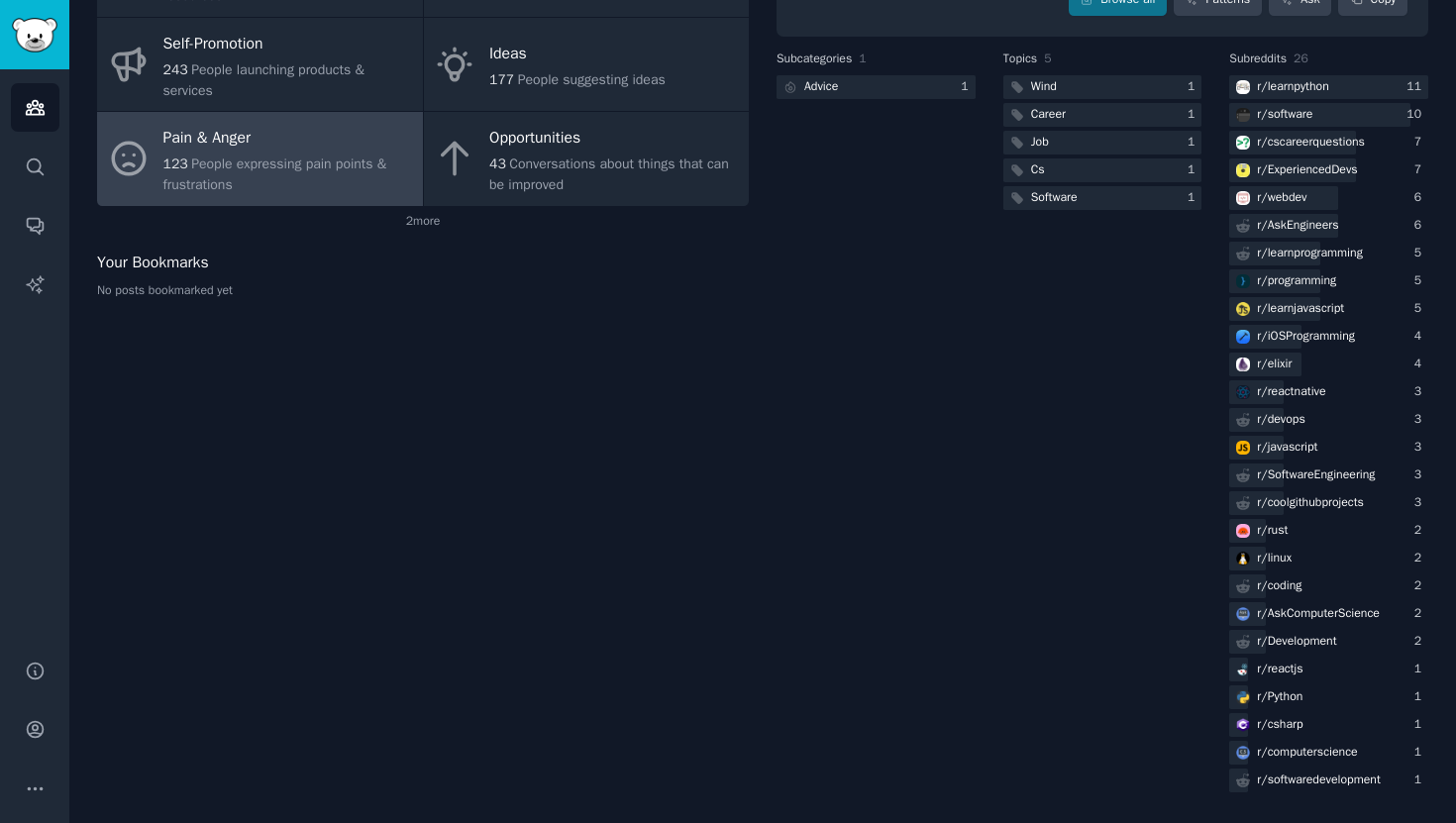click on "123 People expressing pain points & frustrations" at bounding box center (288, 174) 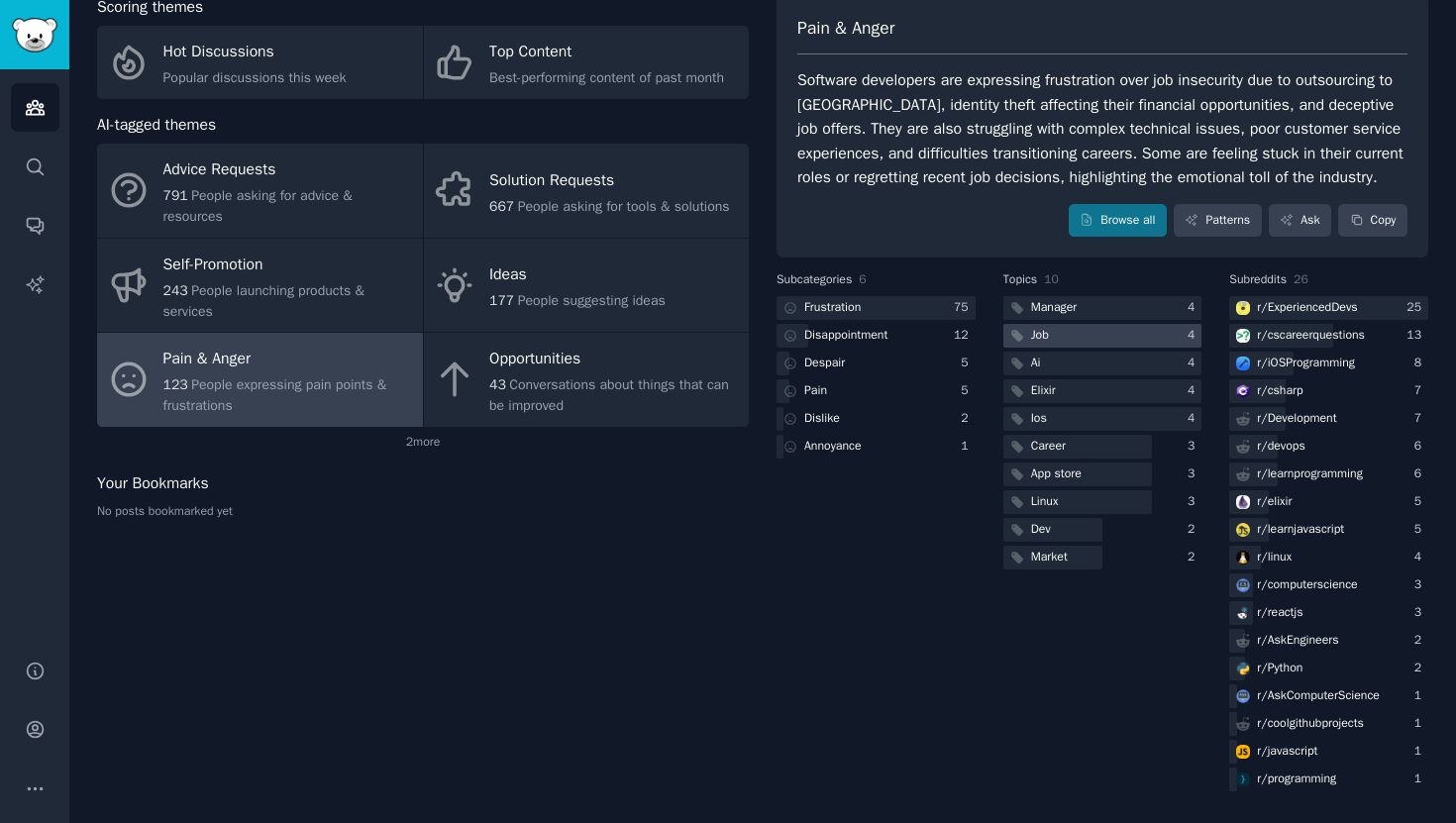 scroll, scrollTop: 61, scrollLeft: 0, axis: vertical 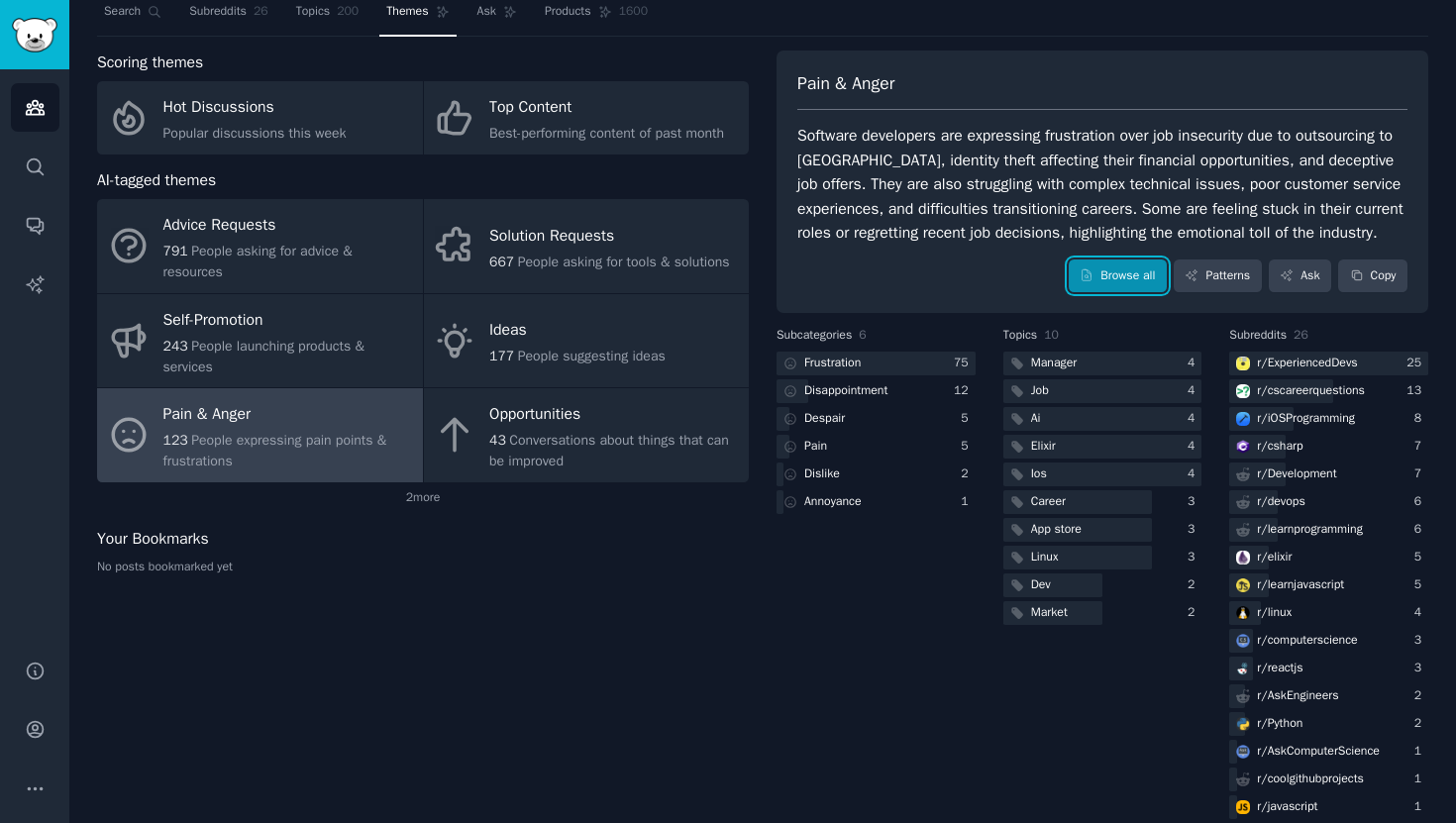 click on "Browse all" at bounding box center (1117, 276) 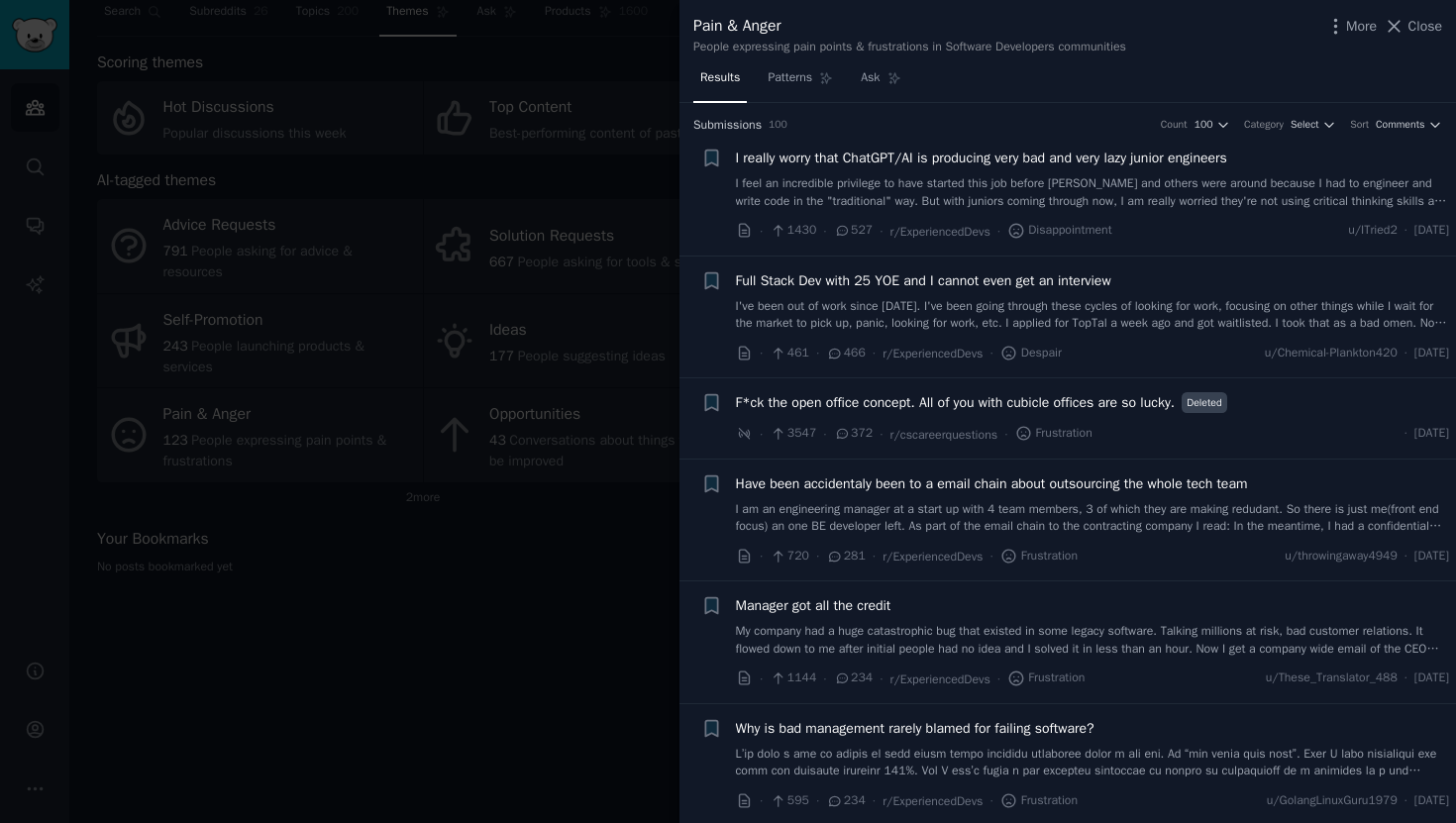 click at bounding box center (728, 411) 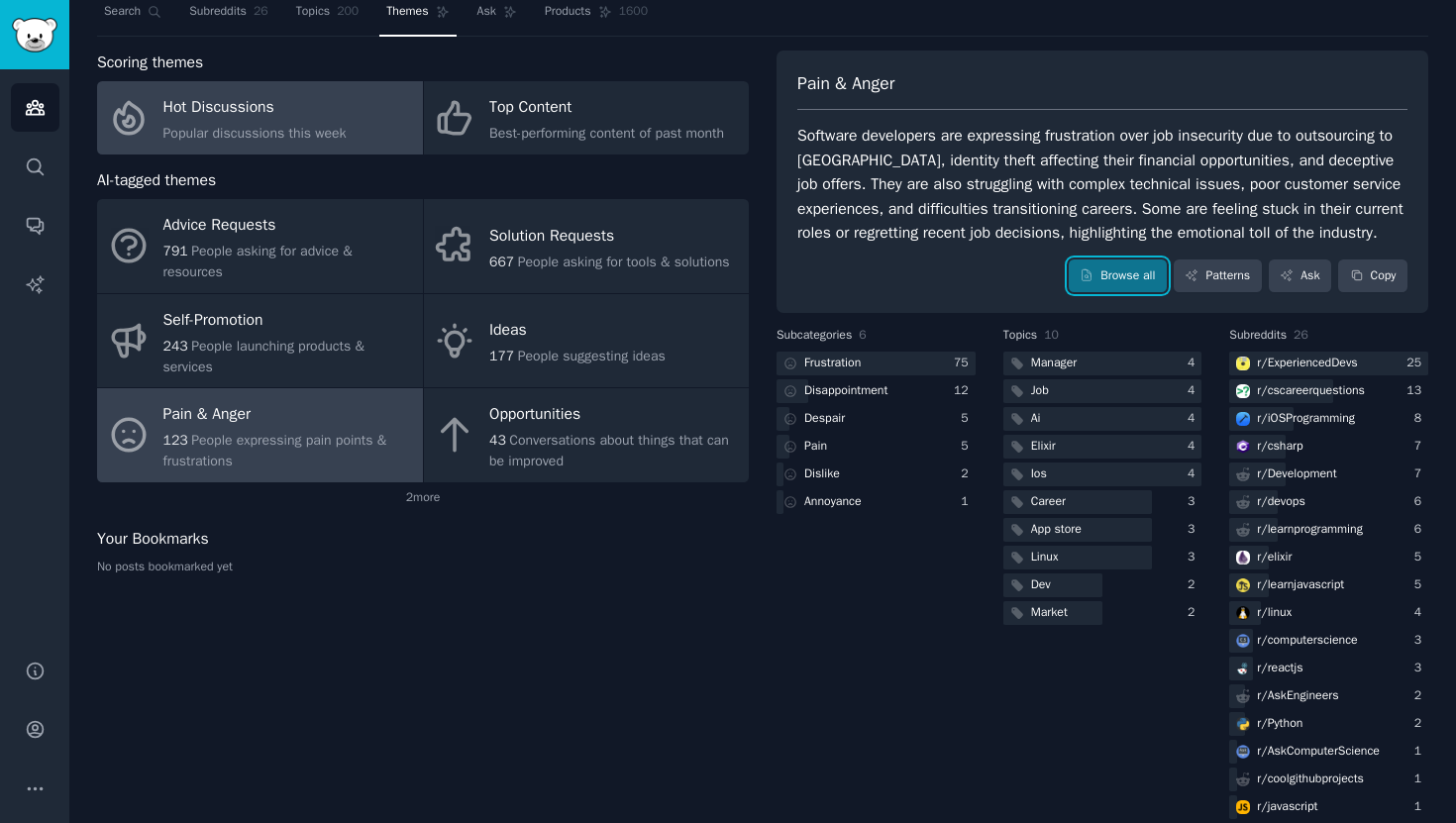 scroll, scrollTop: 0, scrollLeft: 0, axis: both 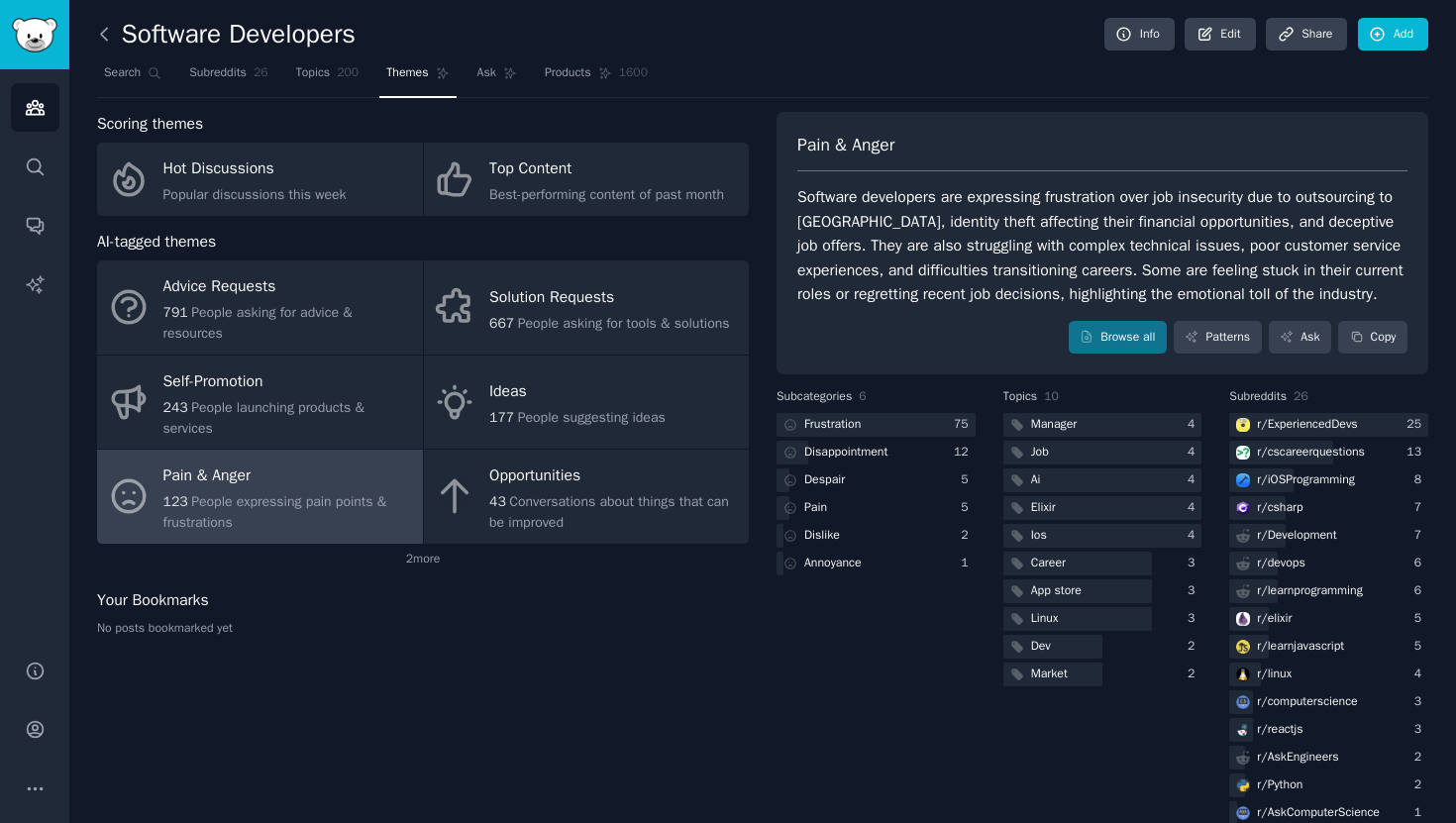 click 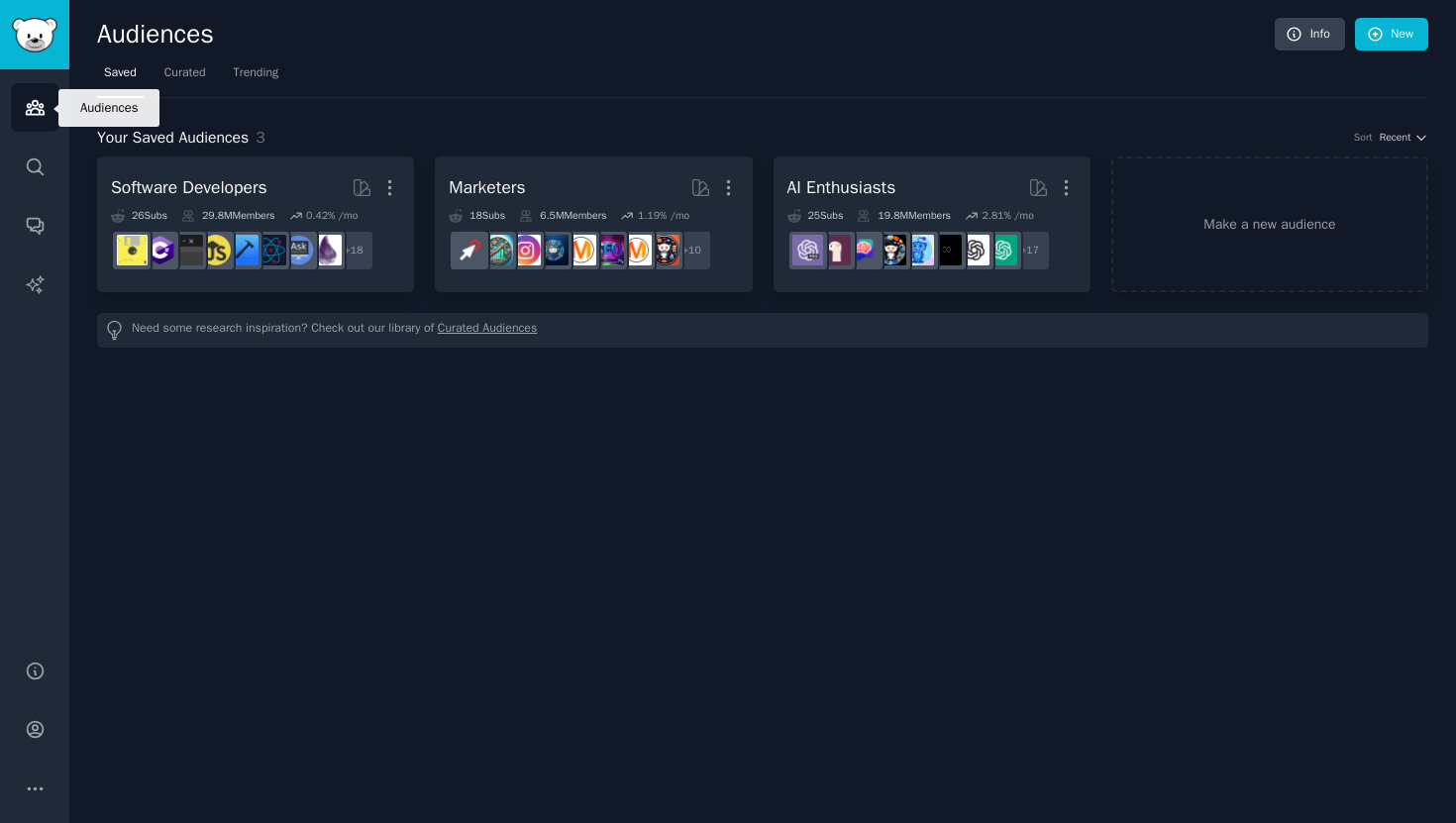 click on "Audiences" at bounding box center [35, 107] 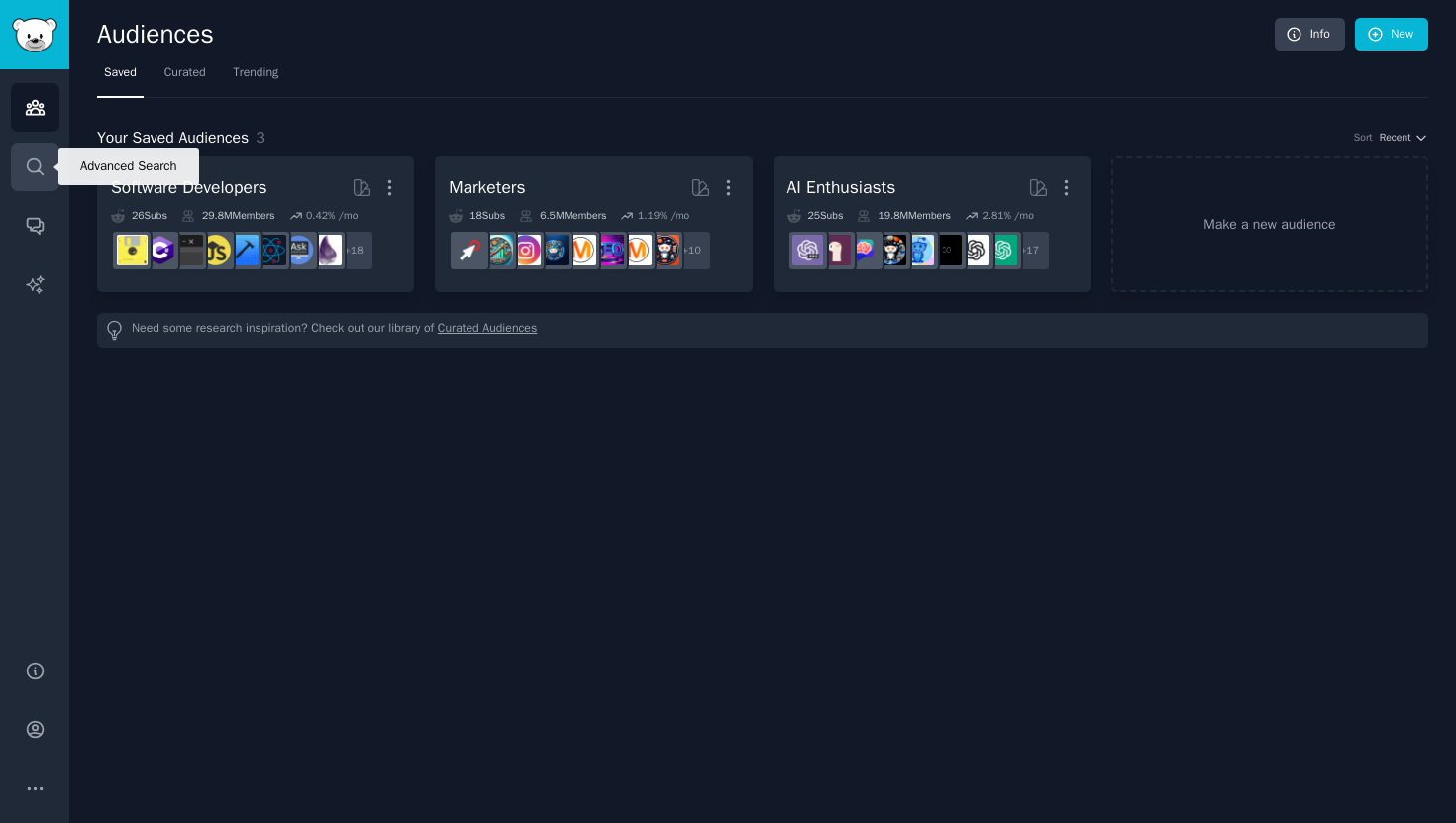 click on "Search" at bounding box center (35, 166) 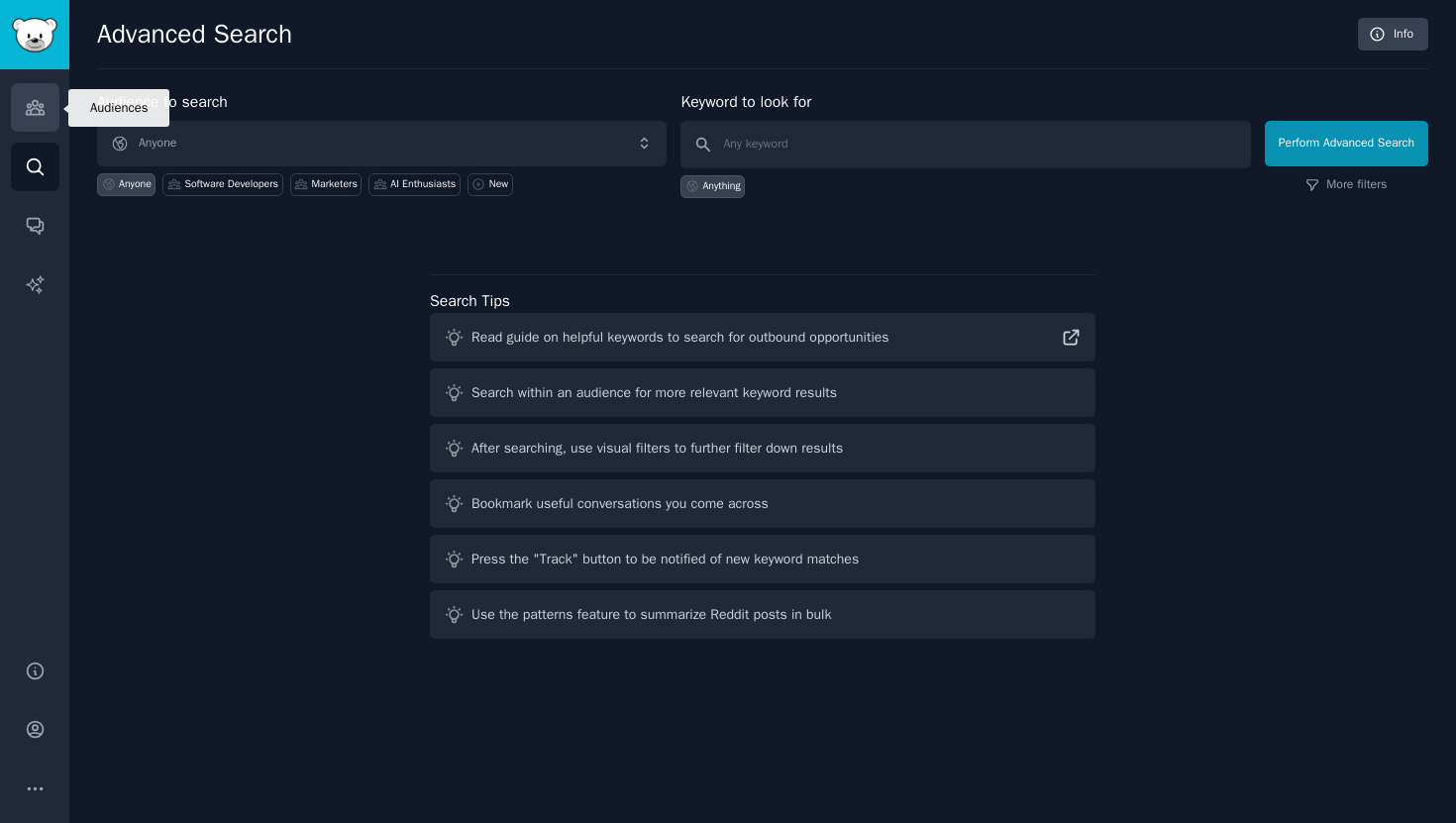 click on "Audiences" at bounding box center (35, 107) 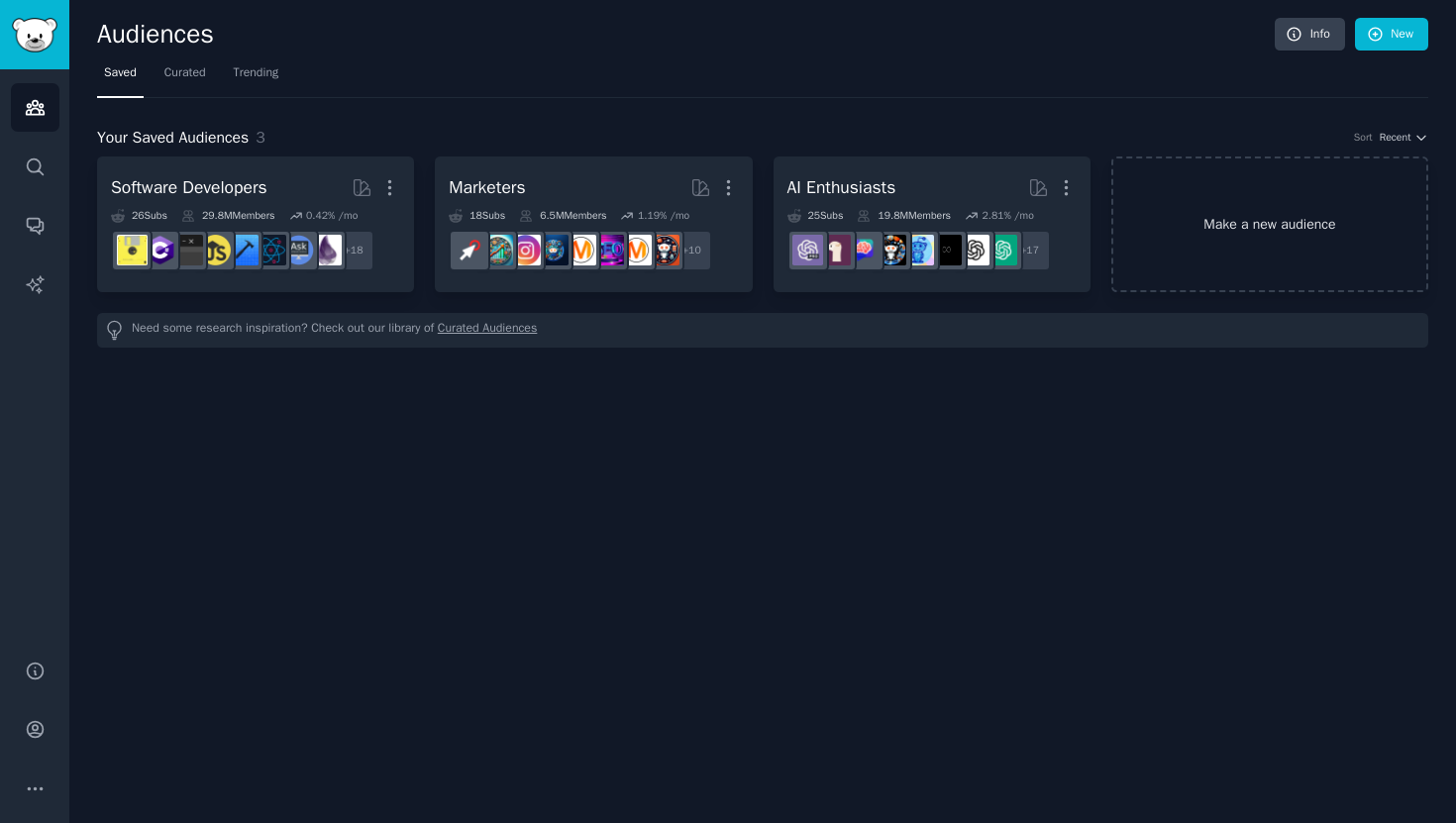 click on "Make a new audience" at bounding box center (1270, 224) 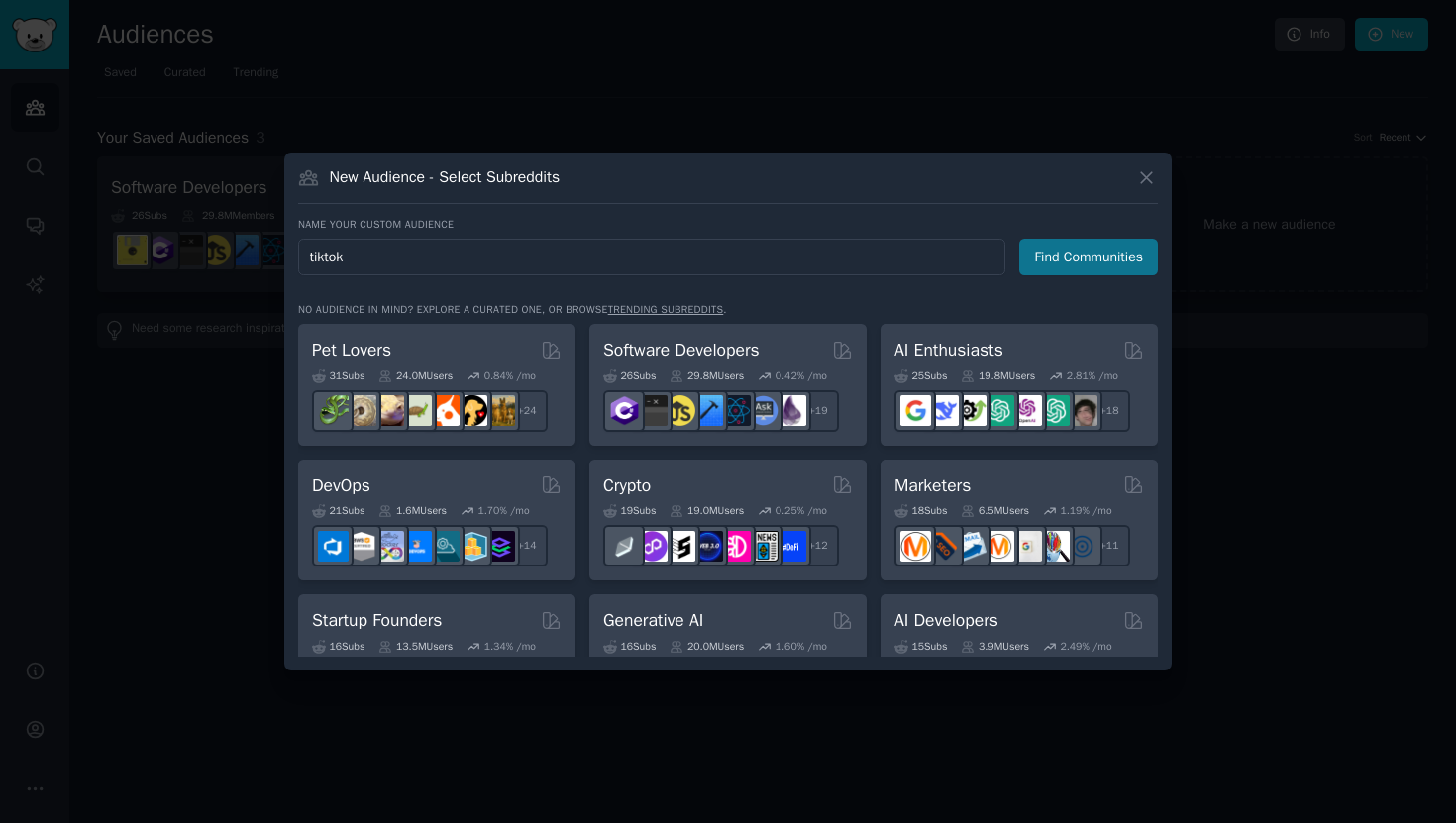 type on "tiktok" 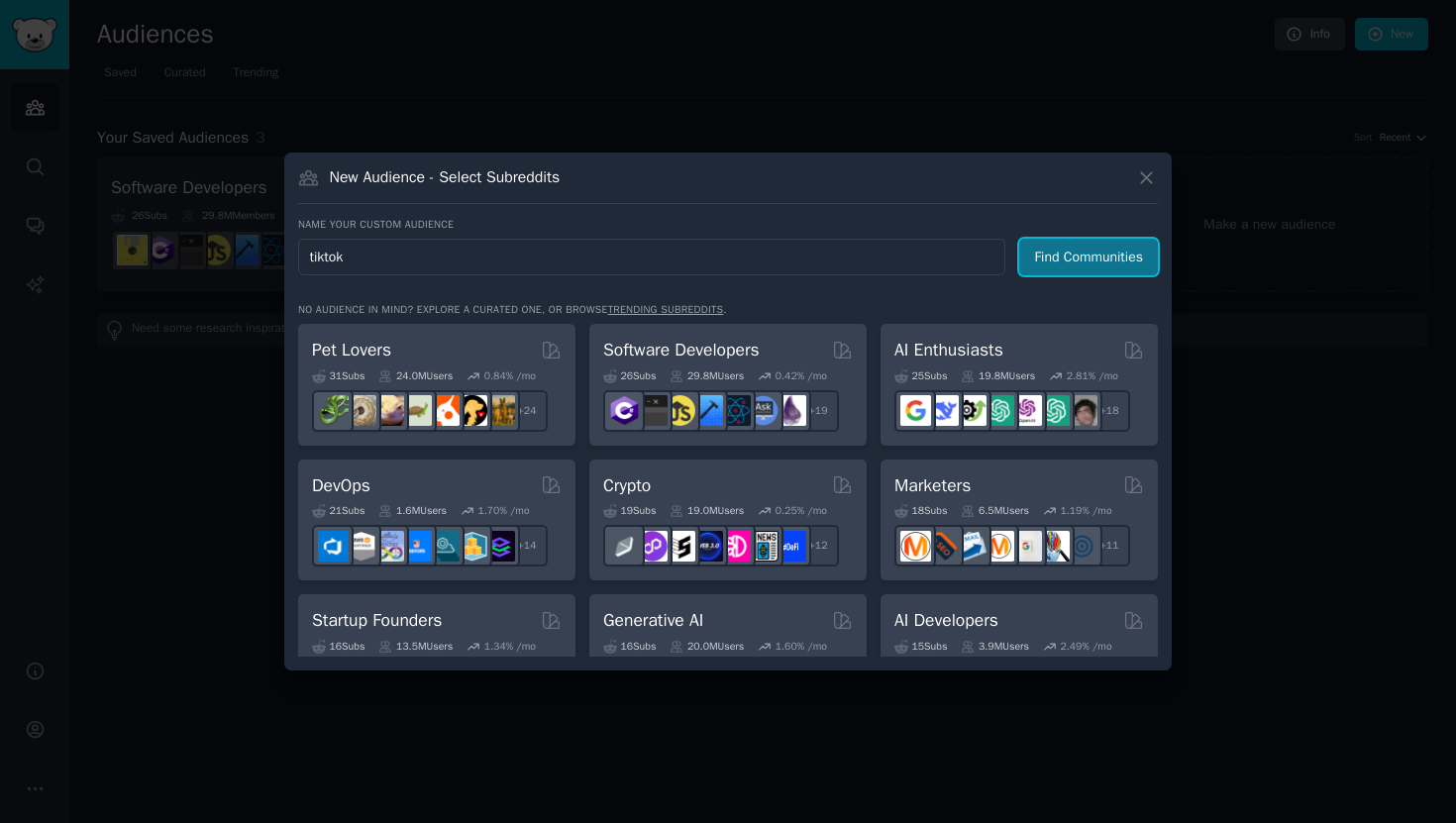 click on "Find Communities" at bounding box center [1089, 257] 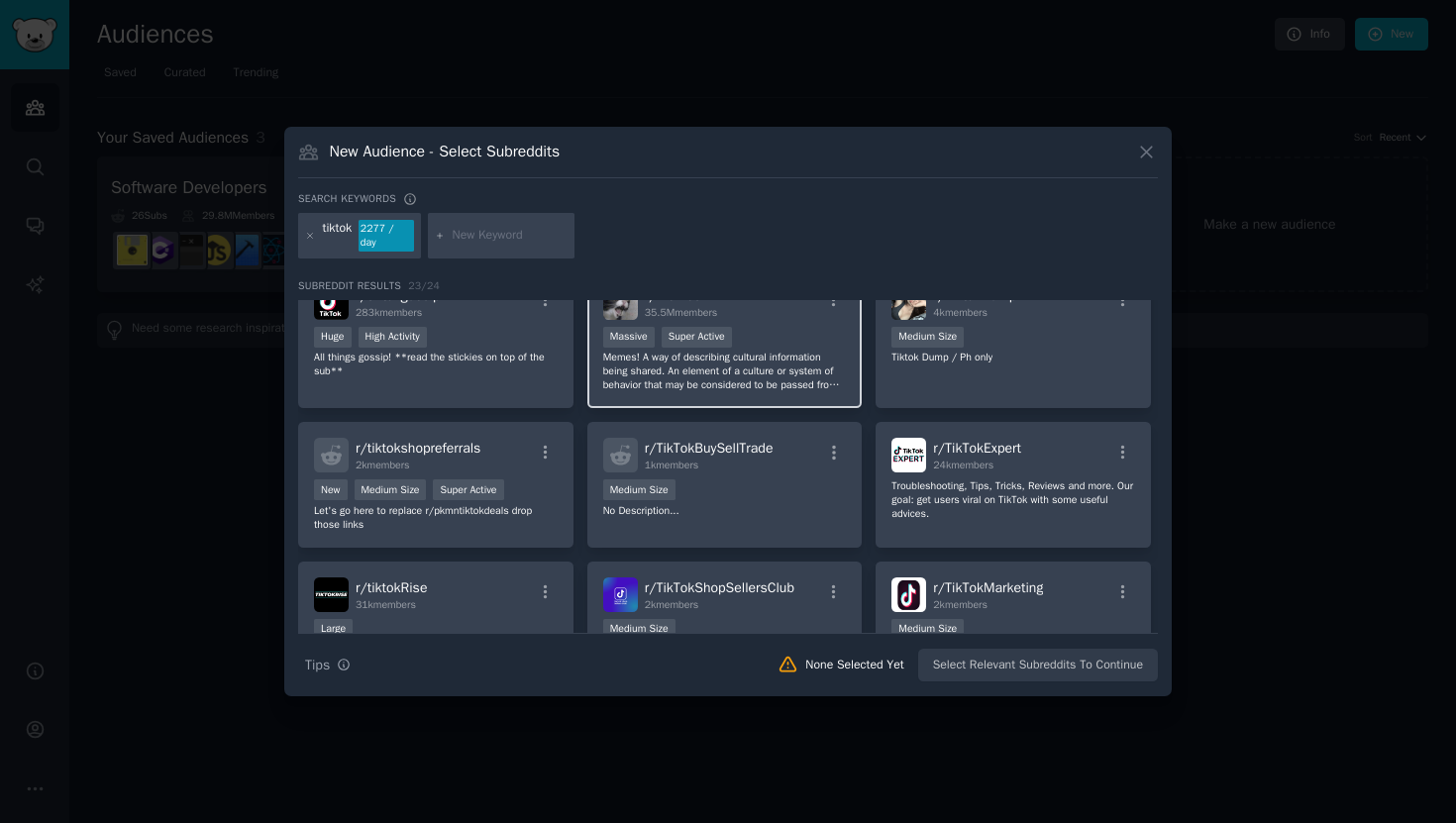 scroll, scrollTop: 0, scrollLeft: 0, axis: both 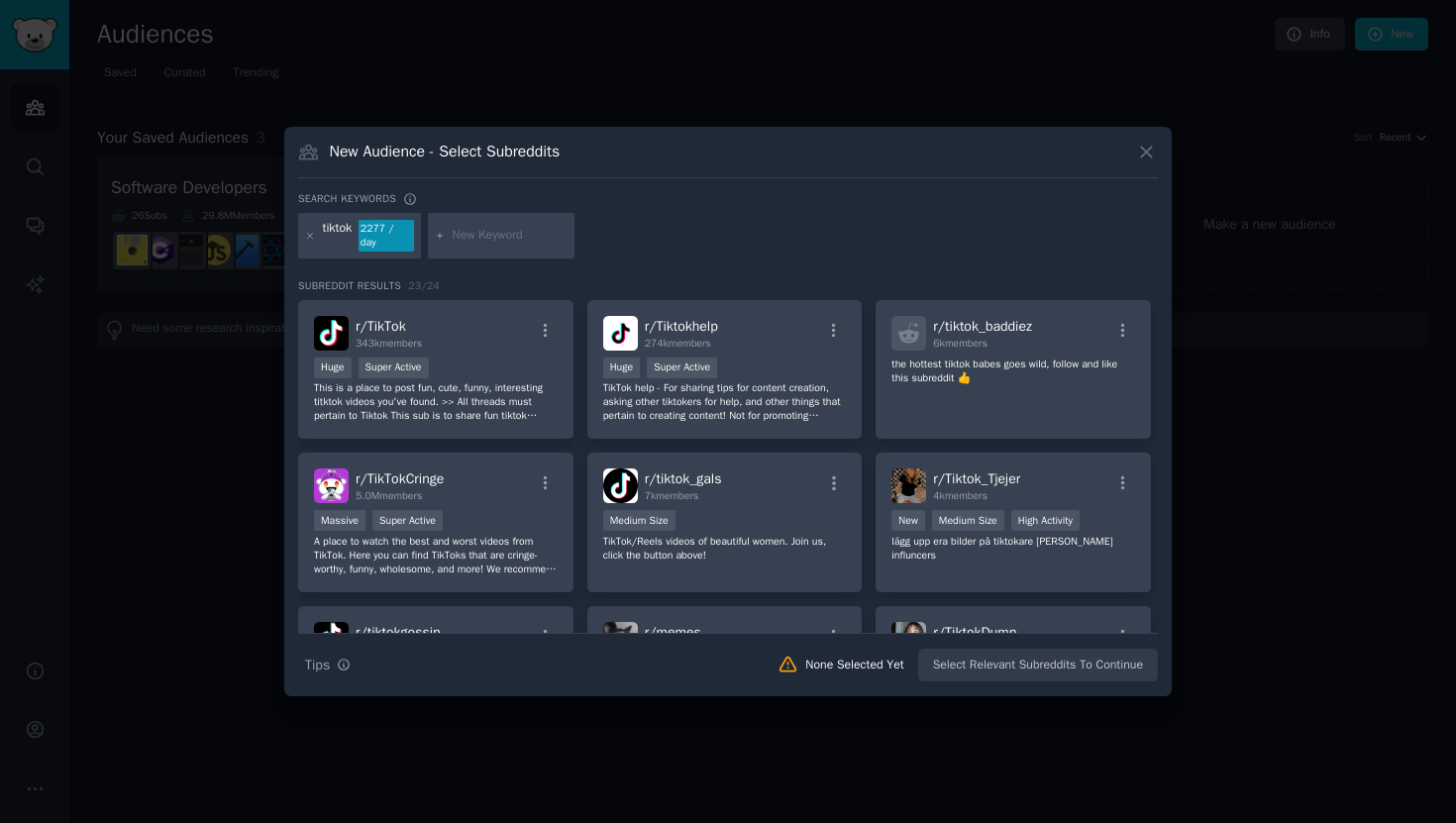 click on "2277 / day" at bounding box center (386, 236) 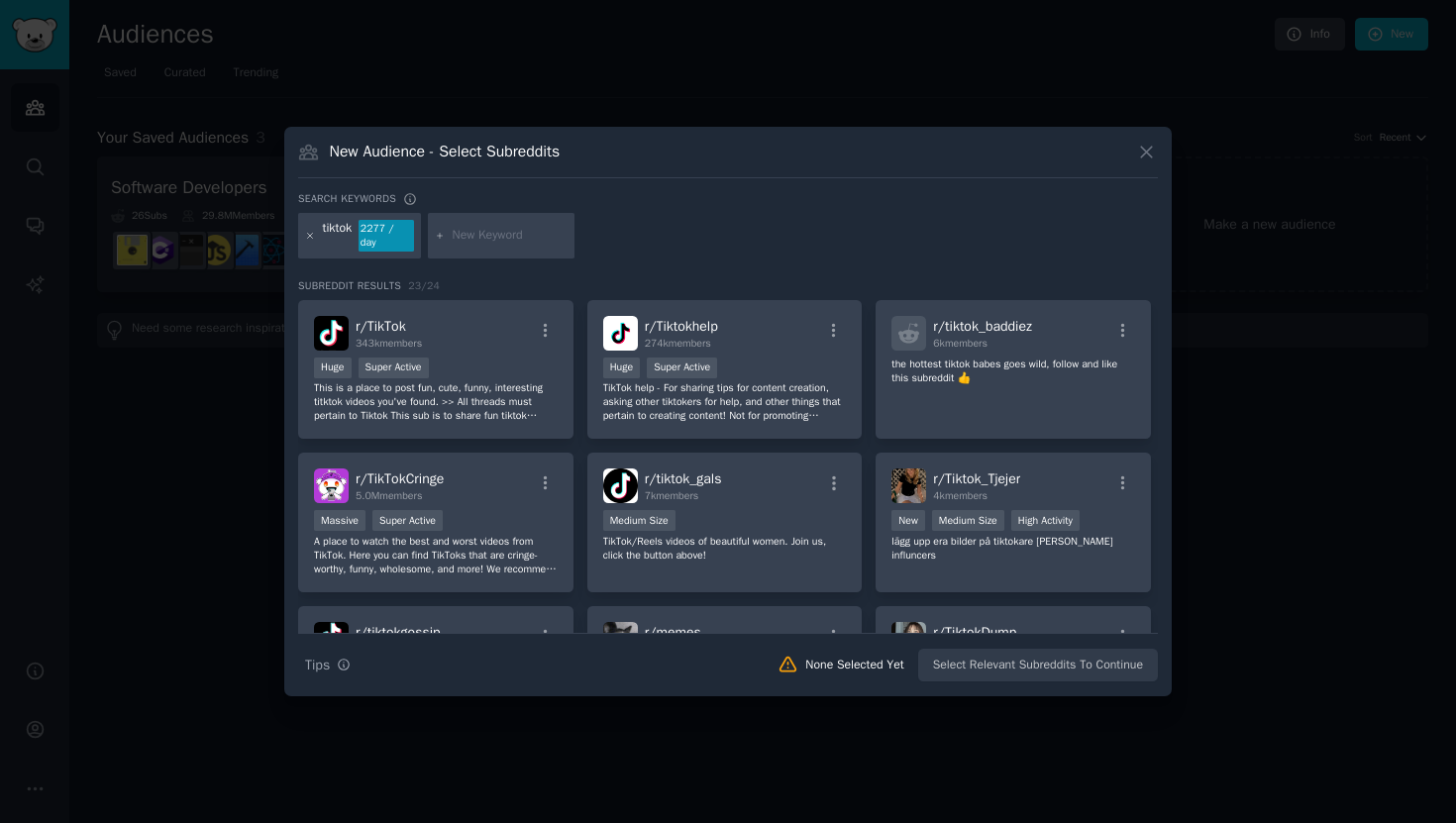 click 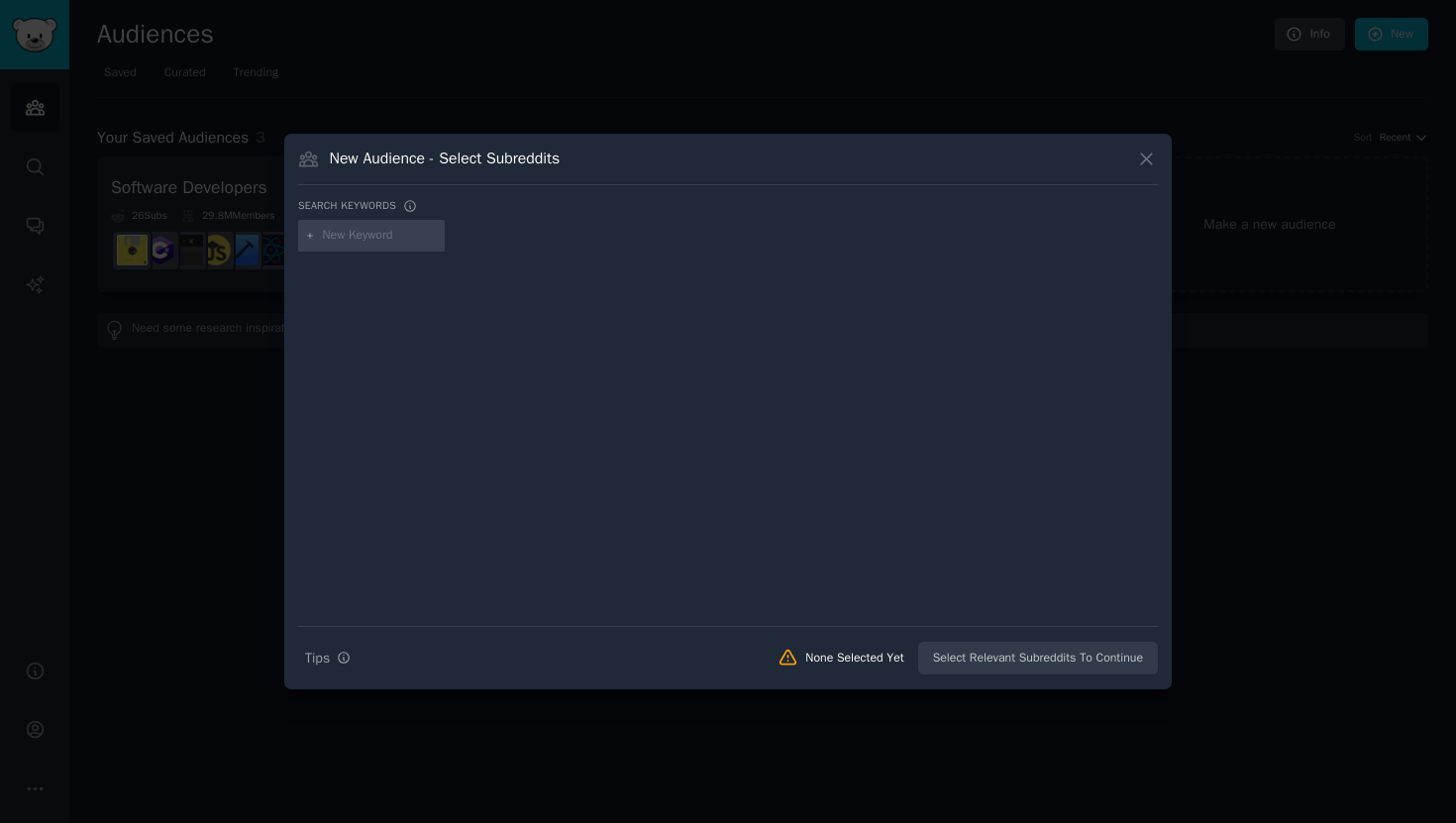 click at bounding box center [380, 236] 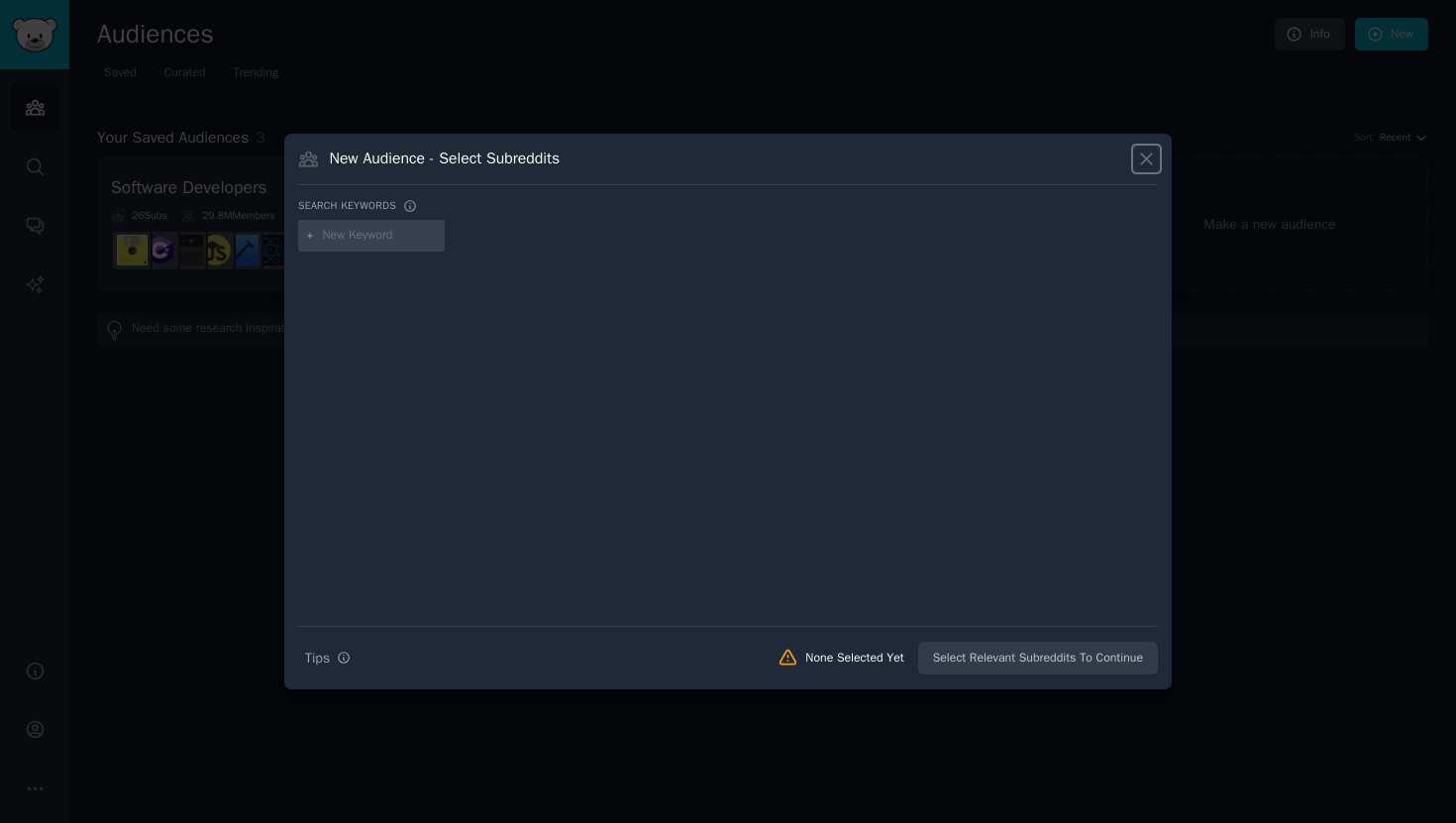 click 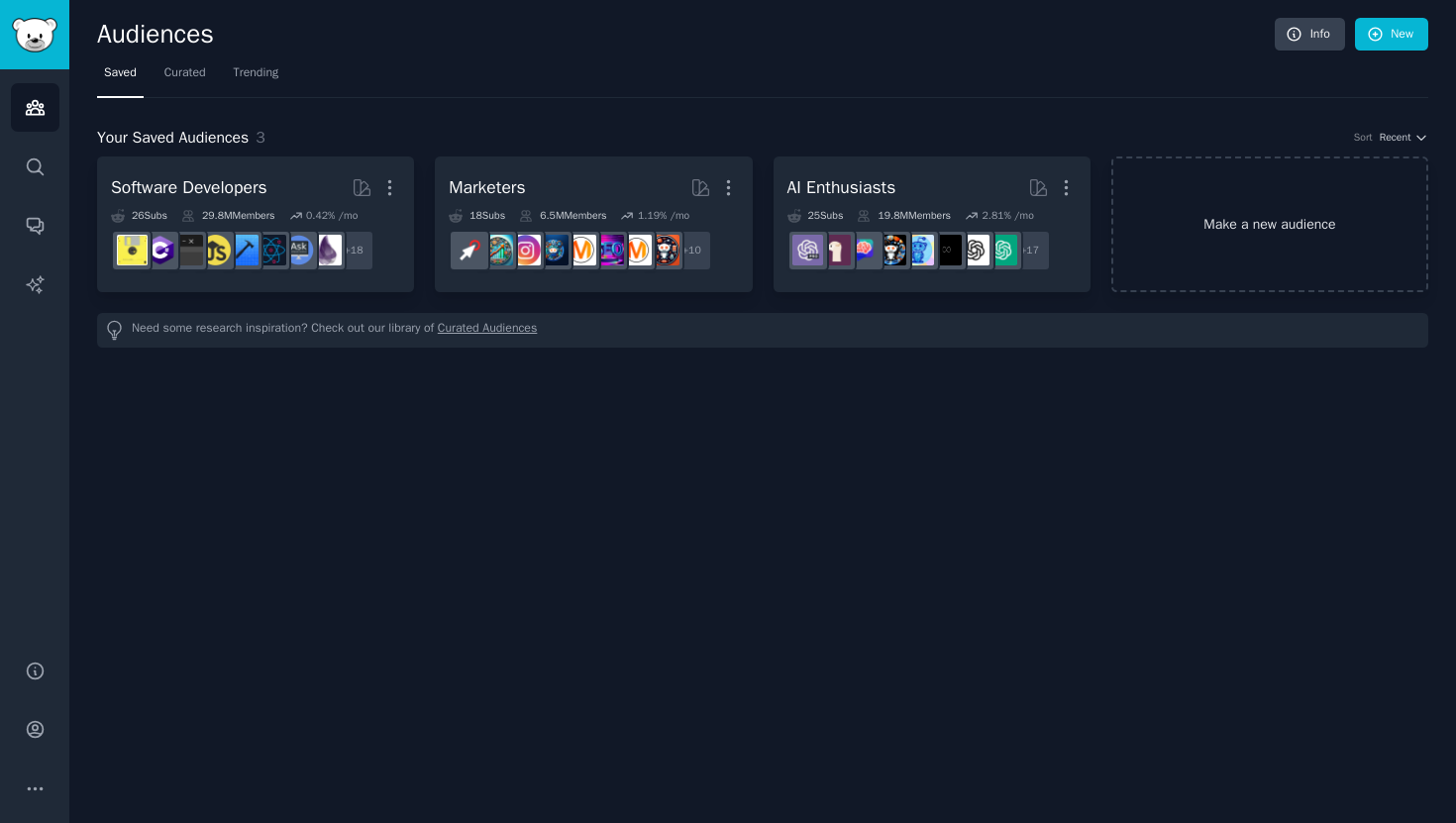 click on "Make a new audience" at bounding box center (1270, 224) 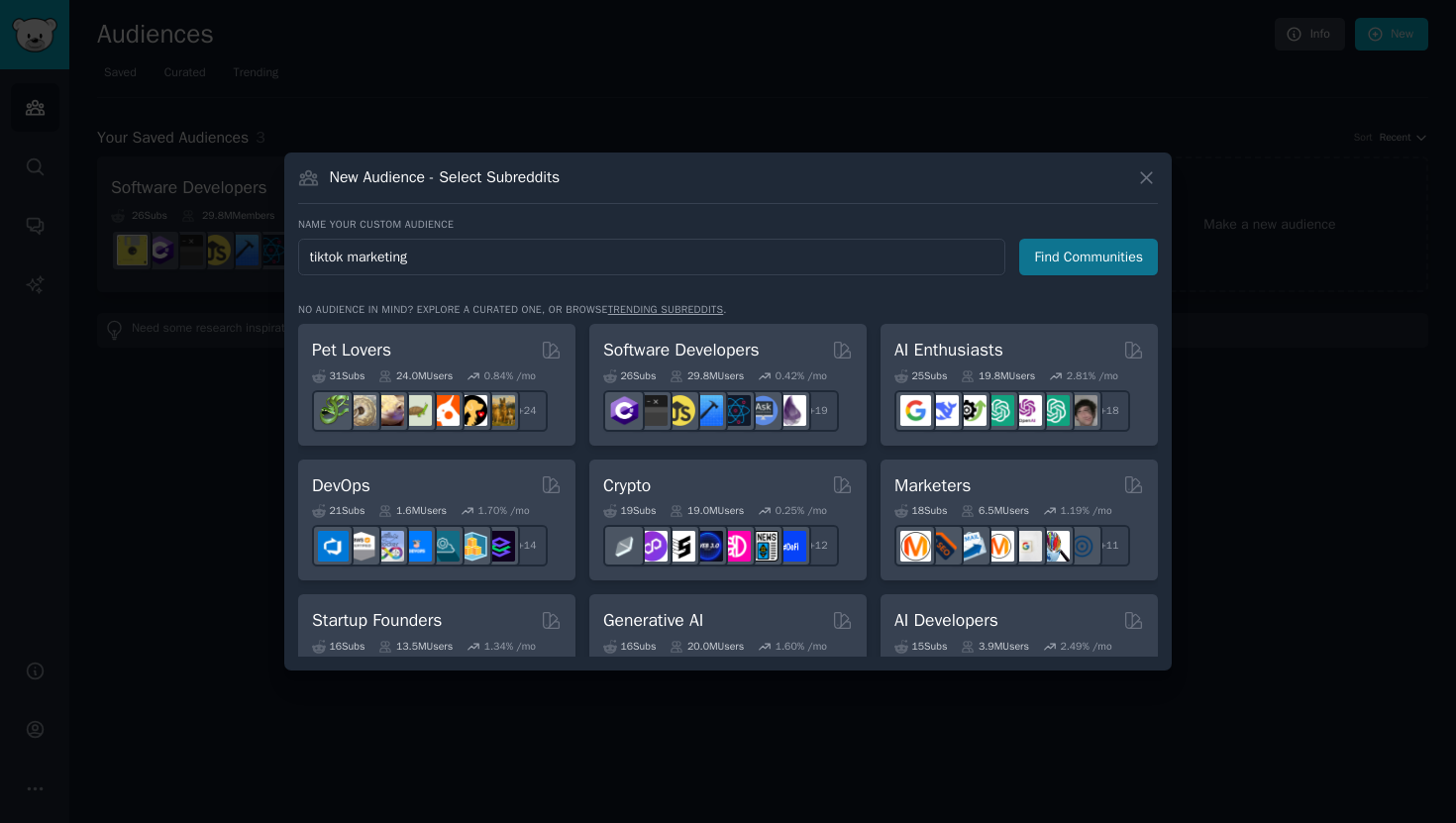 type on "tiktok marketing" 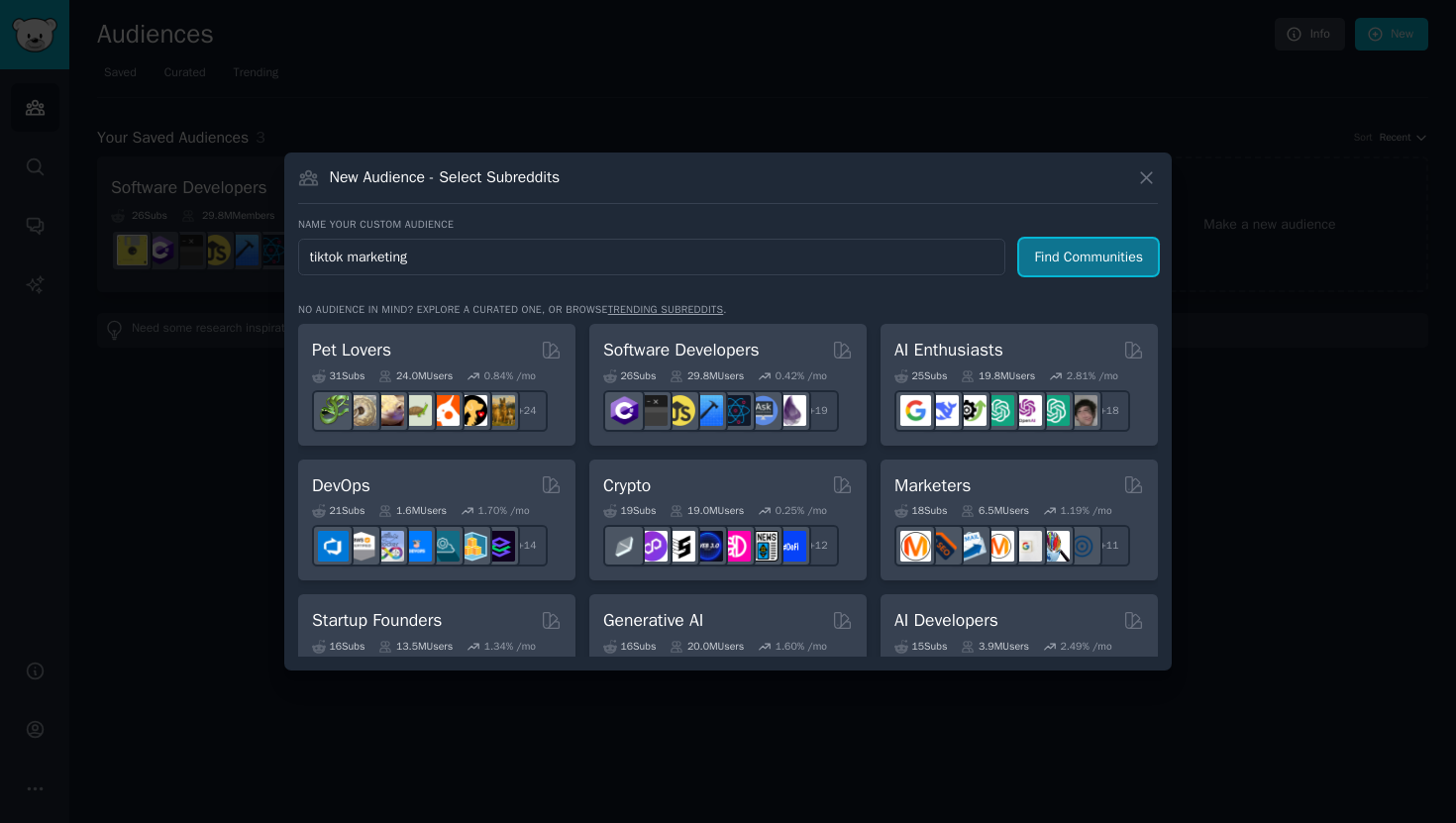 click on "Find Communities" at bounding box center (1089, 257) 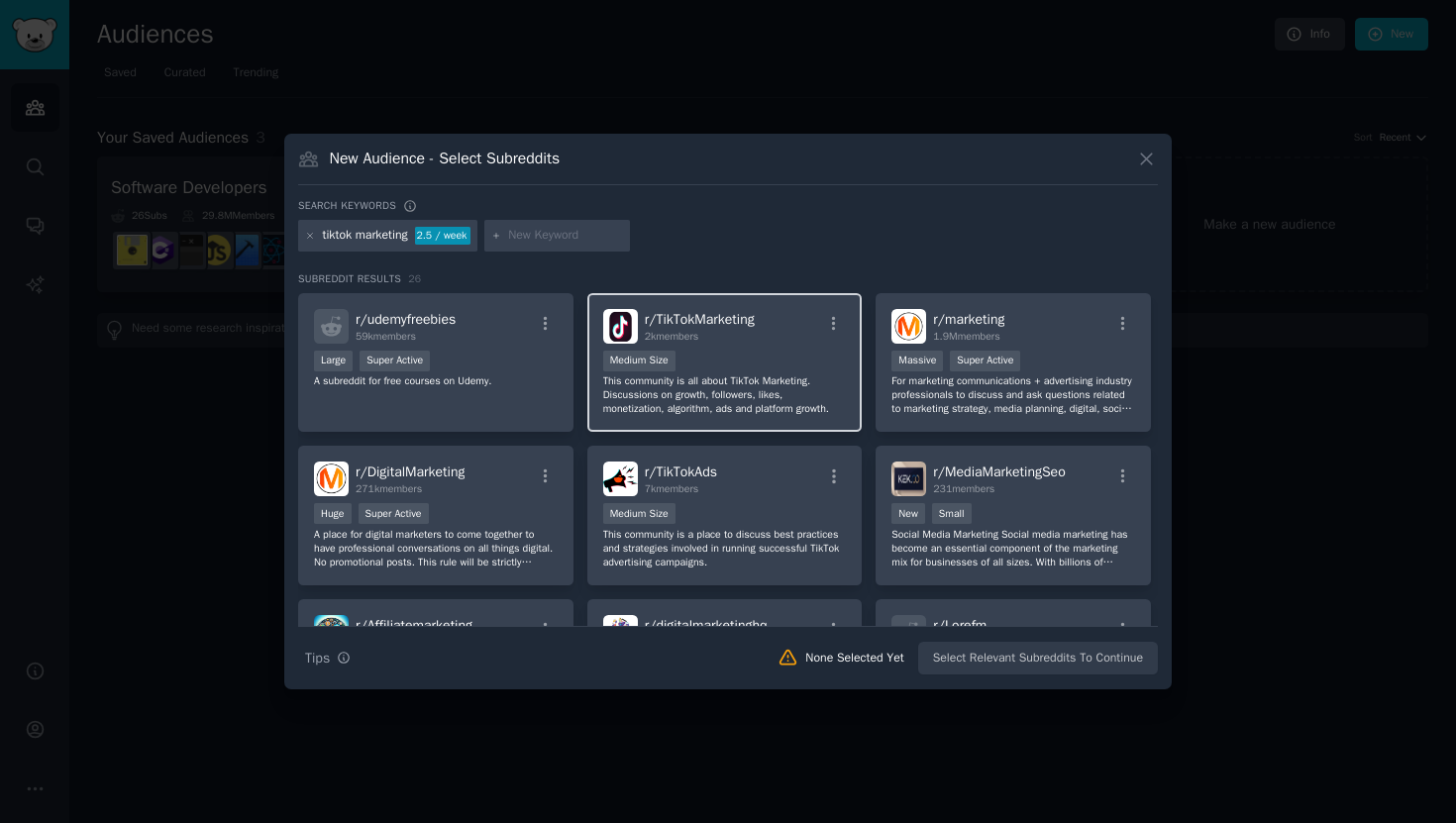 click on "Medium Size" at bounding box center (725, 362) 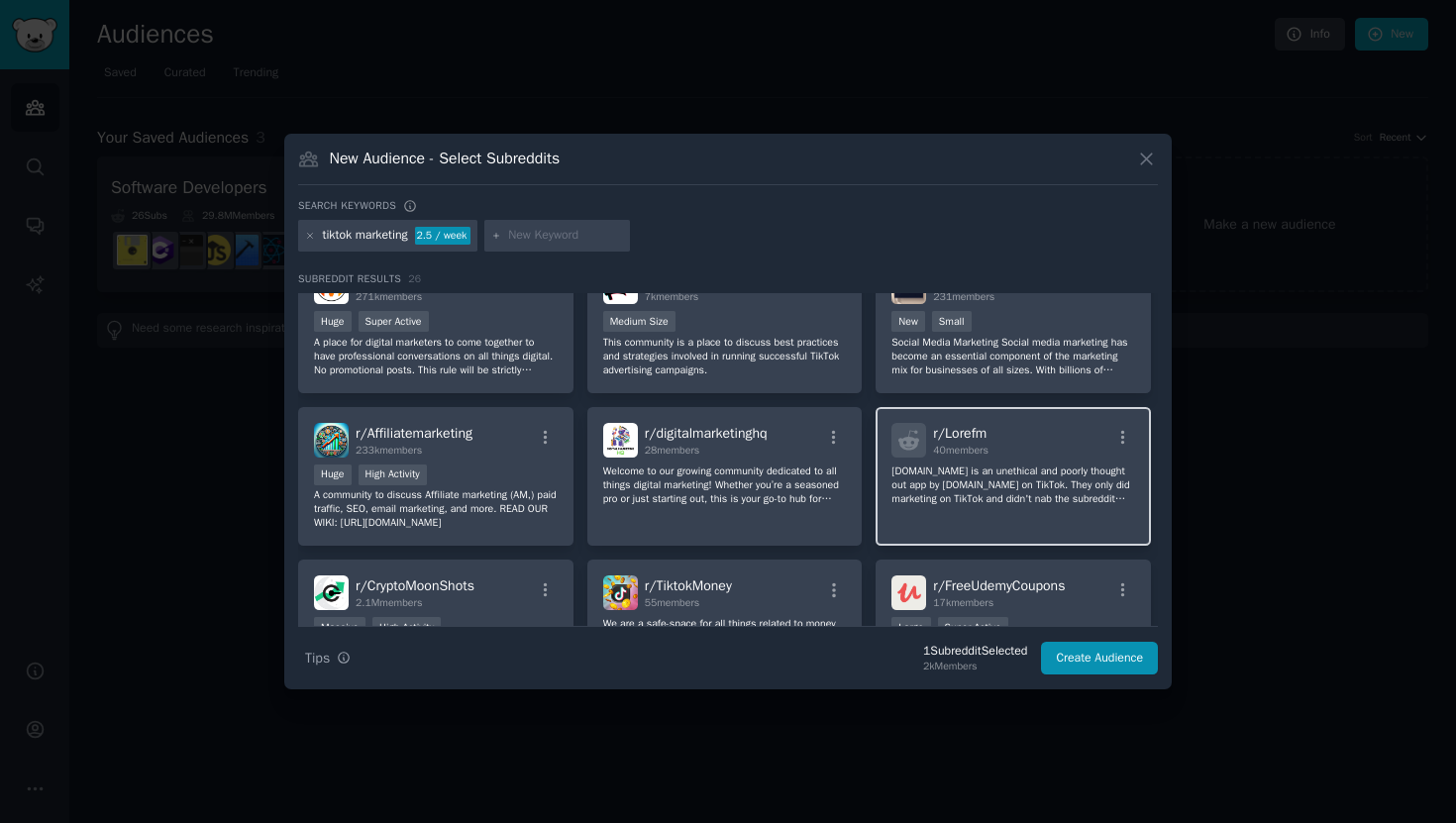 scroll, scrollTop: 262, scrollLeft: 0, axis: vertical 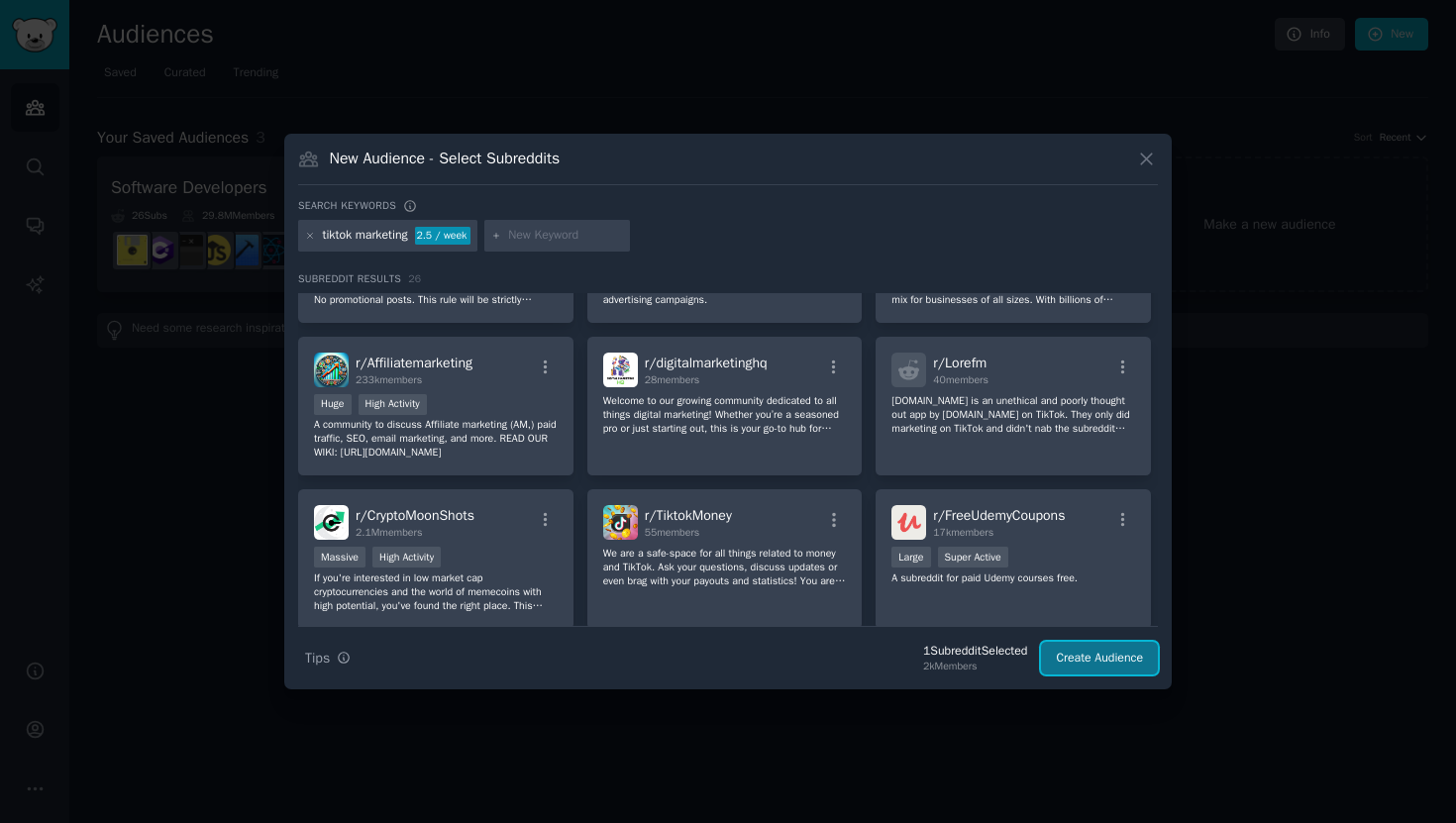 click on "Create Audience" at bounding box center (1099, 659) 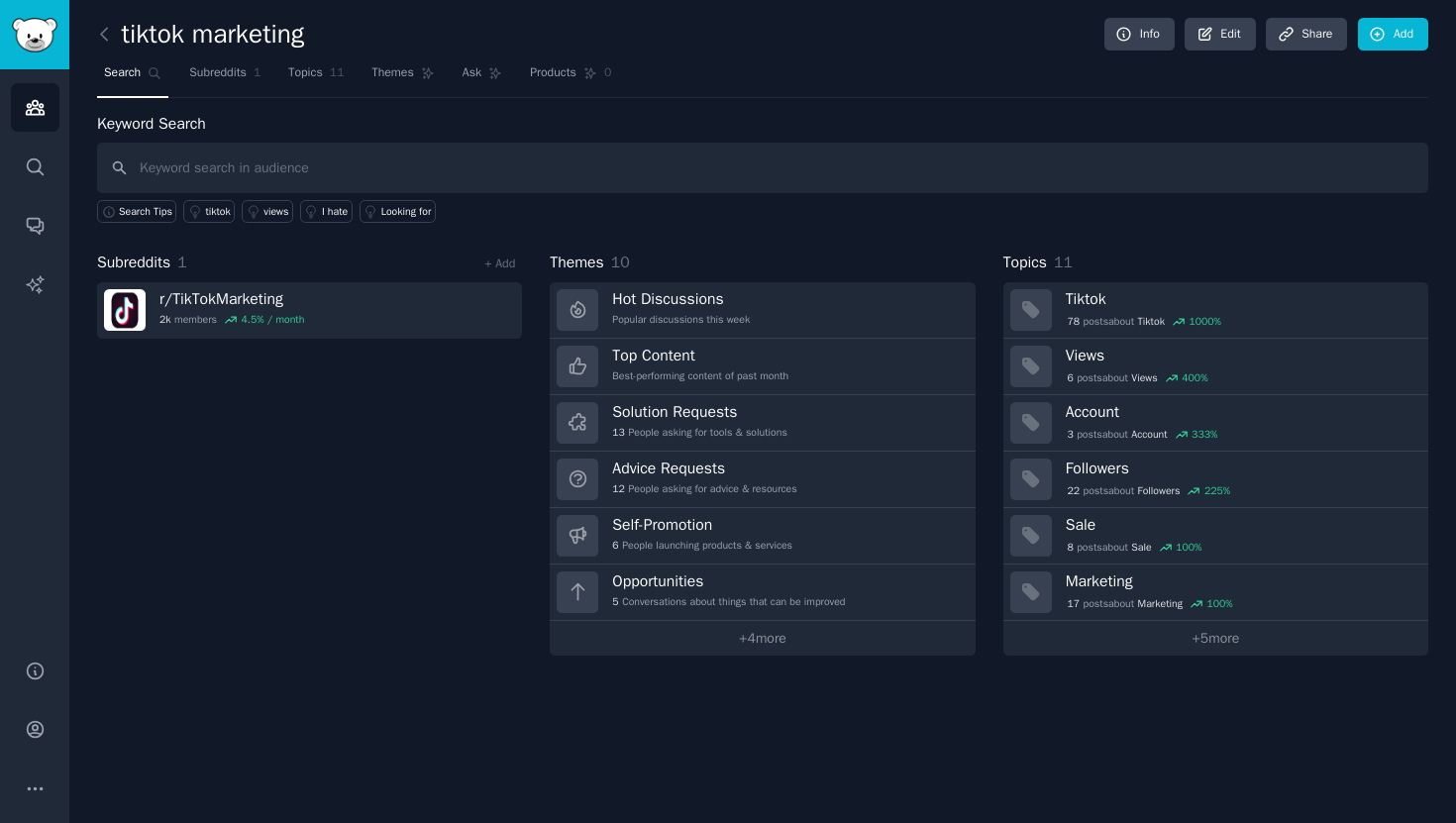 click on "tiktok marketing Info Edit Share Add" at bounding box center [763, 38] 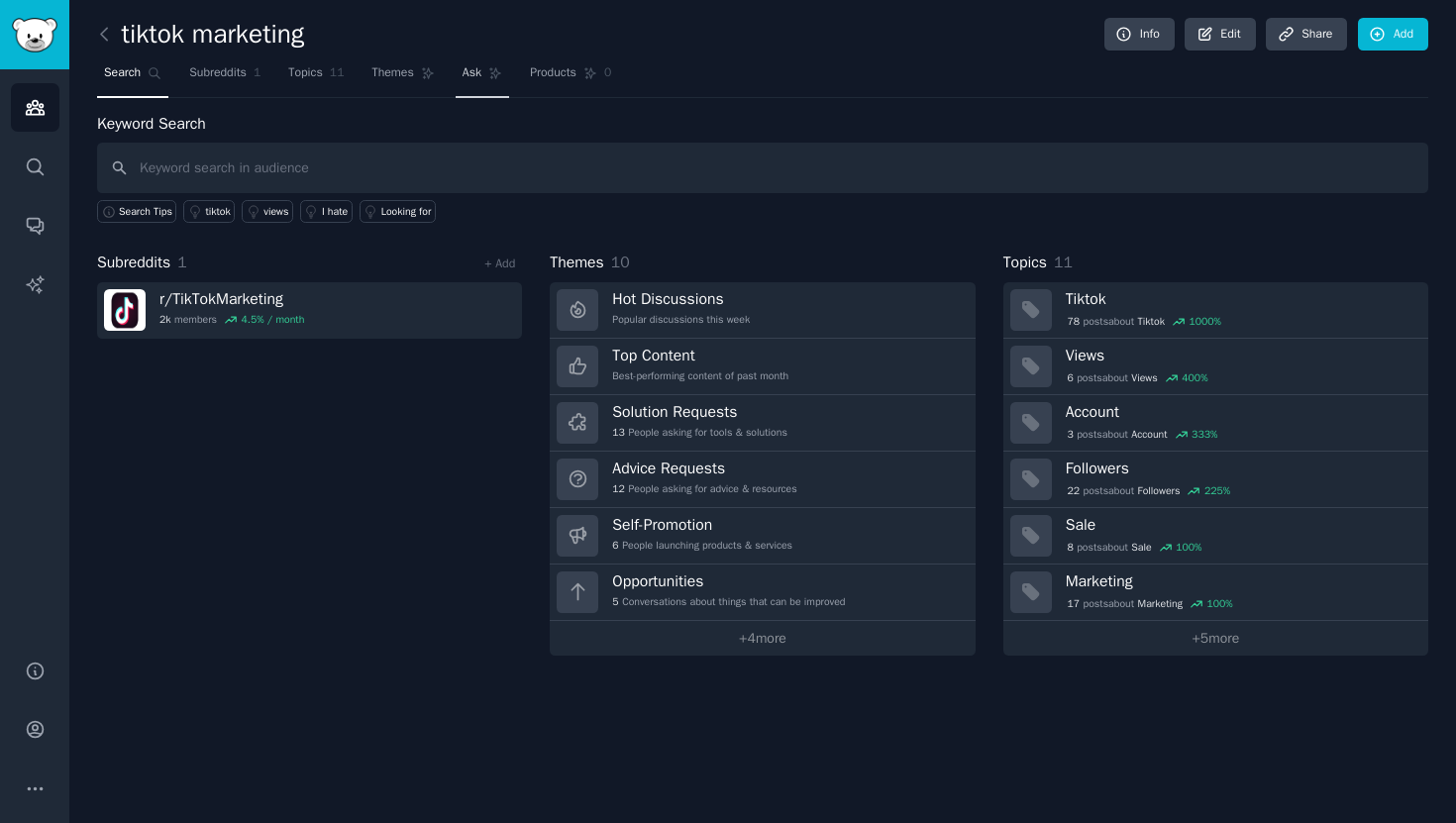 click on "Ask" at bounding box center [471, 73] 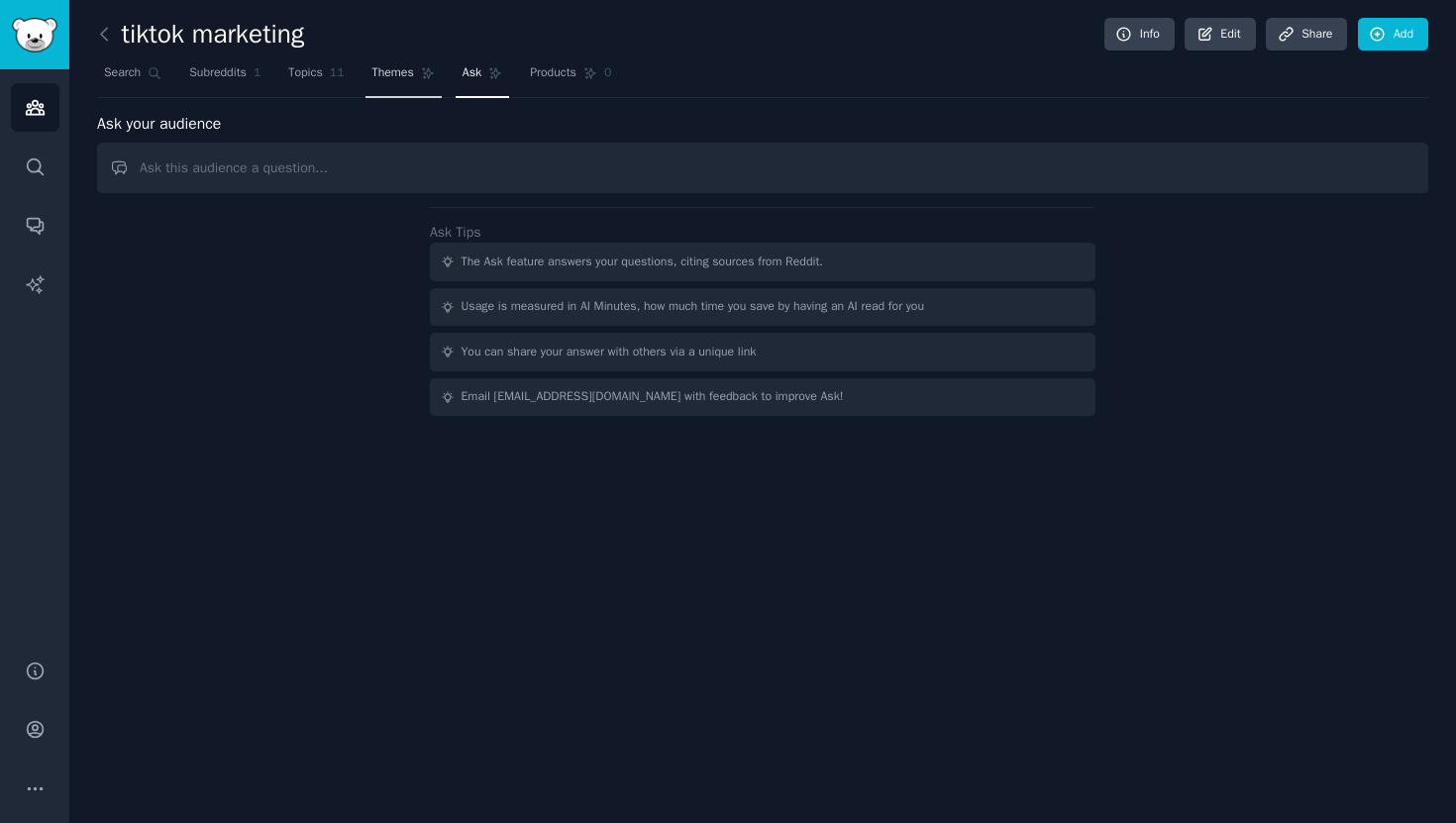 click on "Themes" at bounding box center [403, 77] 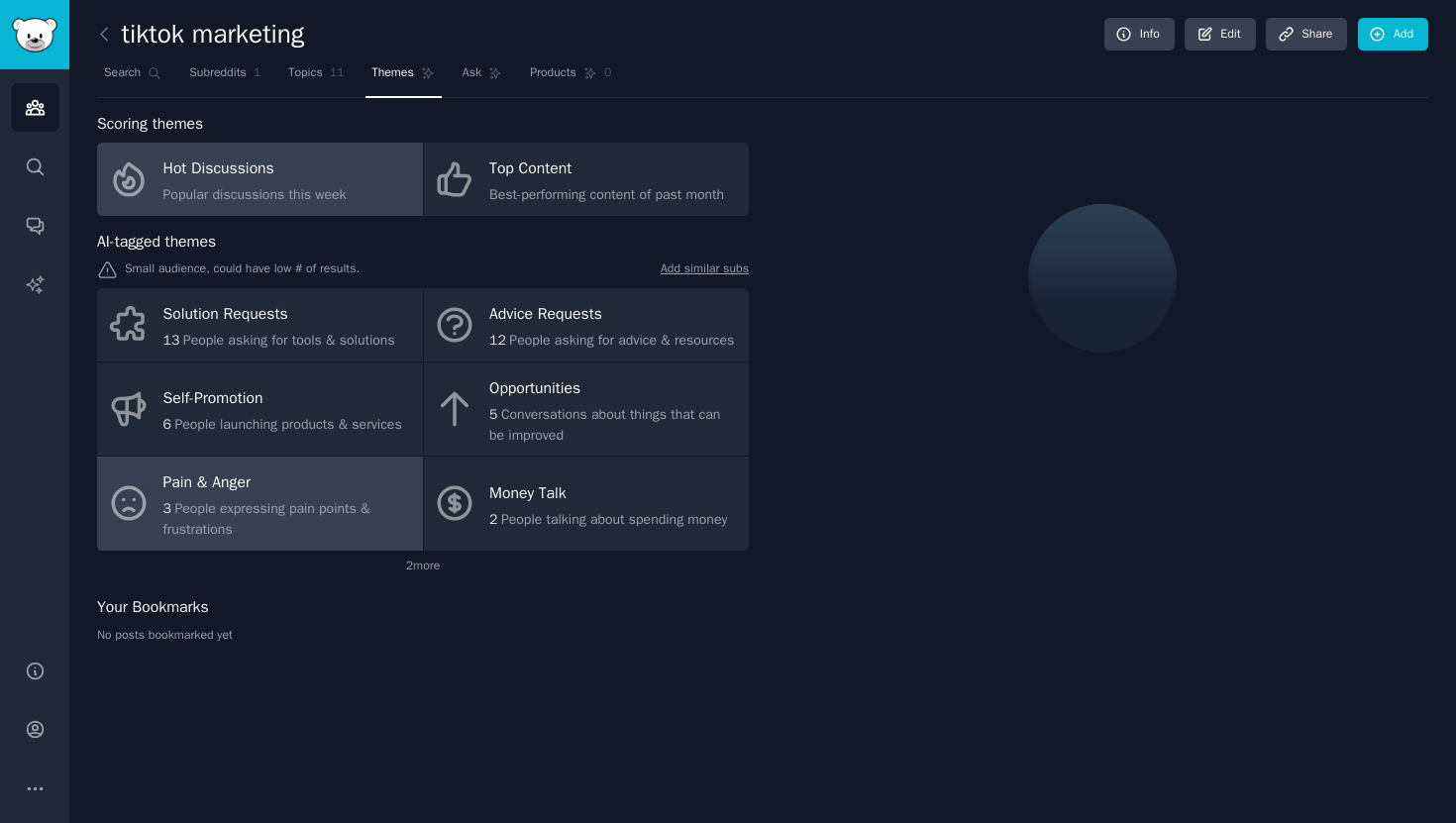click on "People expressing pain points & frustrations" at bounding box center (266, 519) 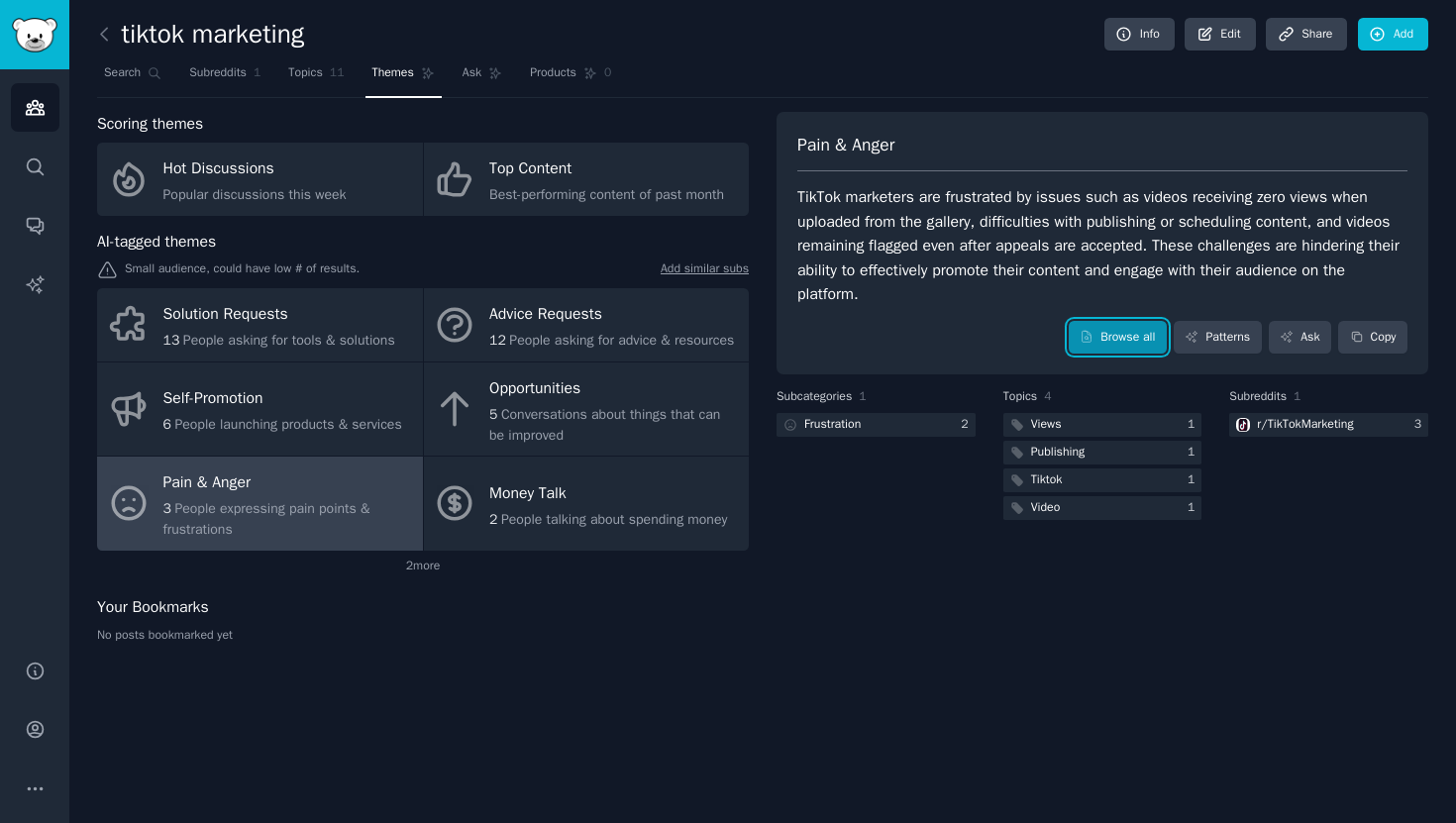 click on "Browse all" at bounding box center [1117, 338] 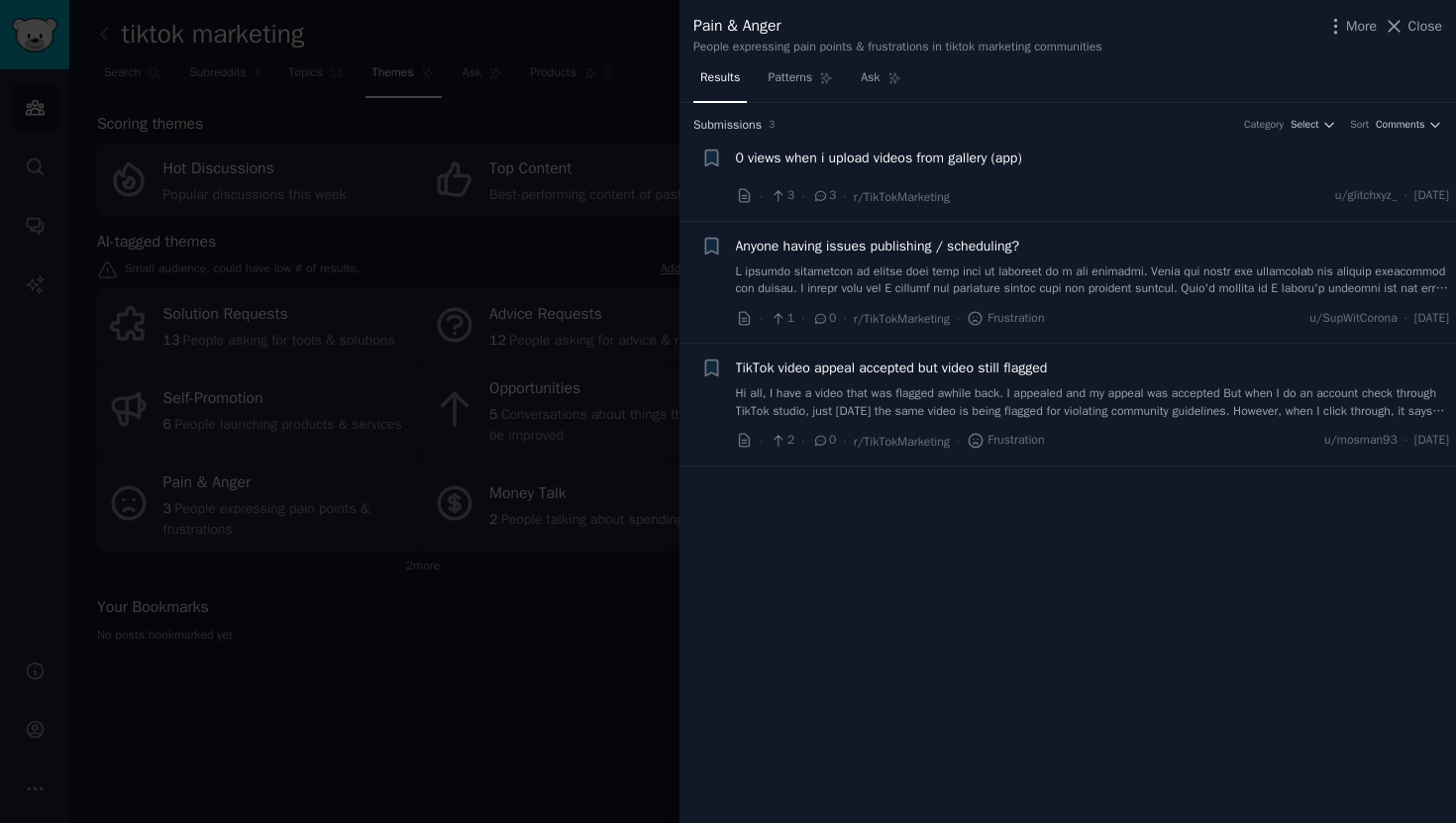 click at bounding box center (728, 411) 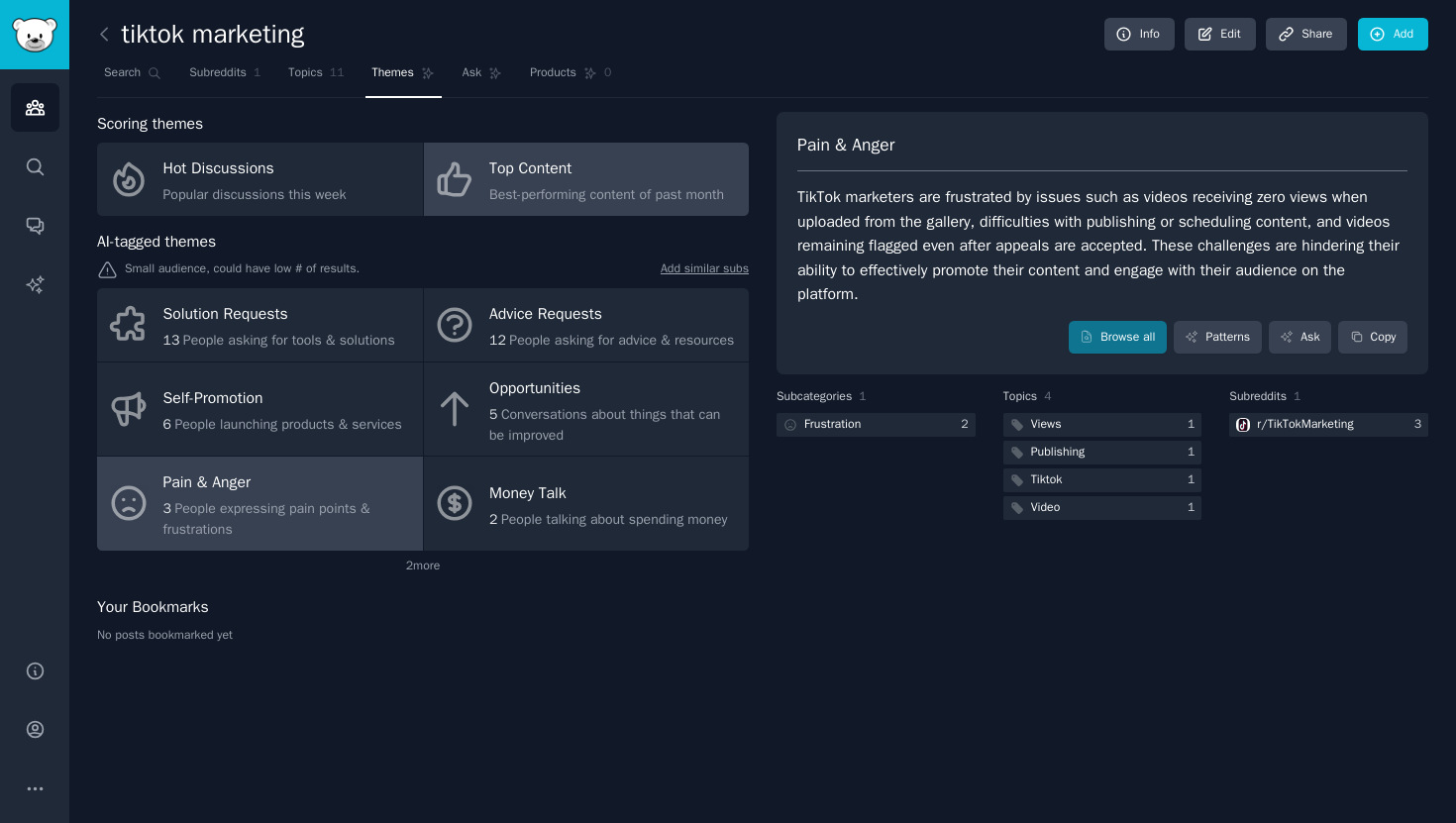 click on "Best-performing content of past month" 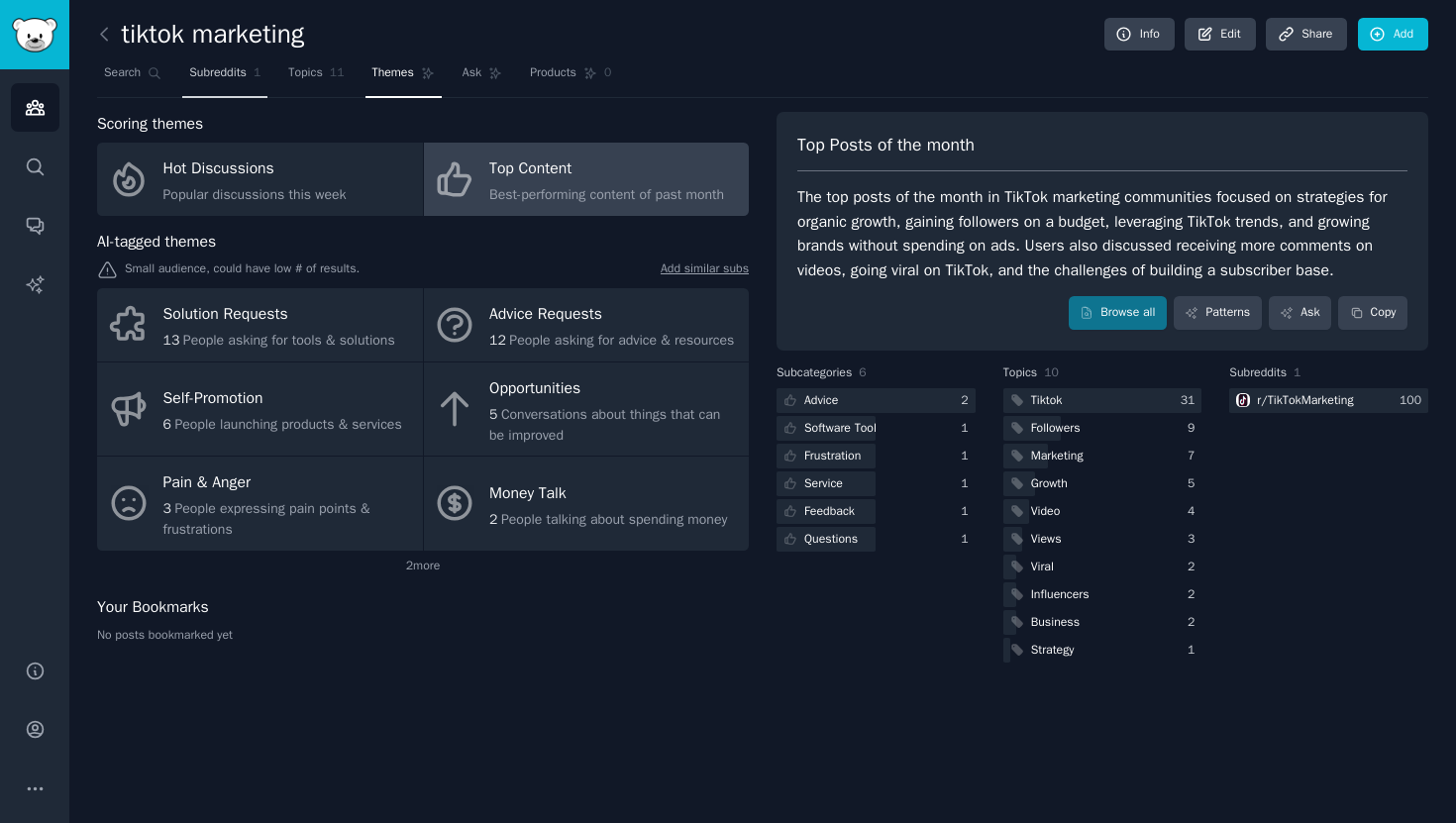 click on "Subreddits" at bounding box center [218, 73] 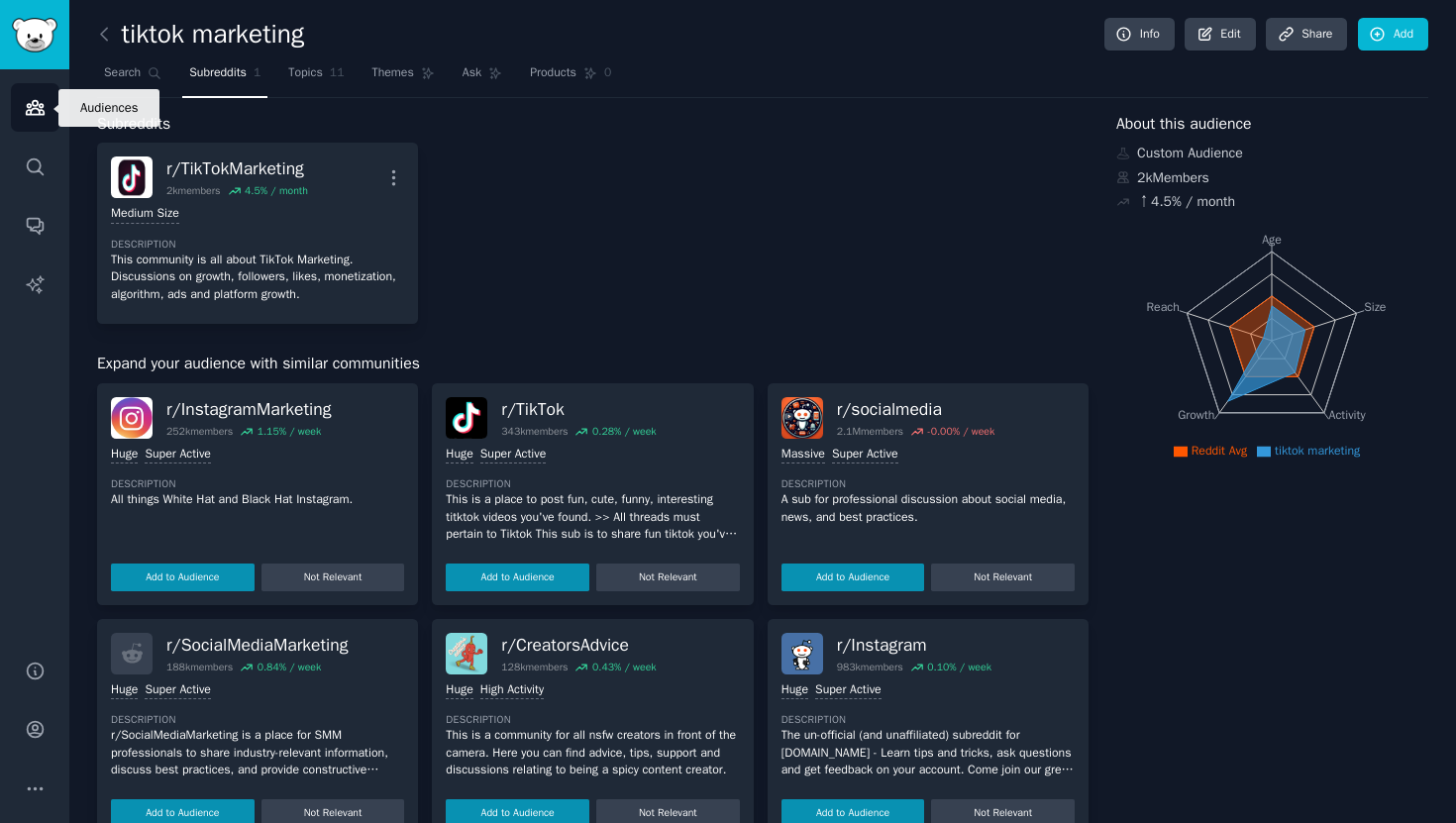 click on "Audiences" at bounding box center (35, 107) 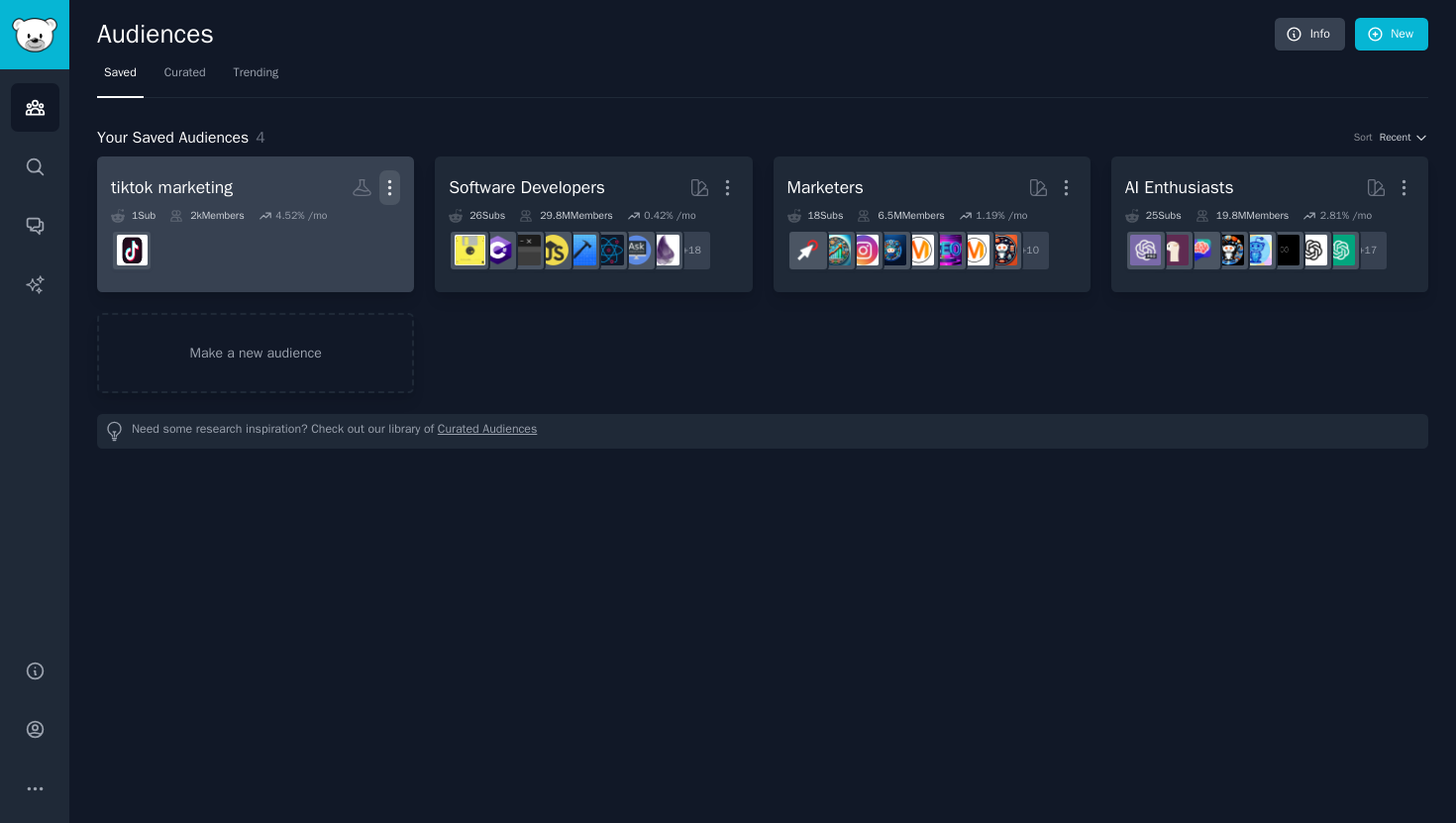 click 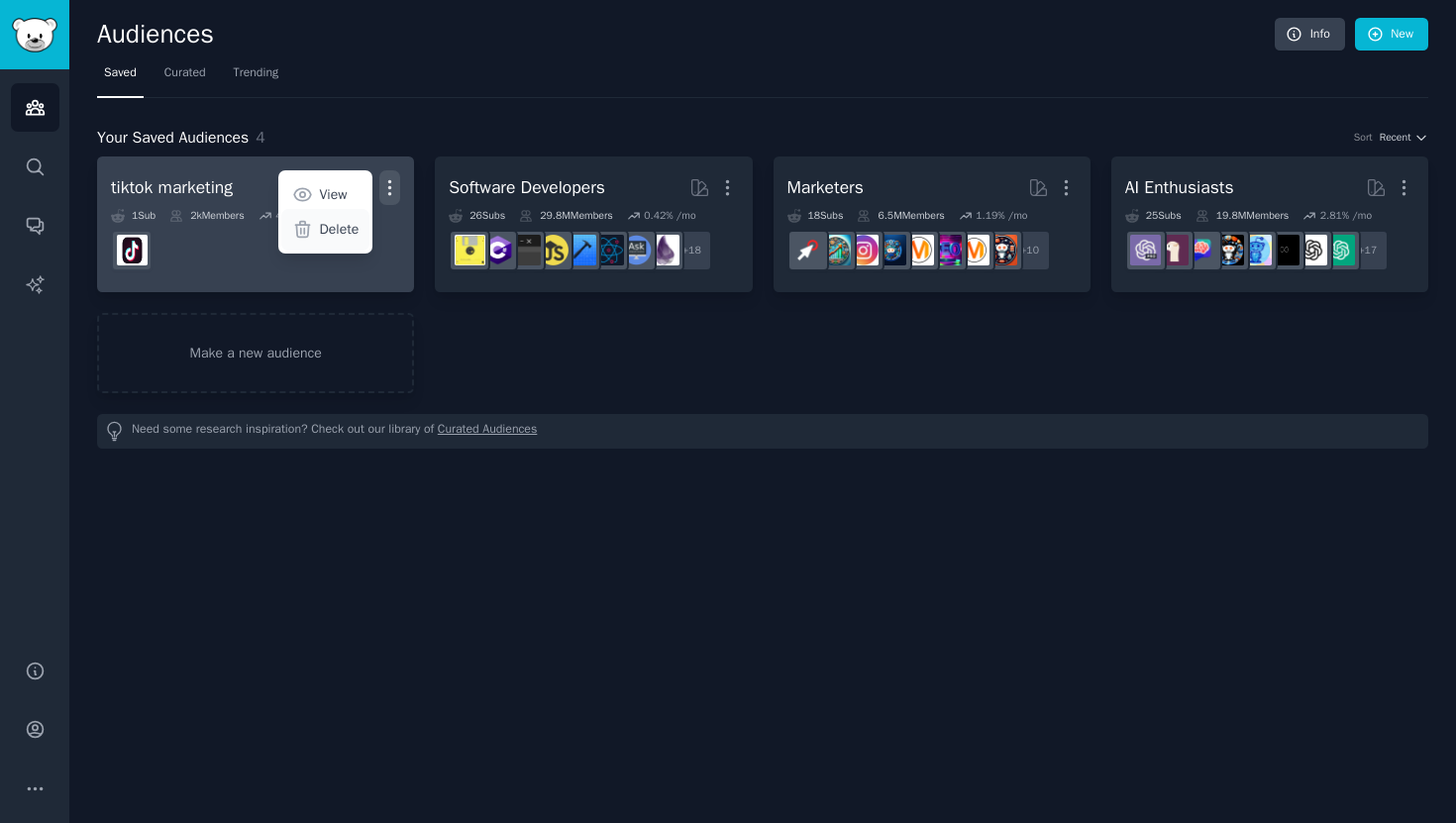 click on "Delete" at bounding box center (340, 229) 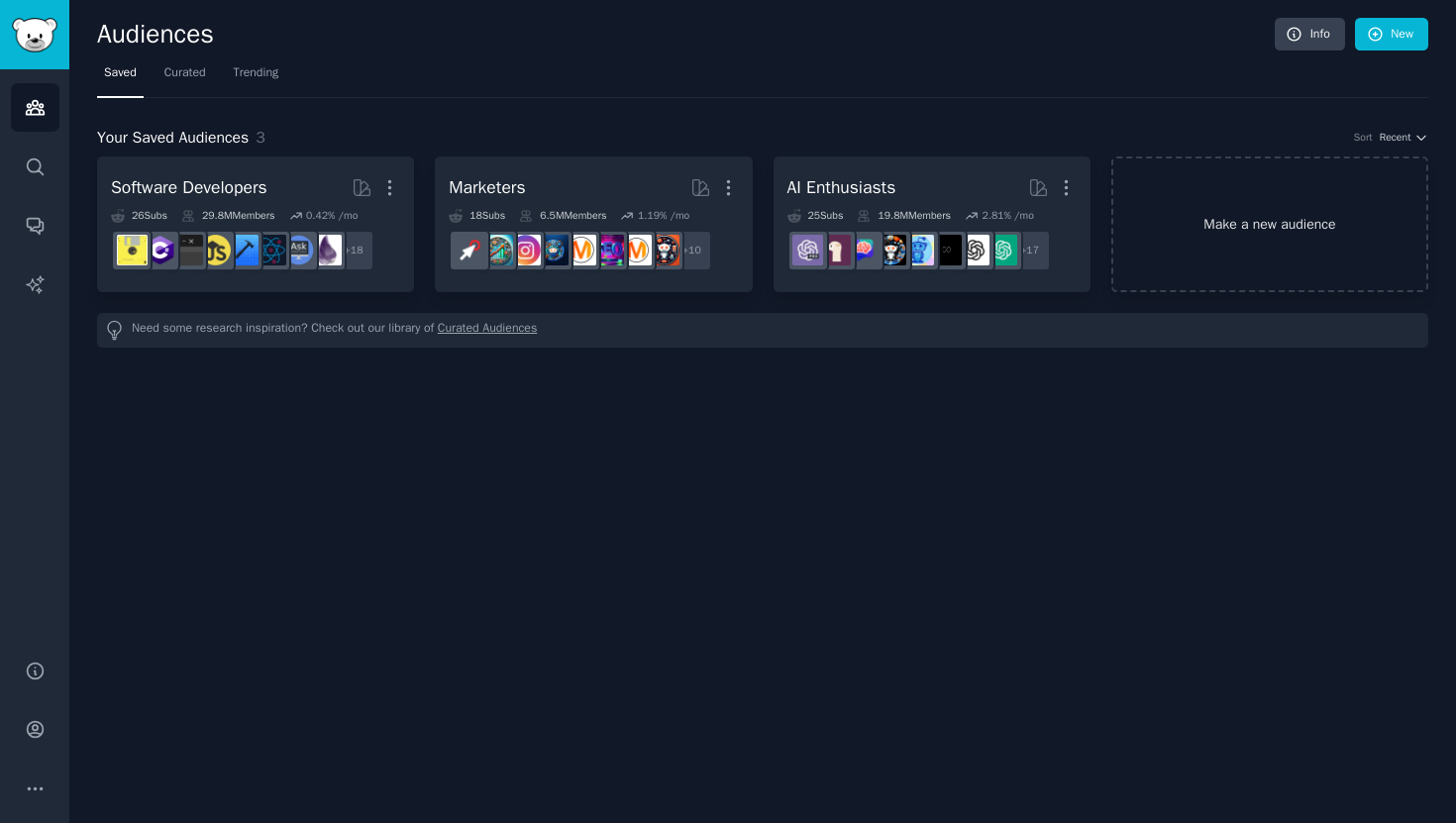 click on "Make a new audience" at bounding box center (1270, 224) 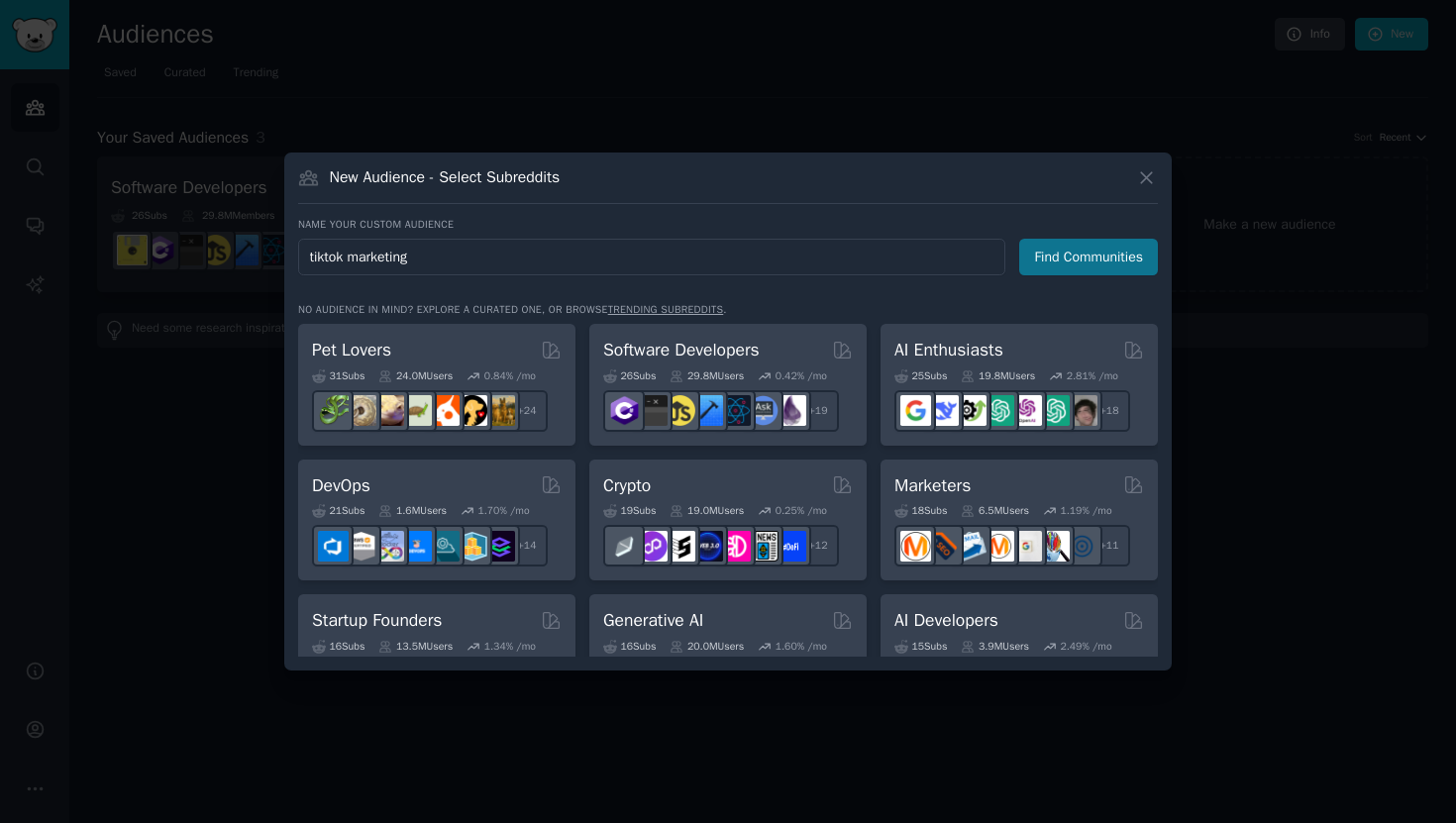 type on "tiktok marketing" 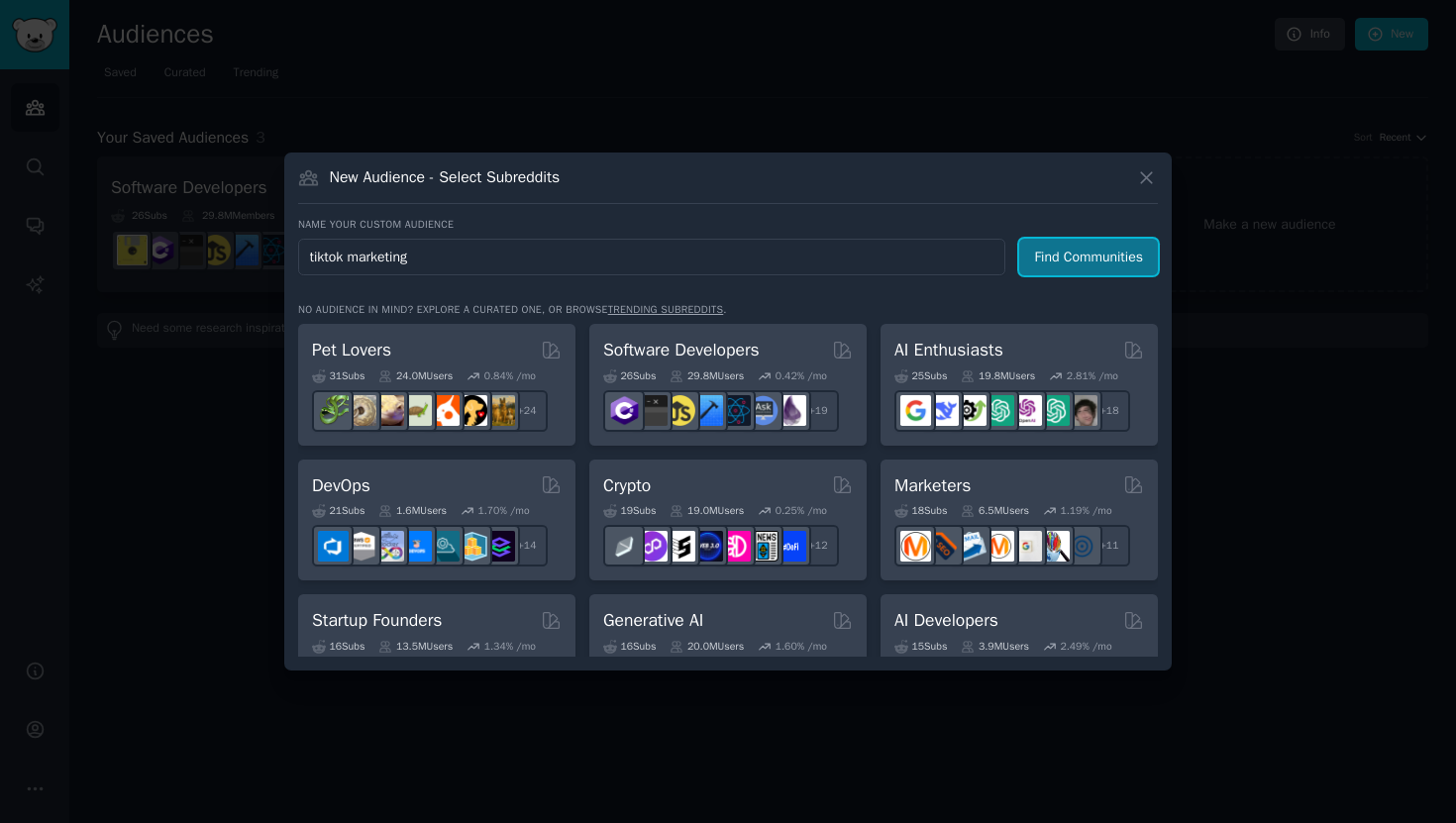 click on "Find Communities" at bounding box center (1089, 257) 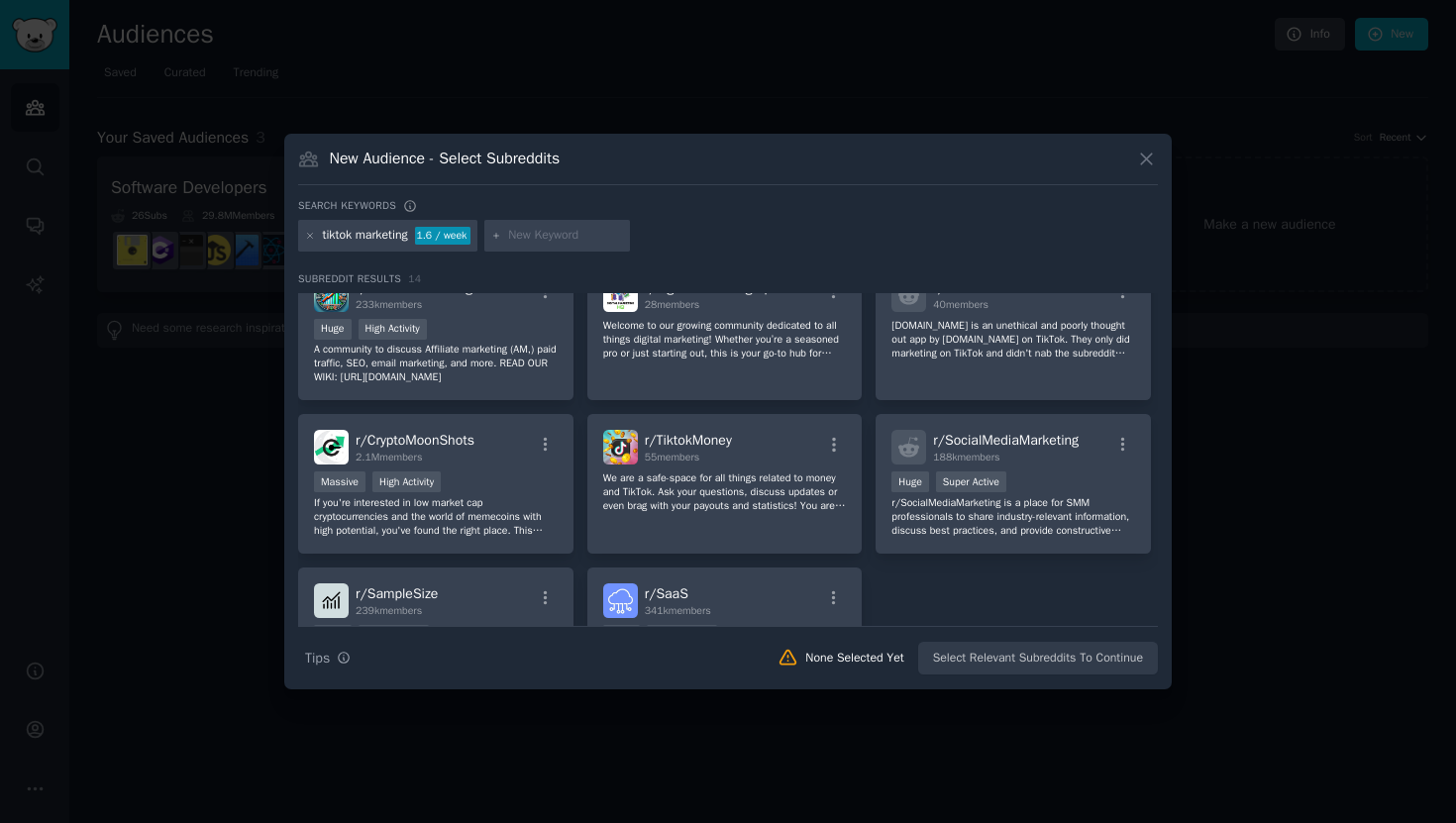 scroll, scrollTop: 460, scrollLeft: 0, axis: vertical 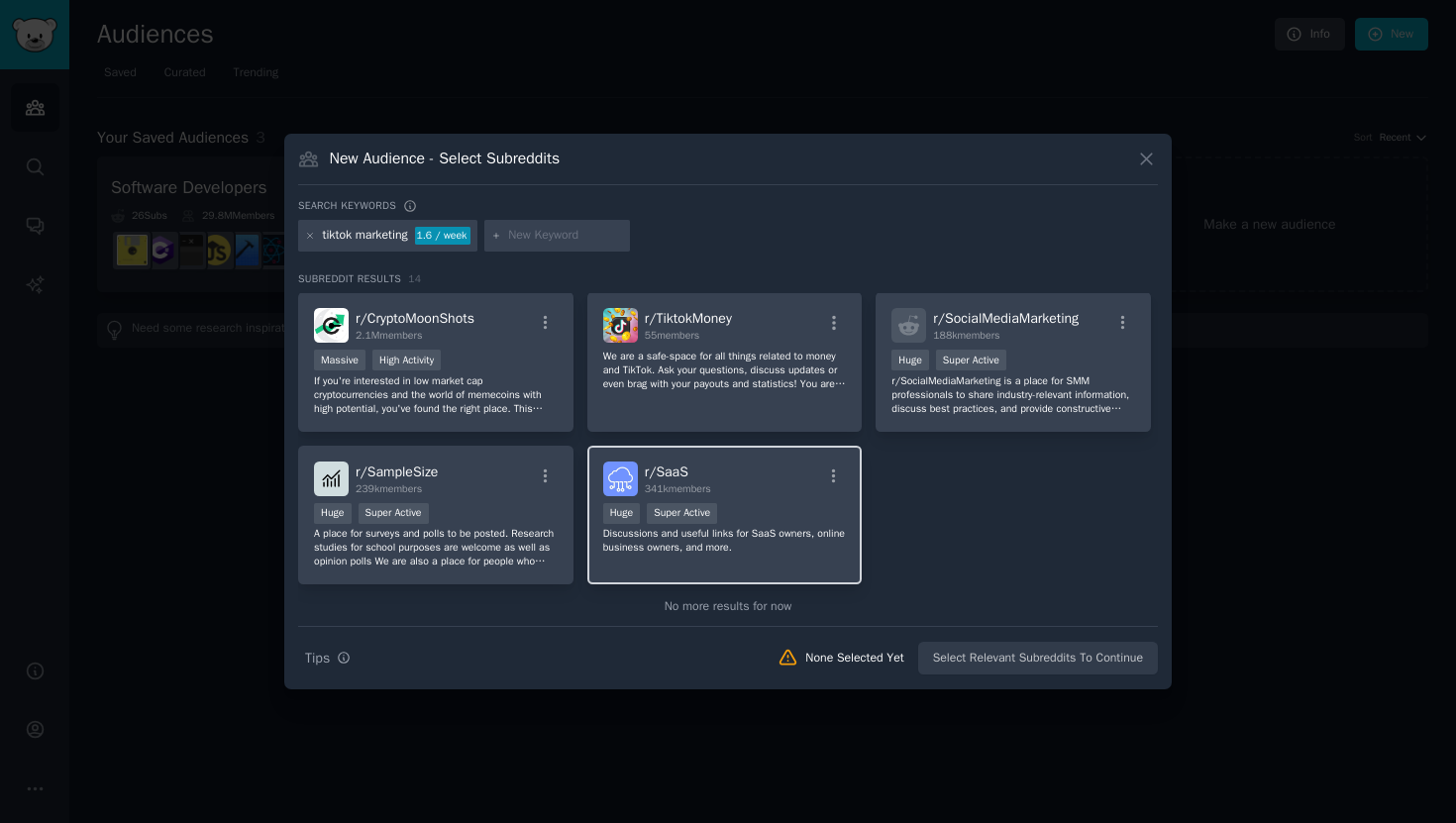 click on "Discussions and useful links for SaaS owners, online business owners, and more." at bounding box center [725, 541] 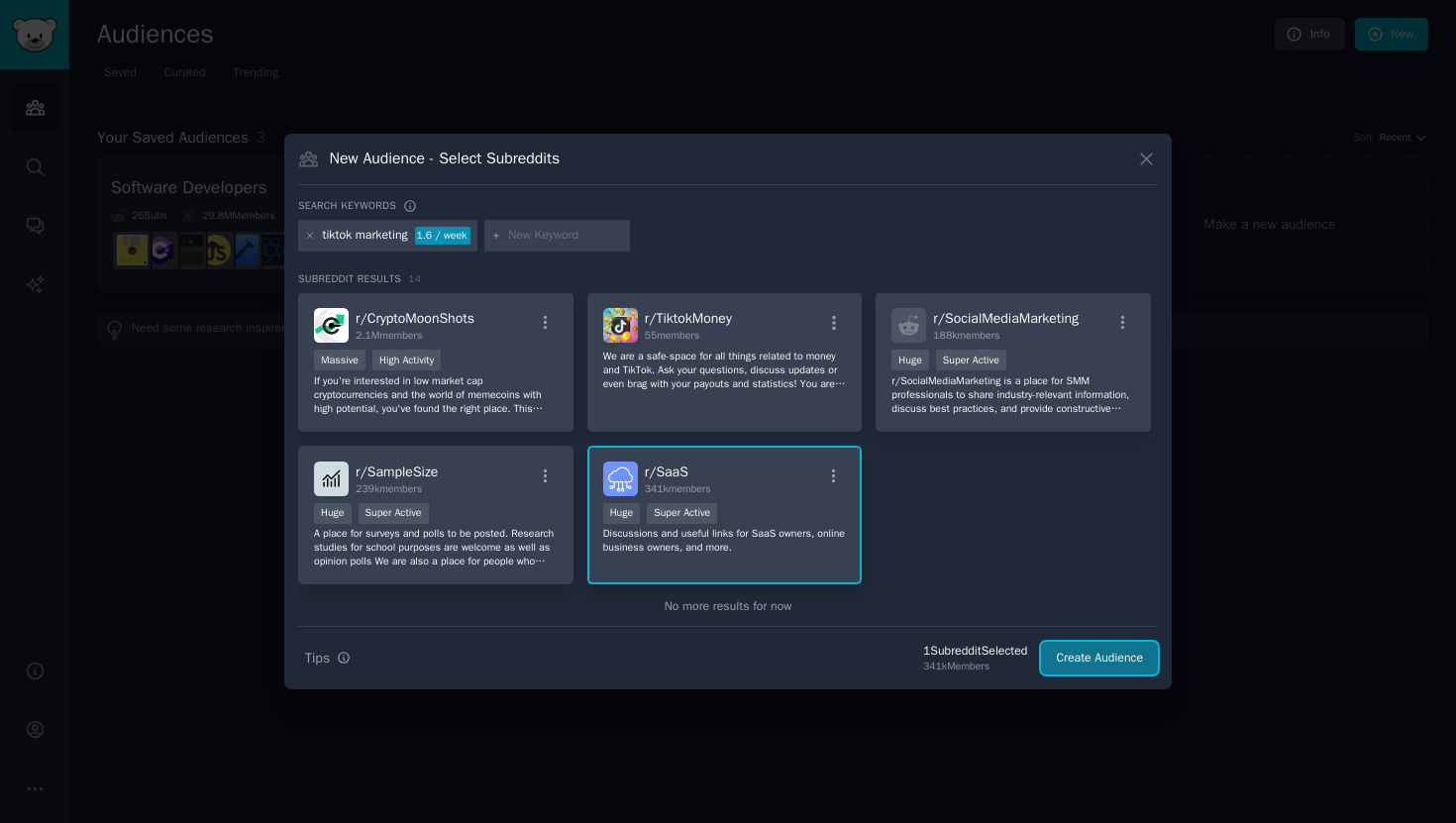 click on "Create Audience" at bounding box center [1099, 659] 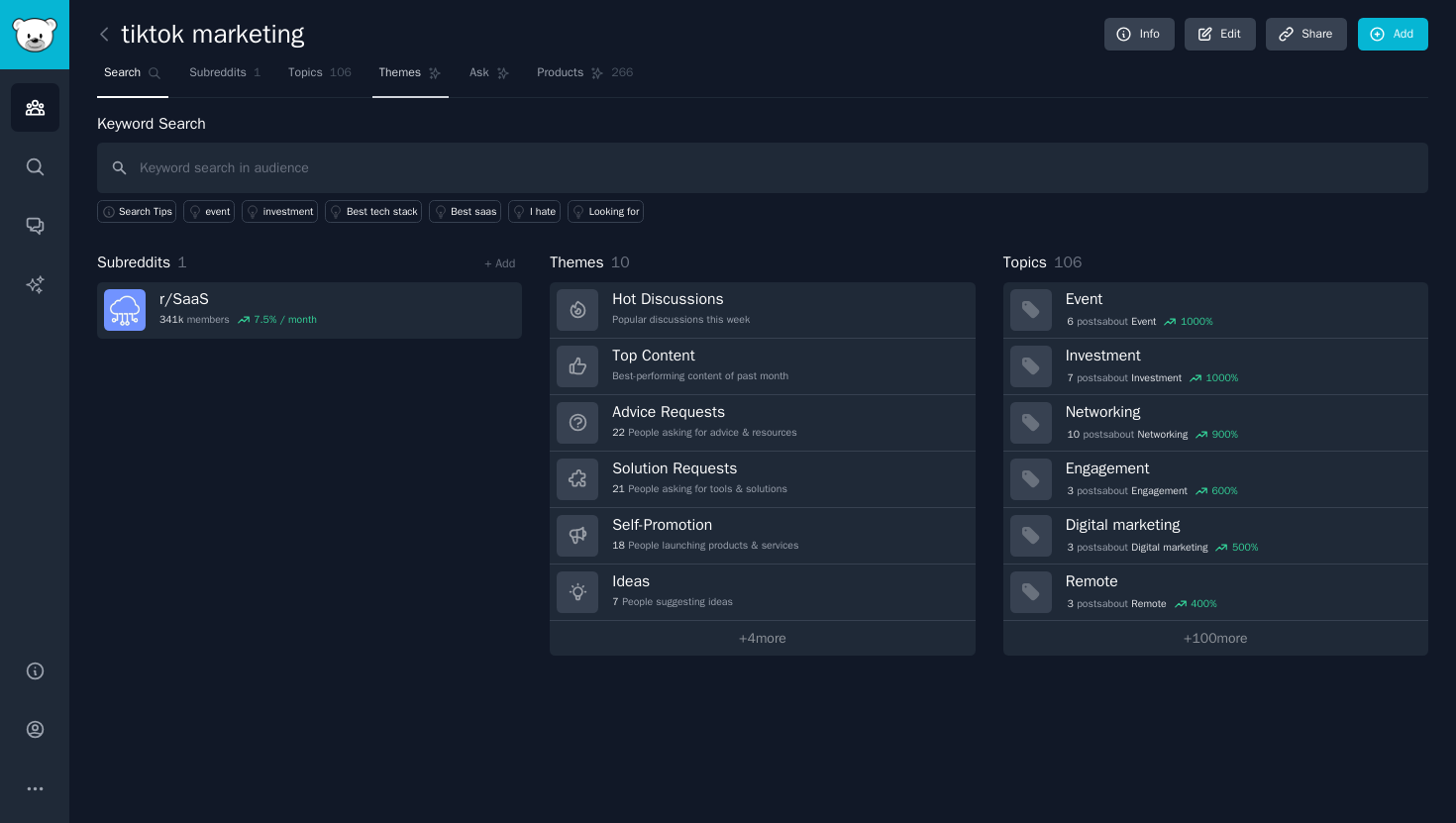 click on "Themes" at bounding box center (400, 73) 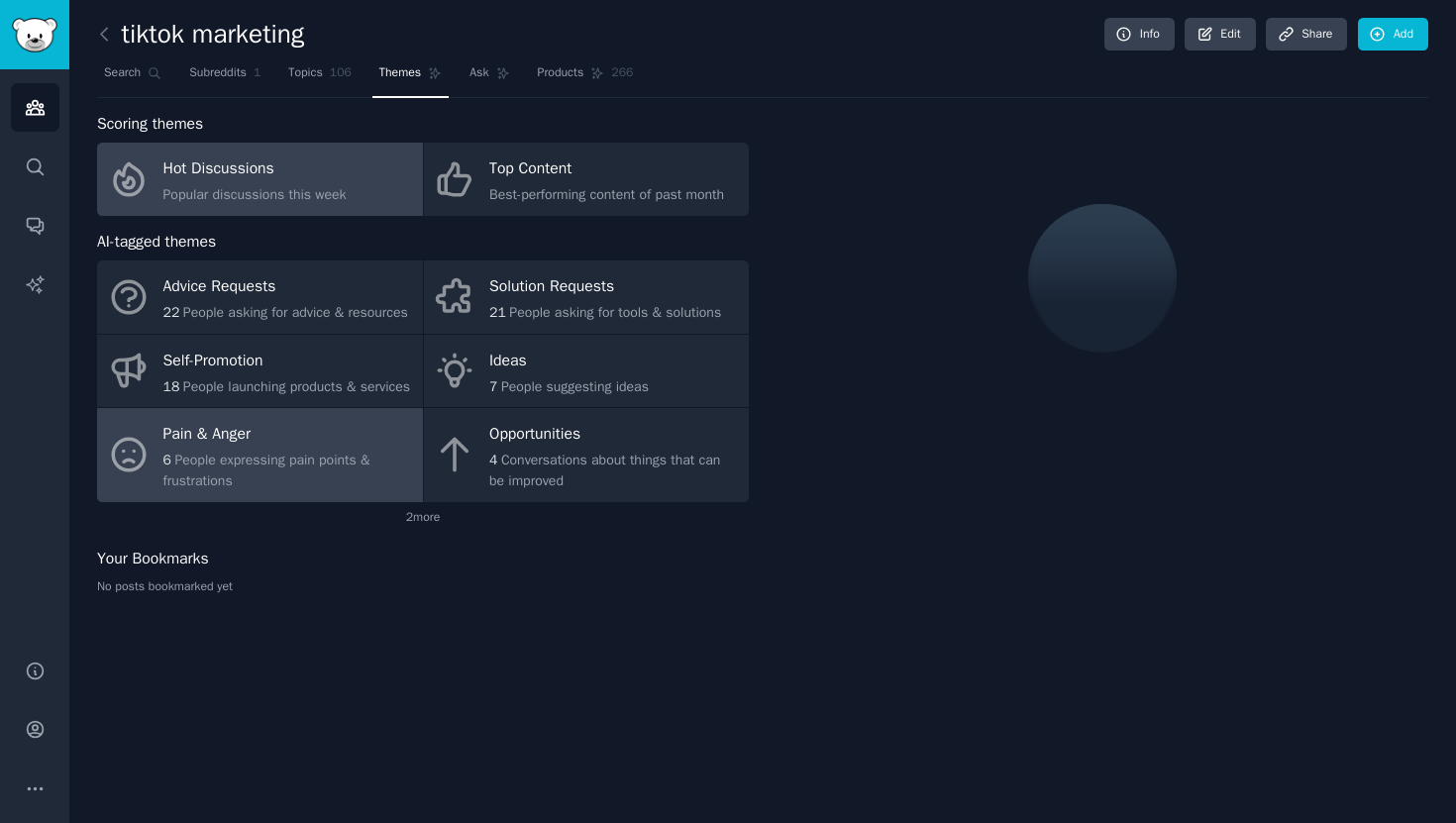 click on "Pain & Anger" at bounding box center [288, 435] 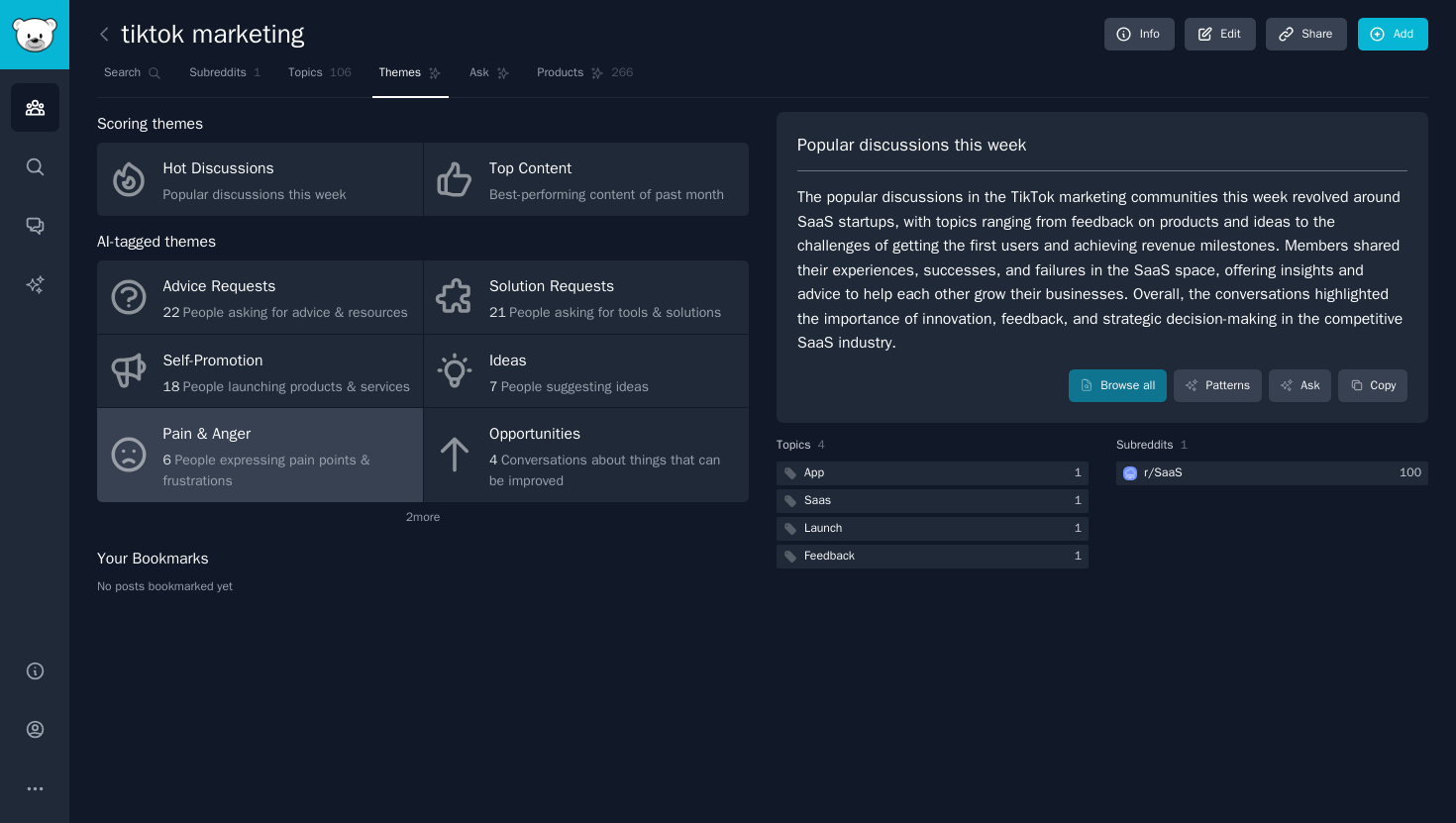 click on "Pain & Anger" at bounding box center [288, 435] 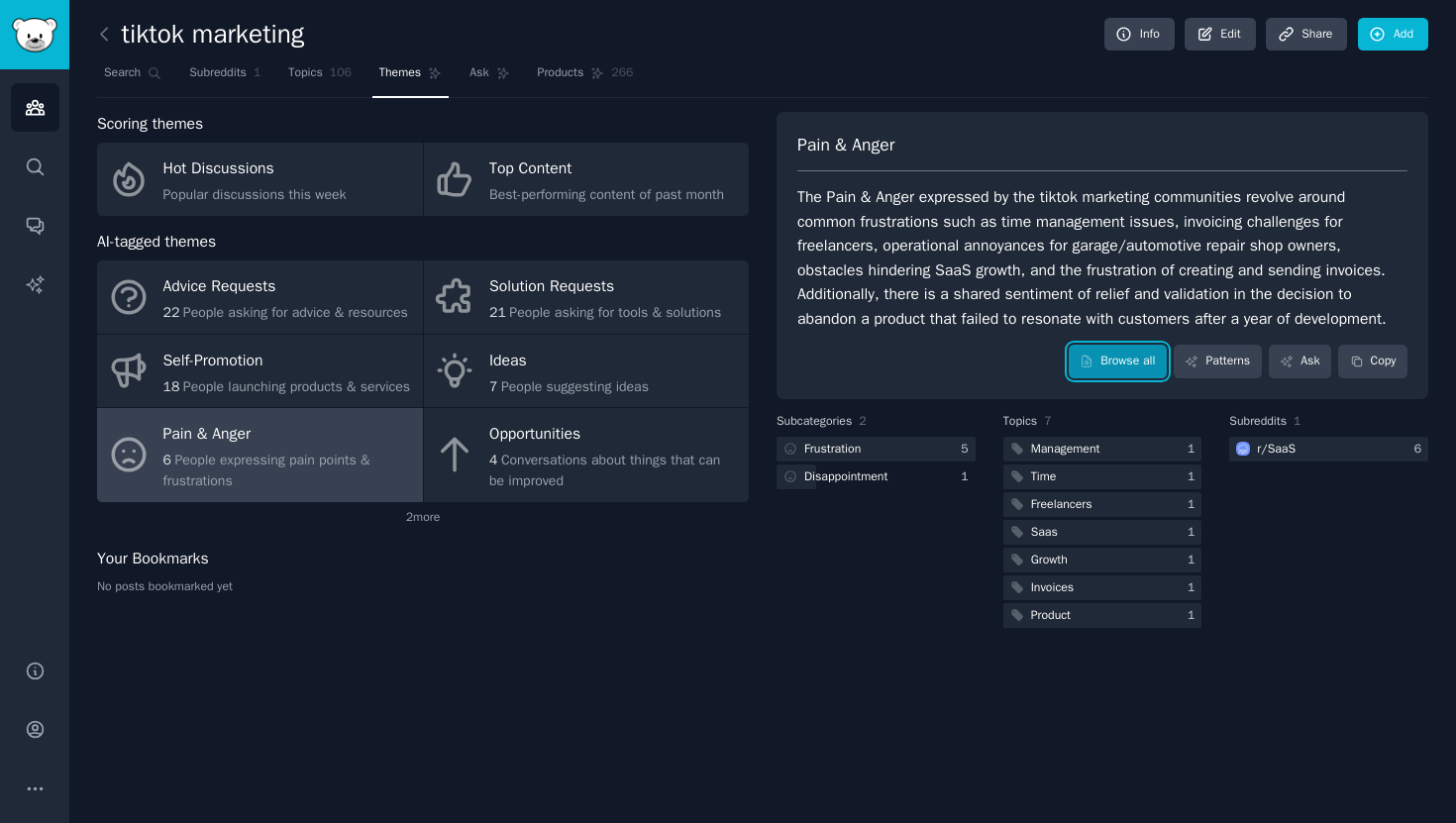 click on "Browse all" at bounding box center (1117, 361) 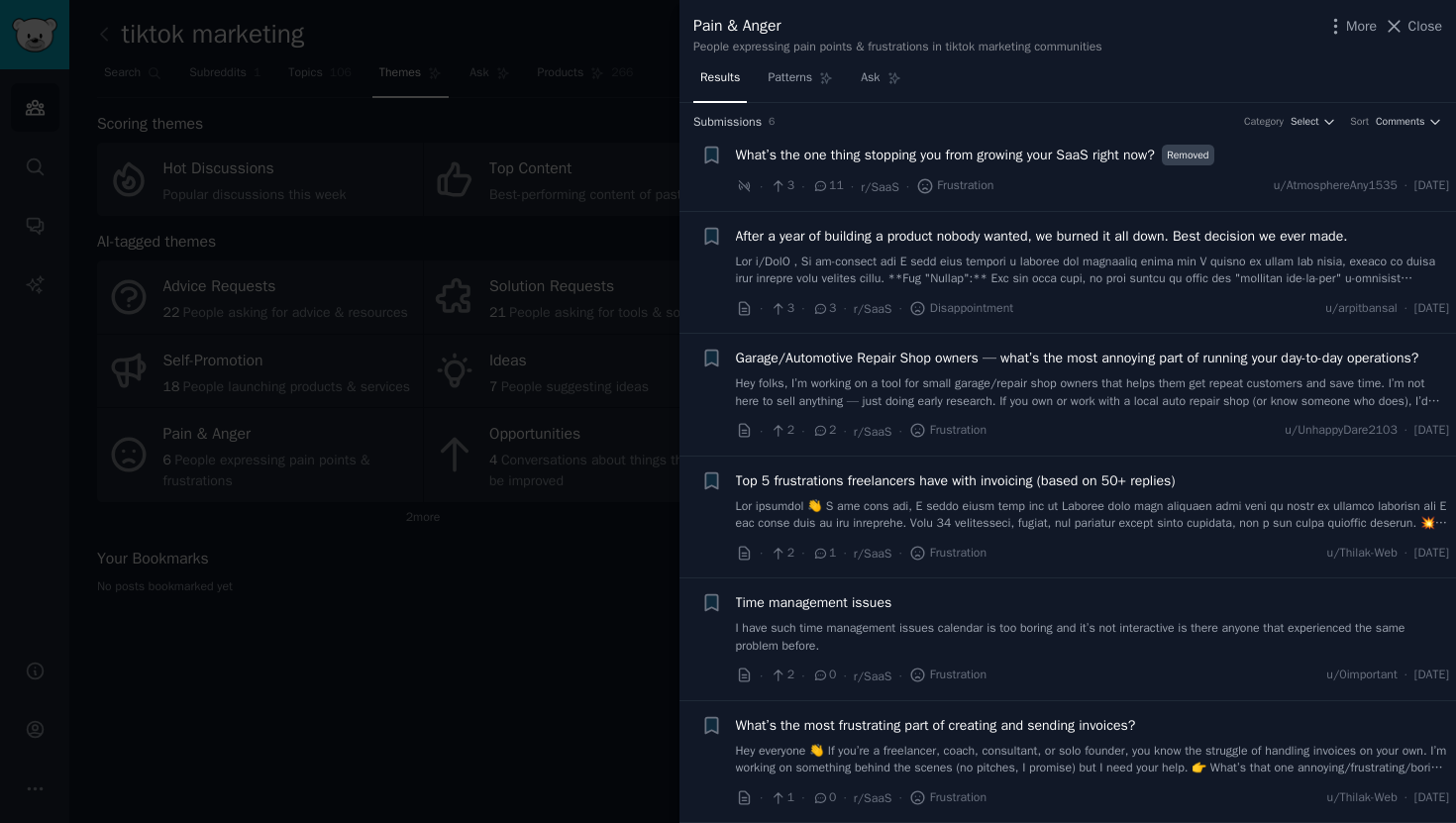 scroll, scrollTop: 24, scrollLeft: 0, axis: vertical 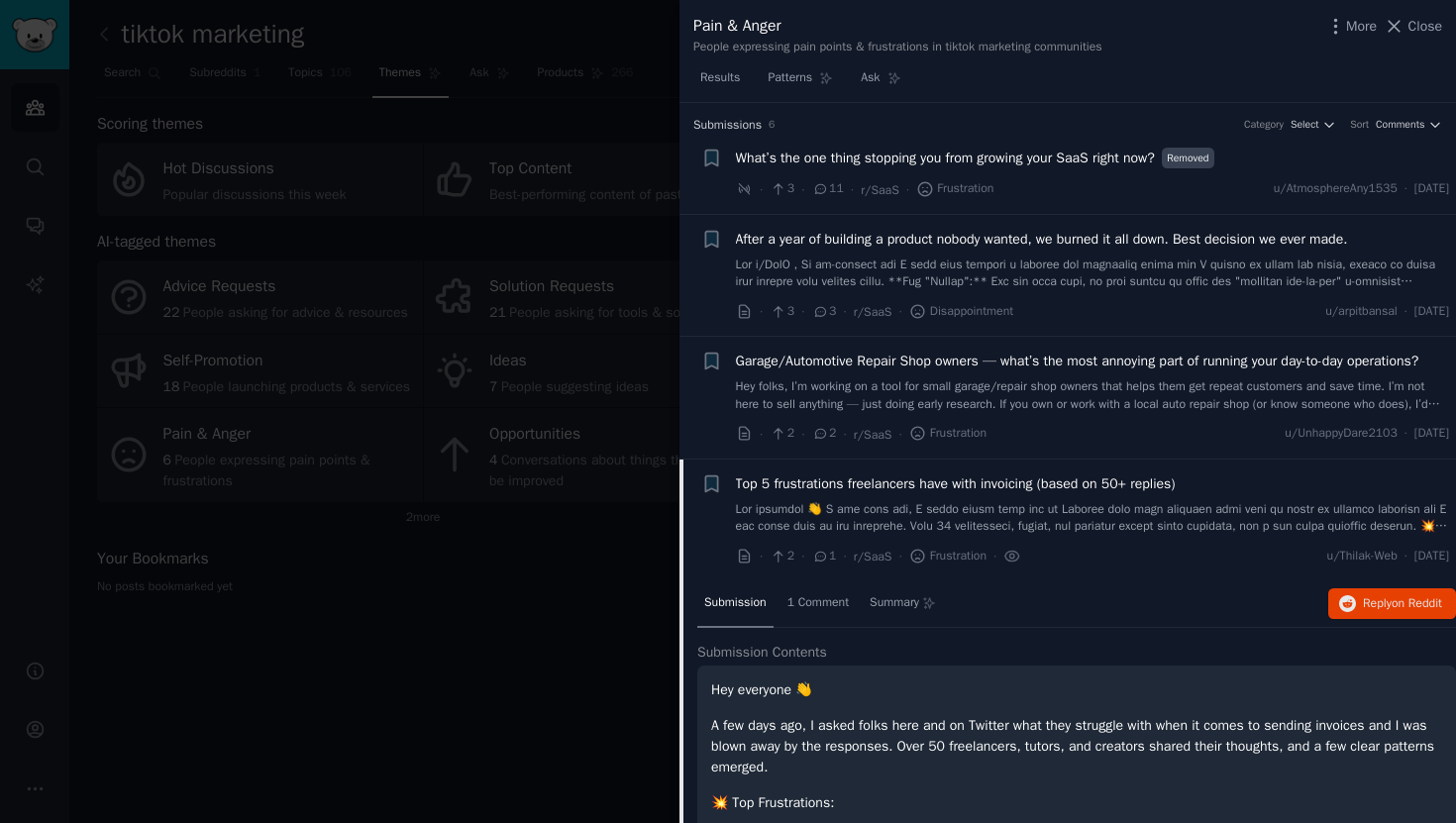 click at bounding box center [728, 411] 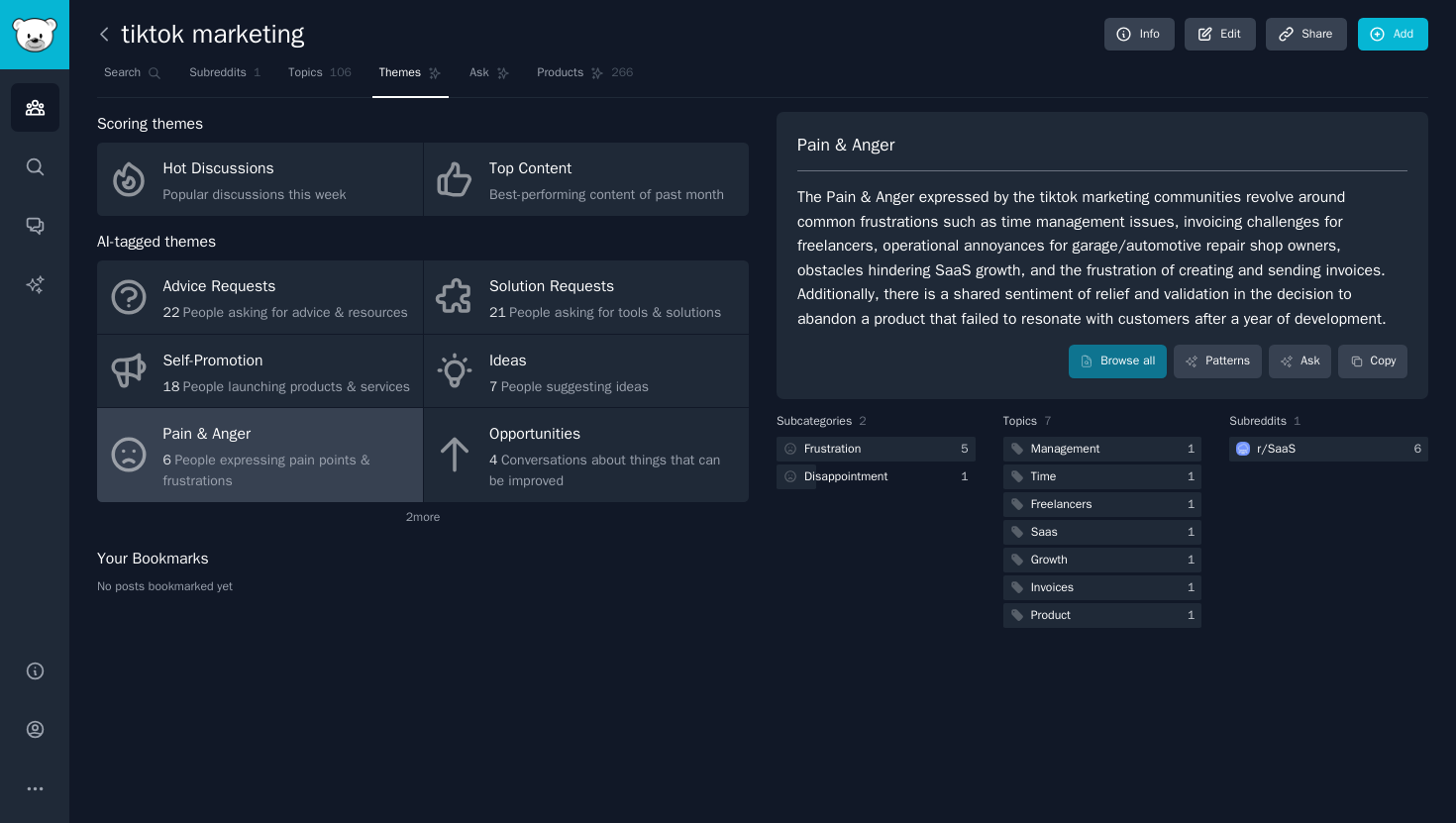 click 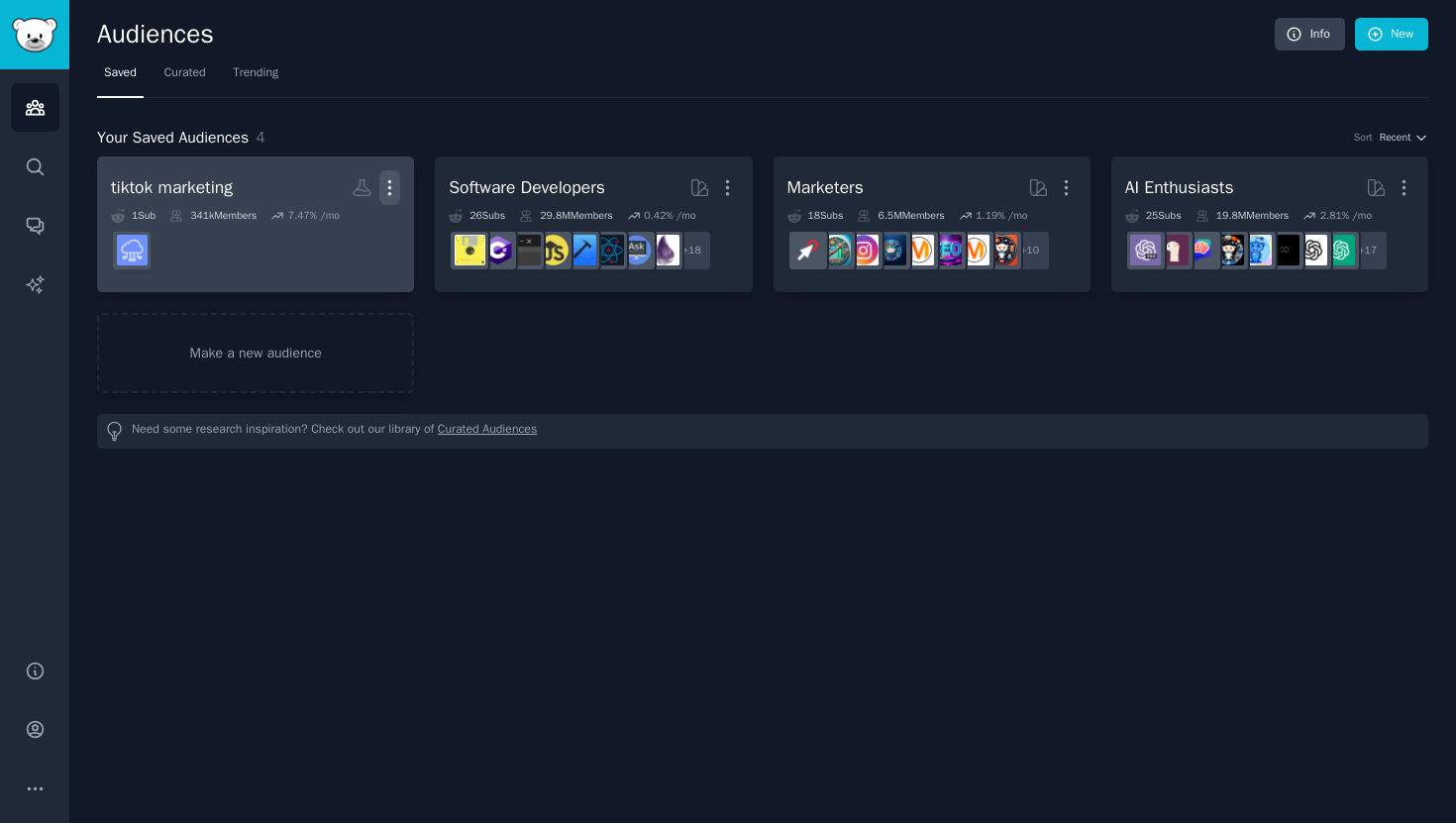 click 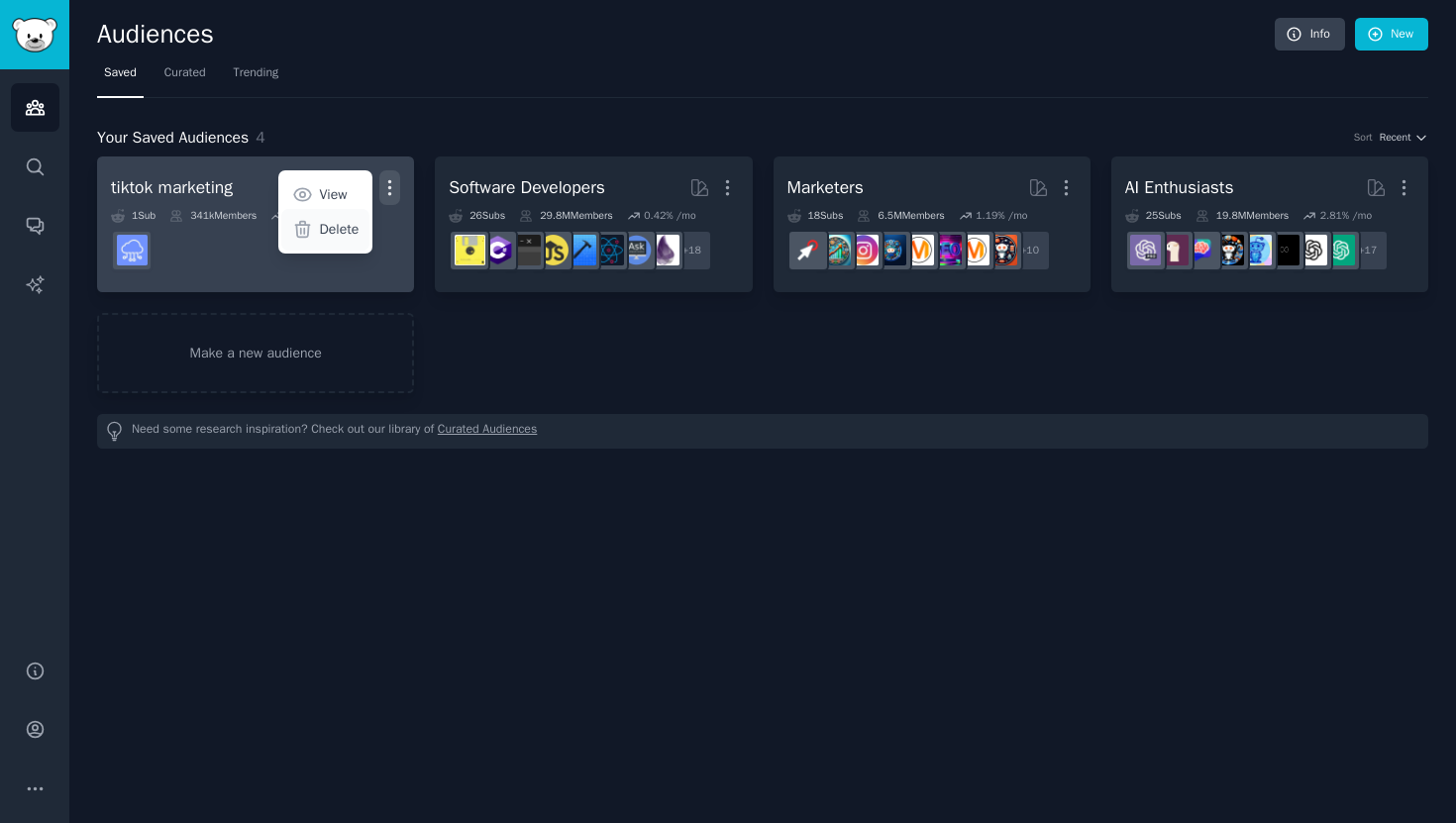 click on "Delete" at bounding box center (340, 229) 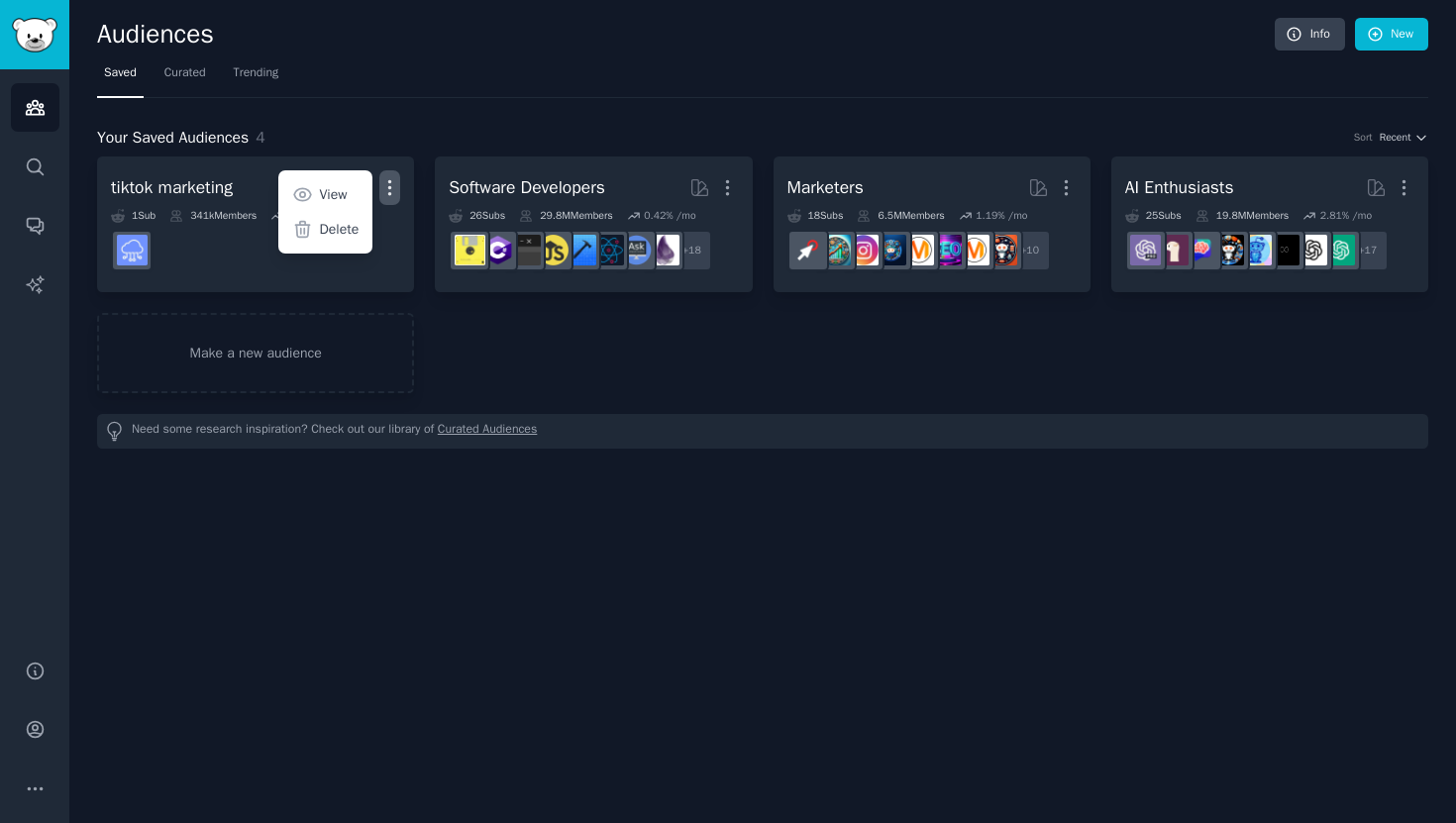 click on "tiktok marketing Custom Audience More View Delete 1  Sub 341k  Members 7.47 % /mo Software Developers More 26  Sub s 29.8M  Members 0.42 % /mo r/iOSProgramming + 18 Marketers More 18  Sub s 6.5M  Members 1.19 % /mo r/advertising, r/FacebookAds, r/content_marketing, r/bigseo, r/Emailmarketing, r/AskMarketing, r/googleads, r/MarketingResearch, r/affiliate_marketing, r/OnlineMarketing + 10 AI Enthusiasts More 25  Sub s 19.8M  Members 2.81 % /mo r/ChatGPTPro + 17 Make a new audience" at bounding box center [763, 274] 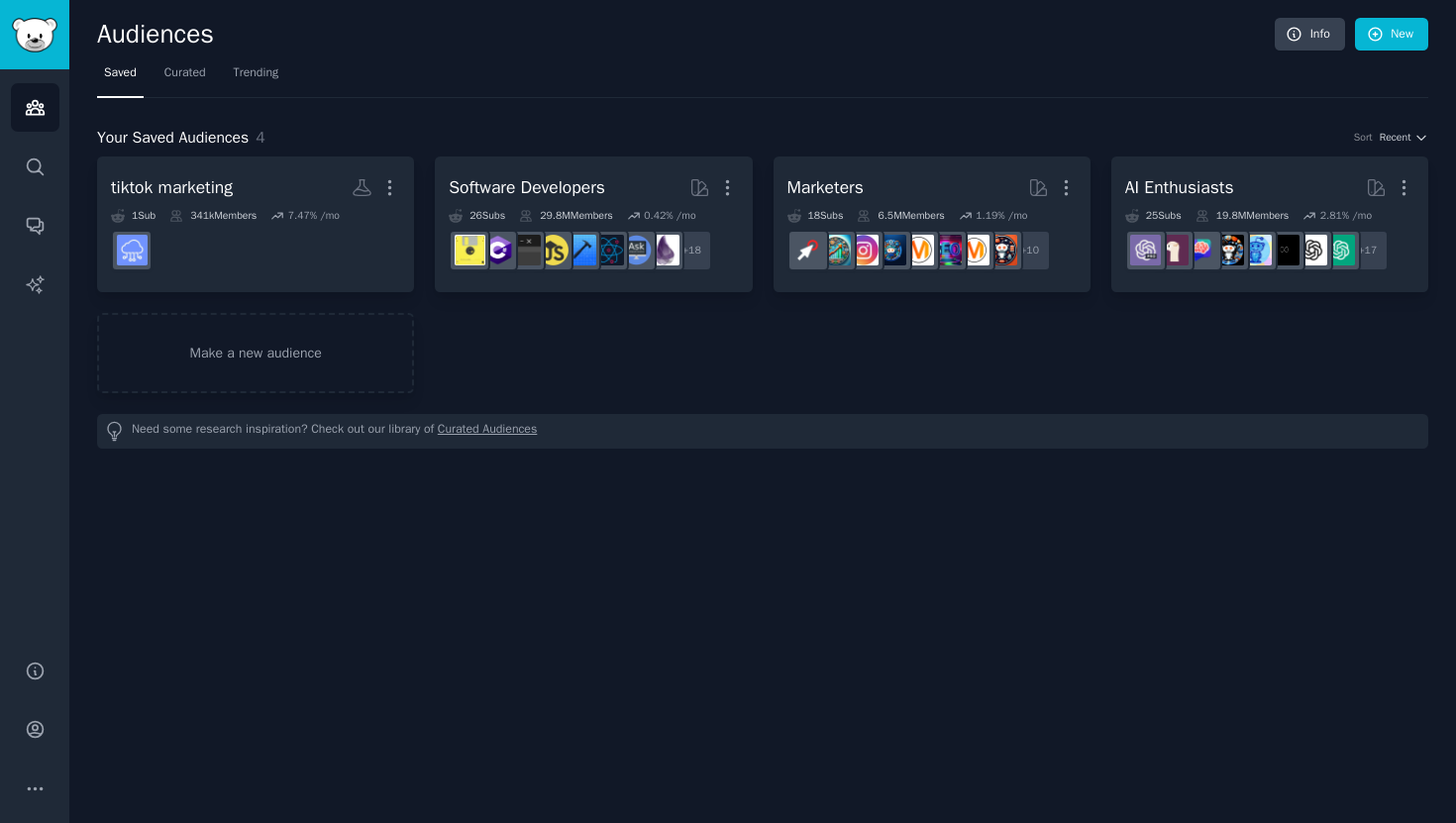 type 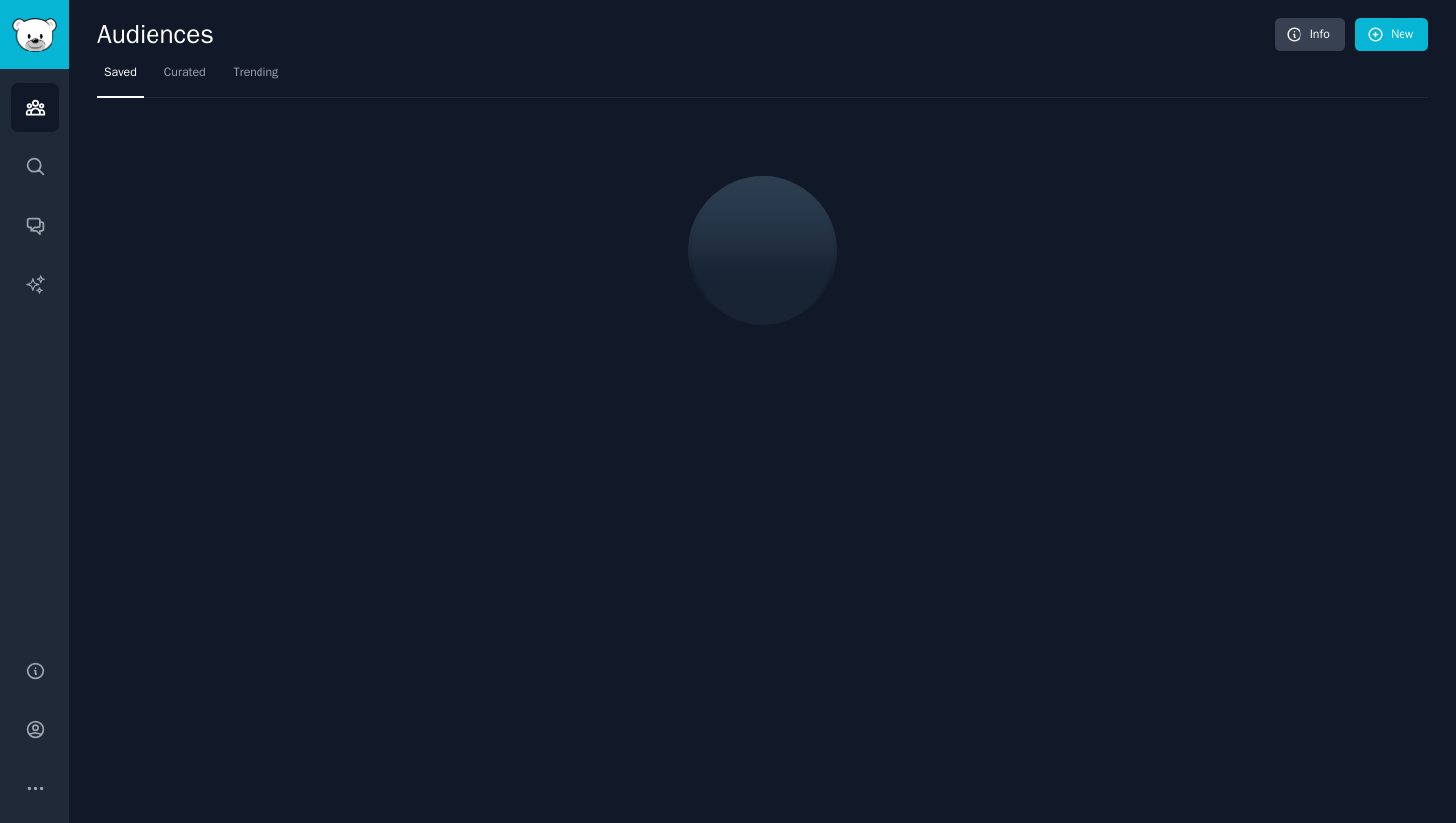 scroll, scrollTop: 0, scrollLeft: 0, axis: both 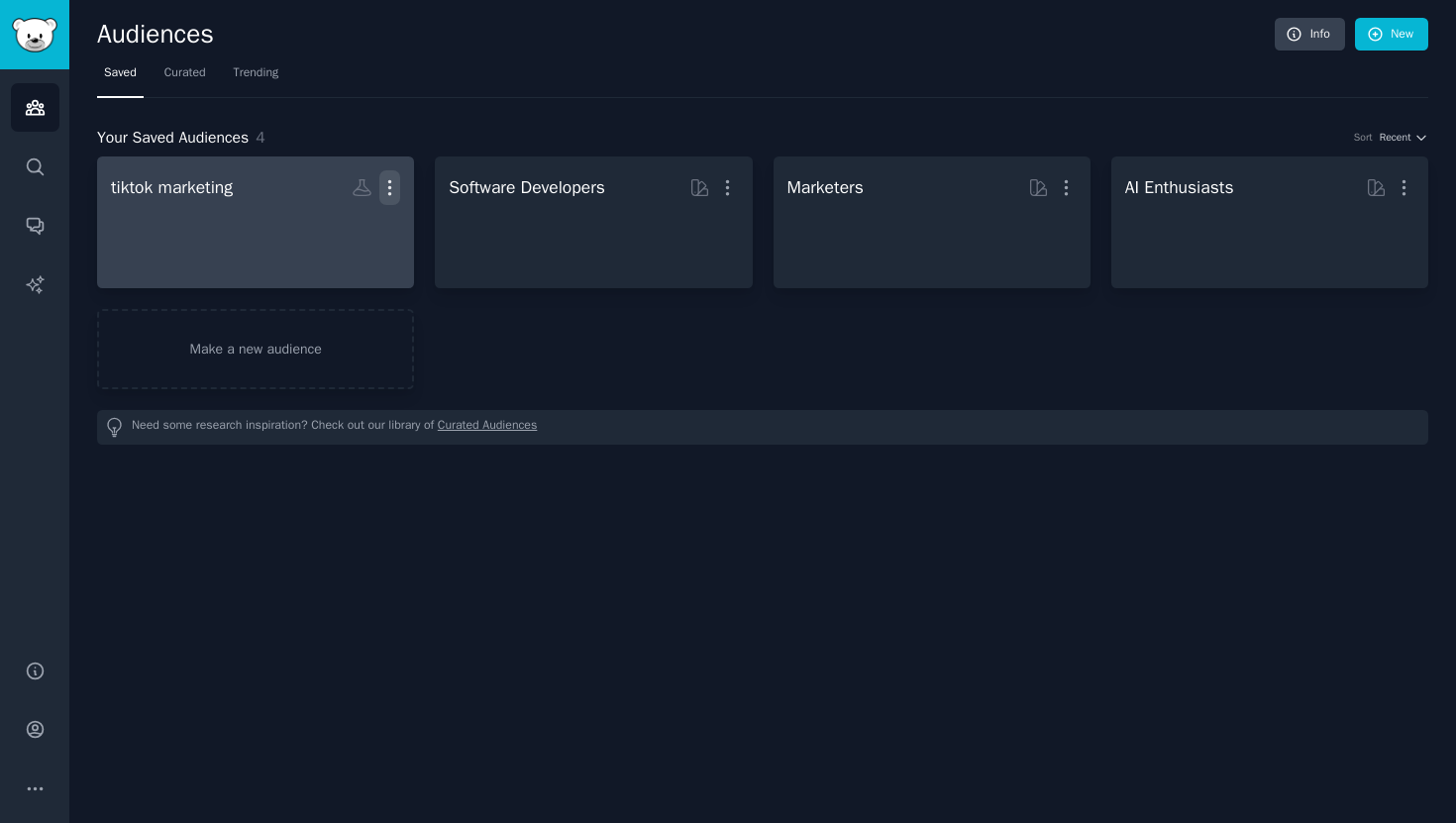 click 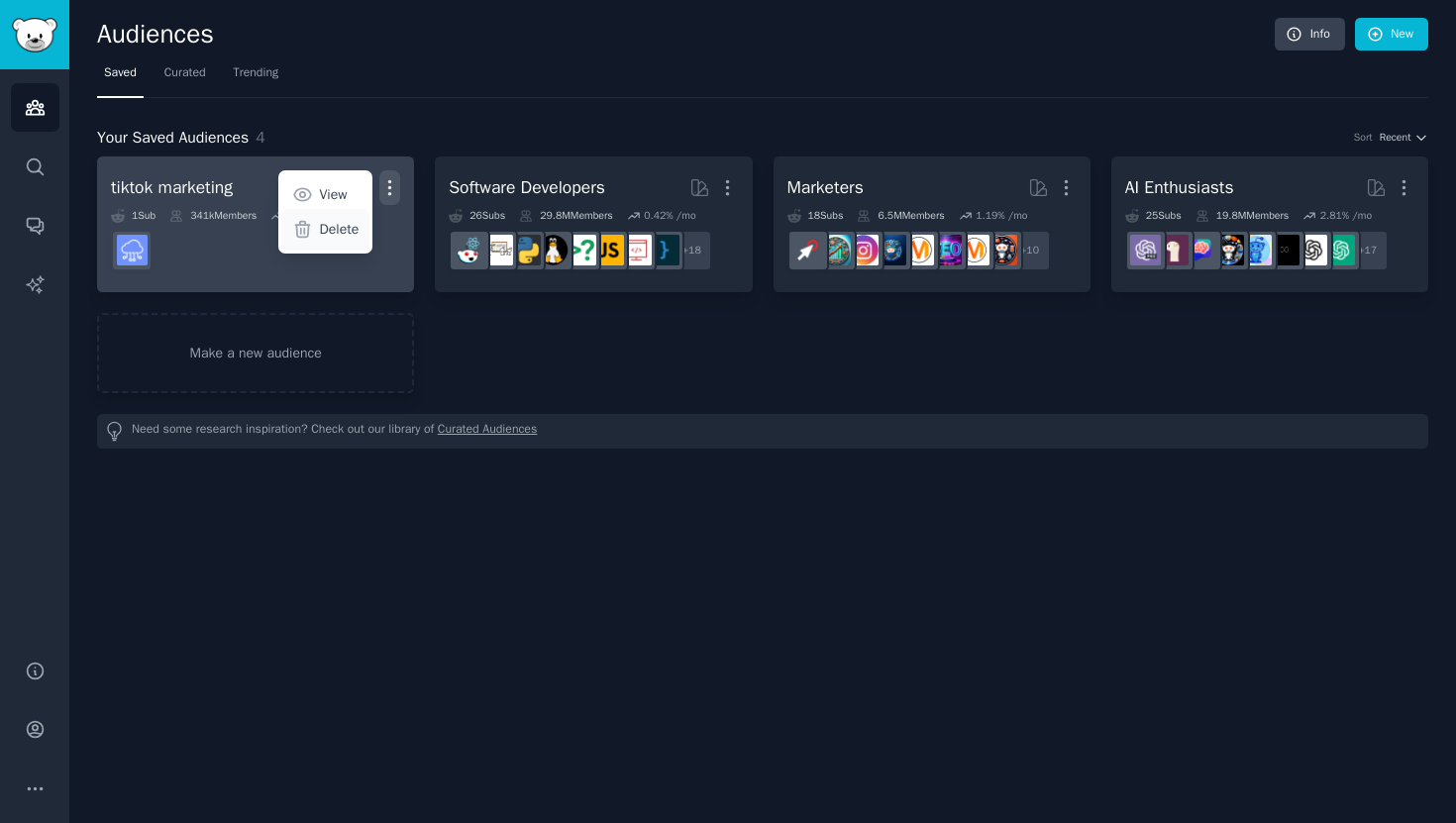click on "Delete" at bounding box center (340, 229) 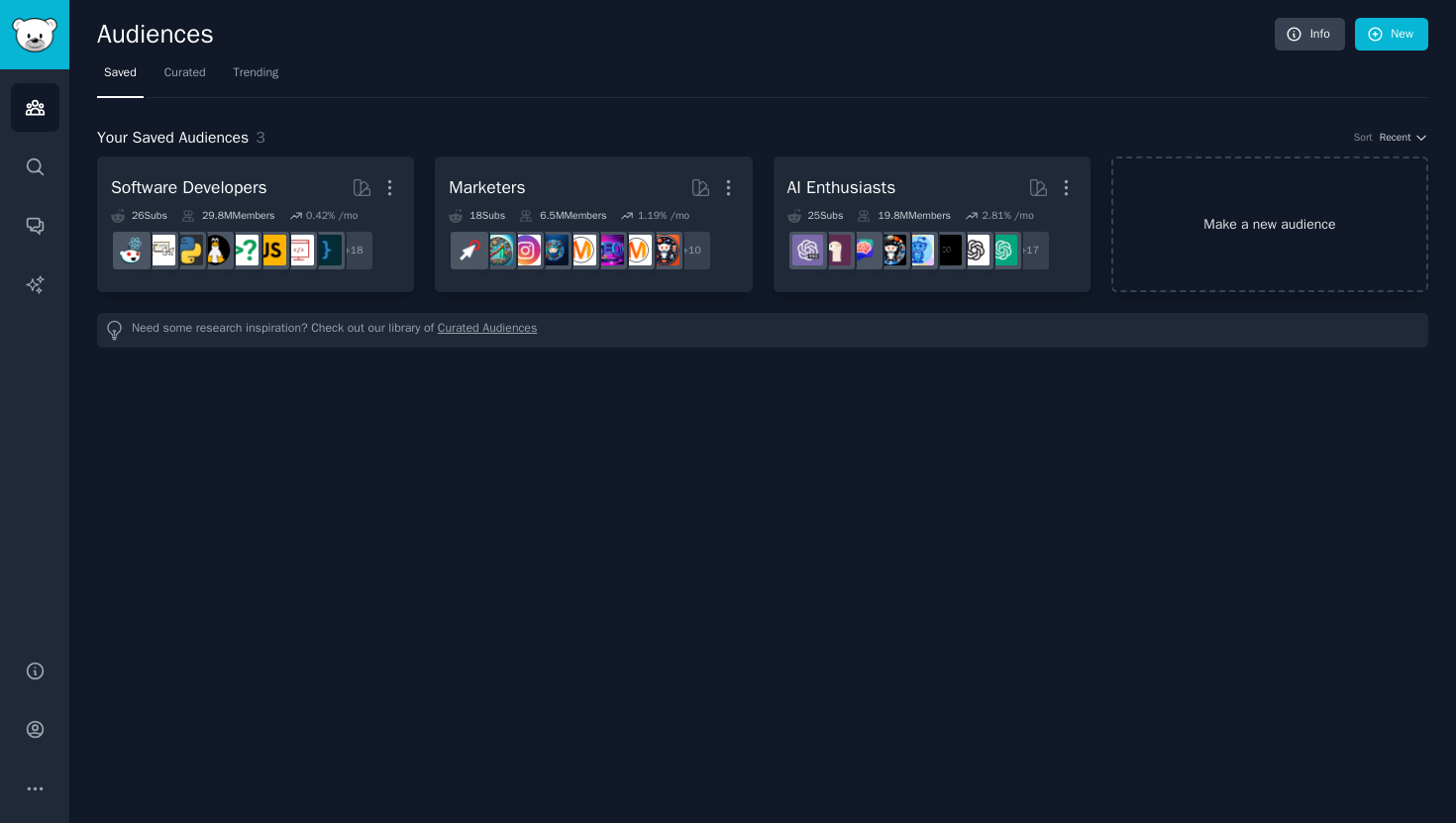 click on "Make a new audience" at bounding box center [1270, 224] 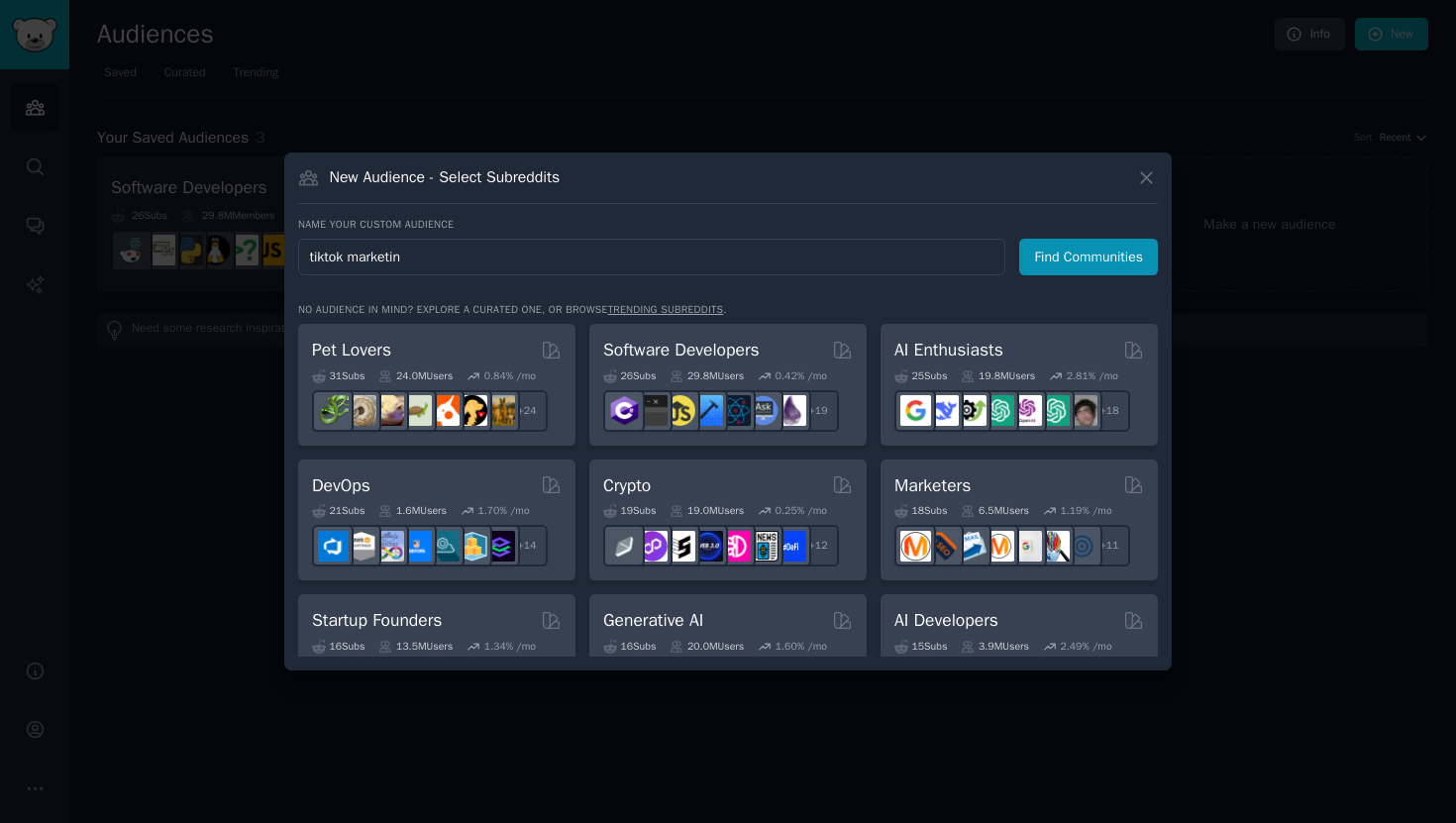 type on "tiktok marketing" 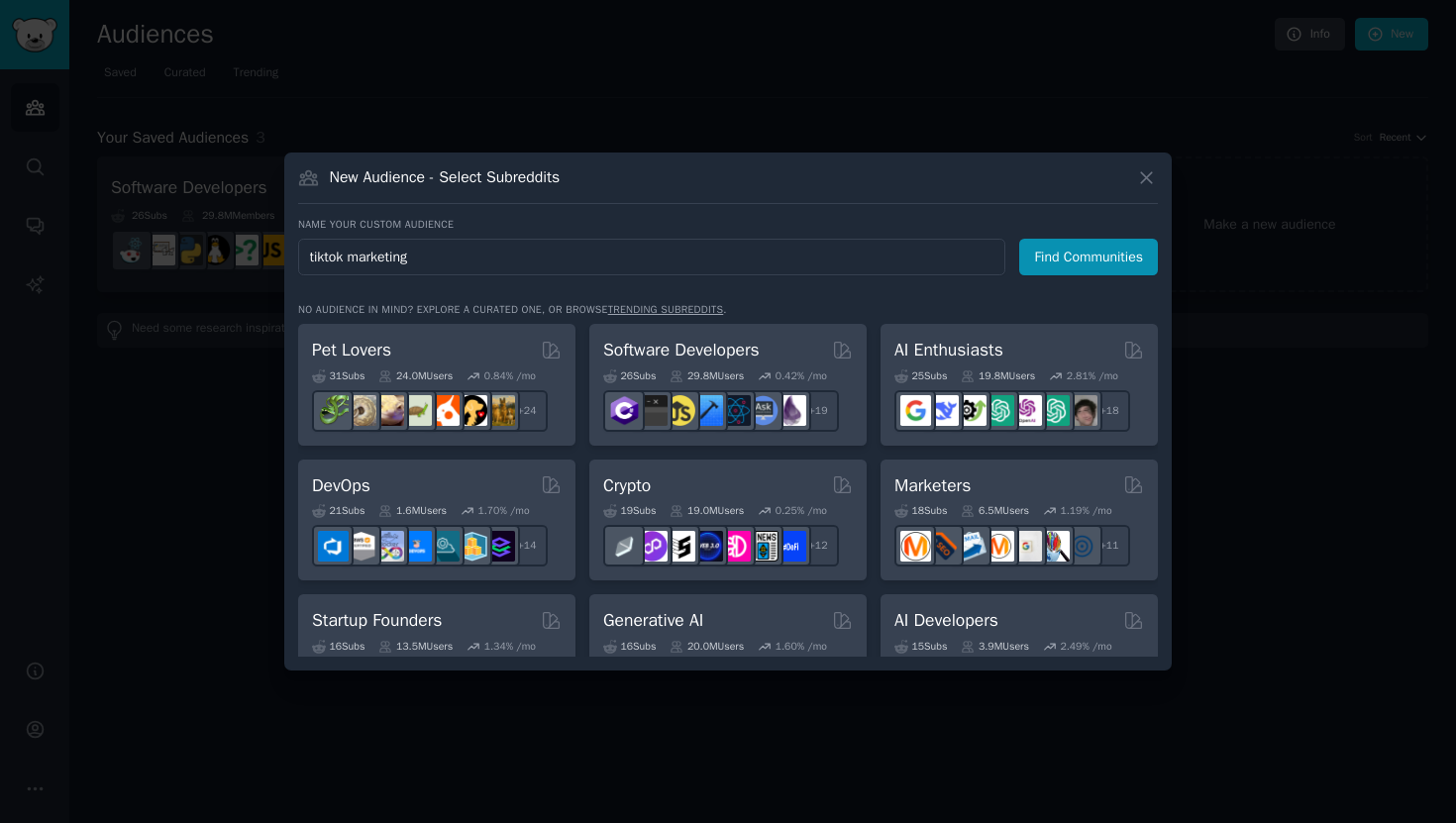 click on "Find Communities" at bounding box center [1089, 257] 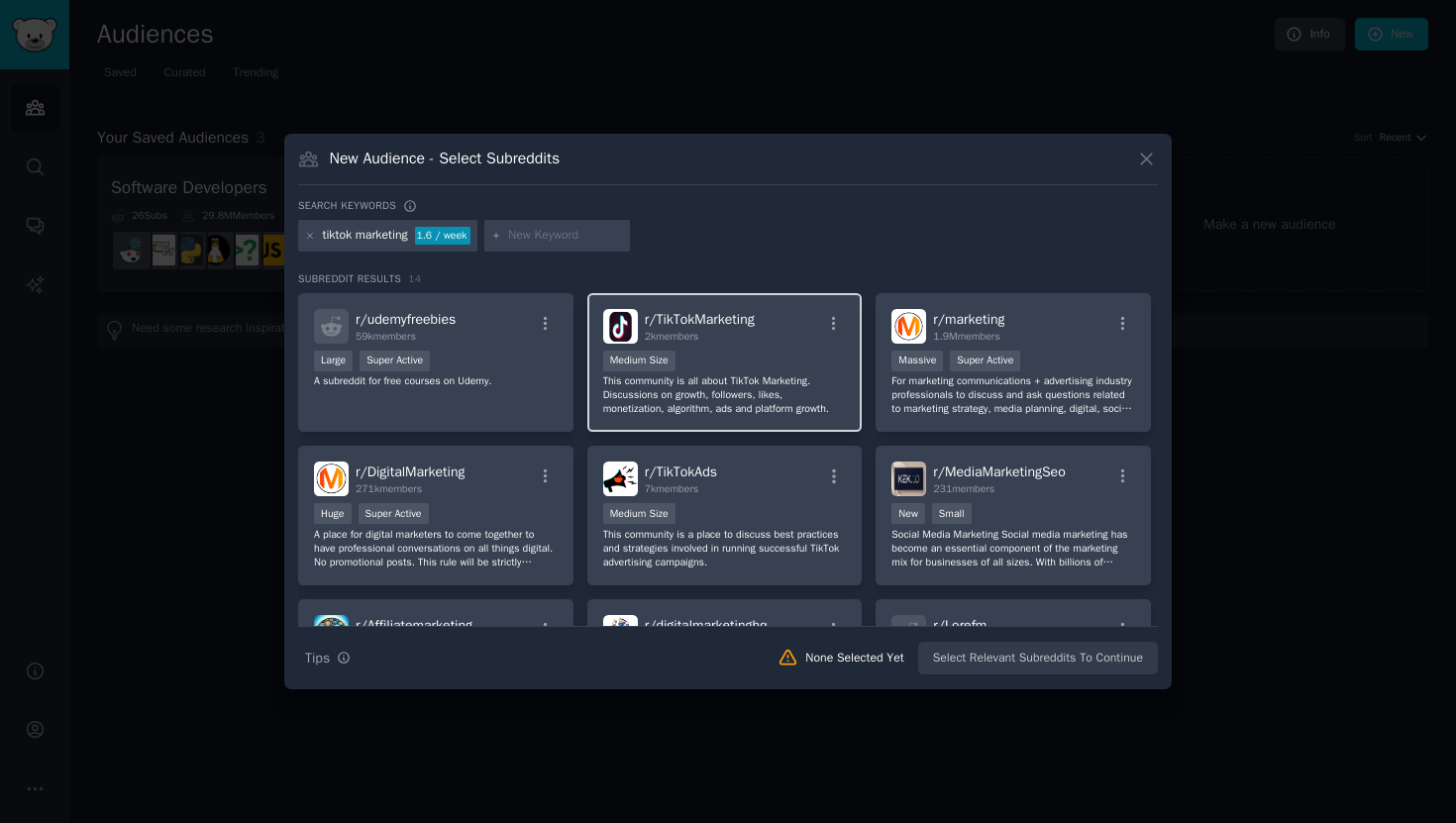 click on "This community is all about TikTok Marketing. Discussions on growth, followers, likes, monetization, algorithm, ads and platform growth." at bounding box center [725, 395] 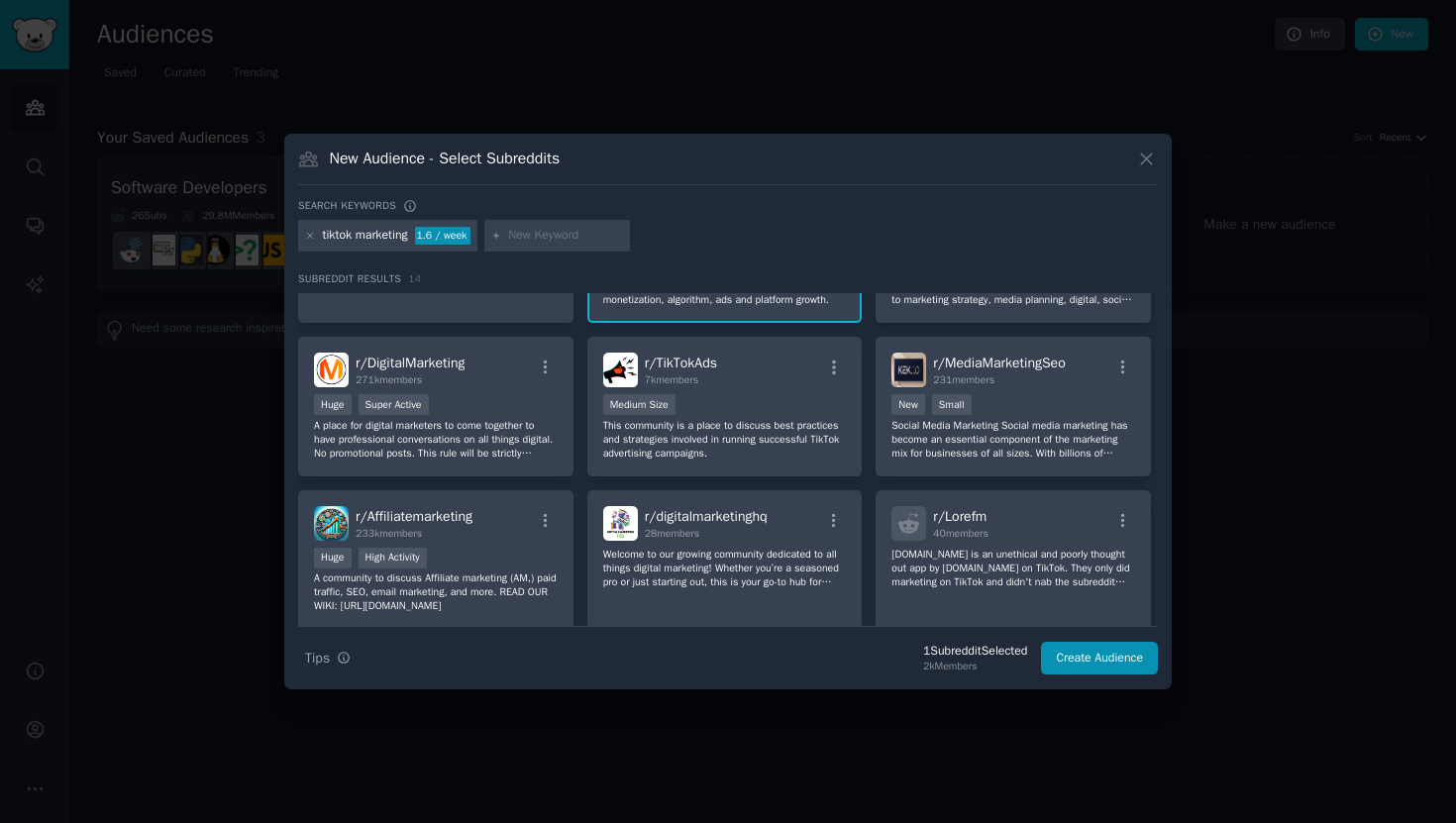 scroll, scrollTop: 114, scrollLeft: 0, axis: vertical 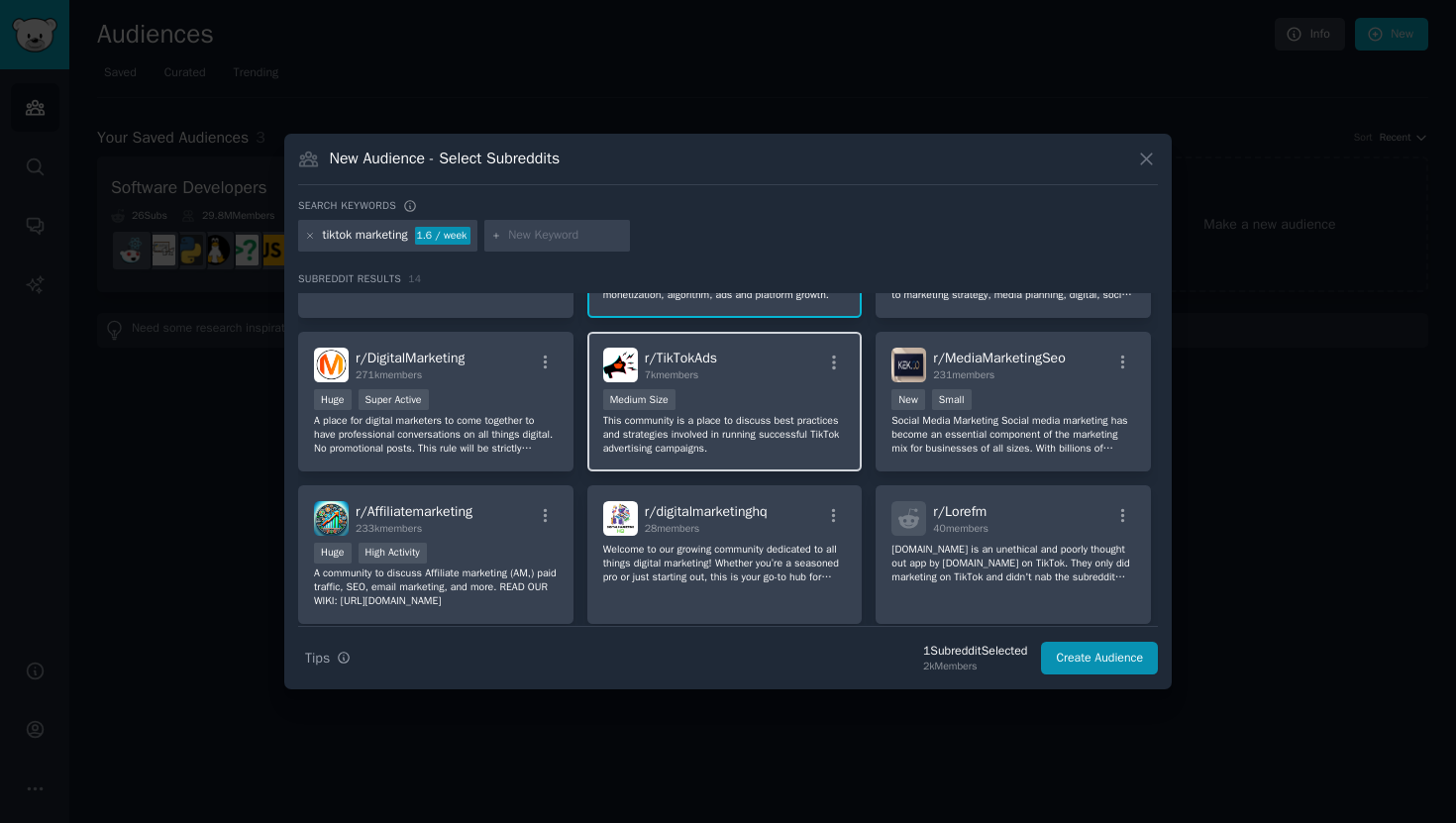 click on "This community is a place to discuss best practices and strategies involved in running successful TikTok advertising campaigns." at bounding box center (725, 435) 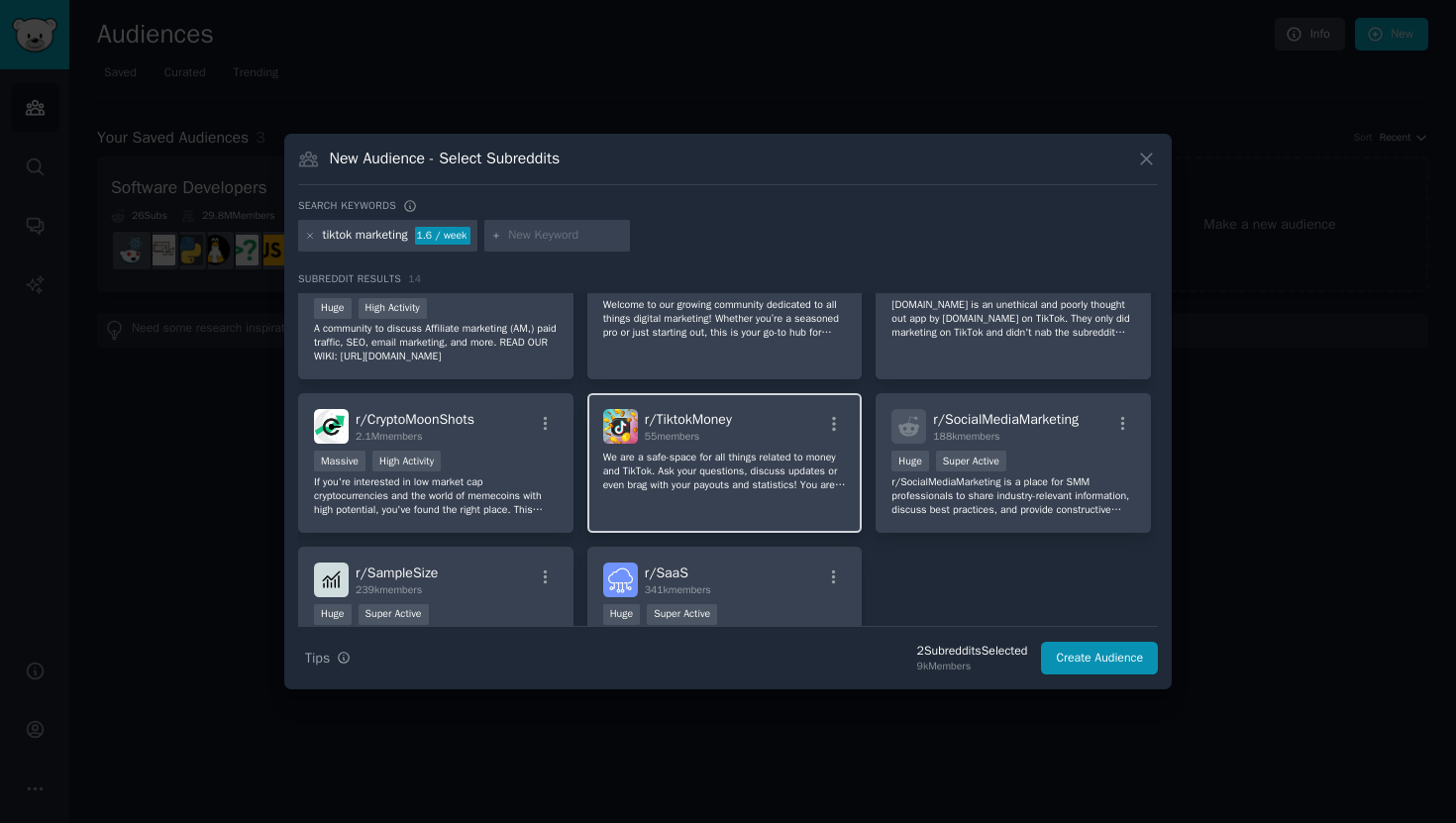 scroll, scrollTop: 453, scrollLeft: 0, axis: vertical 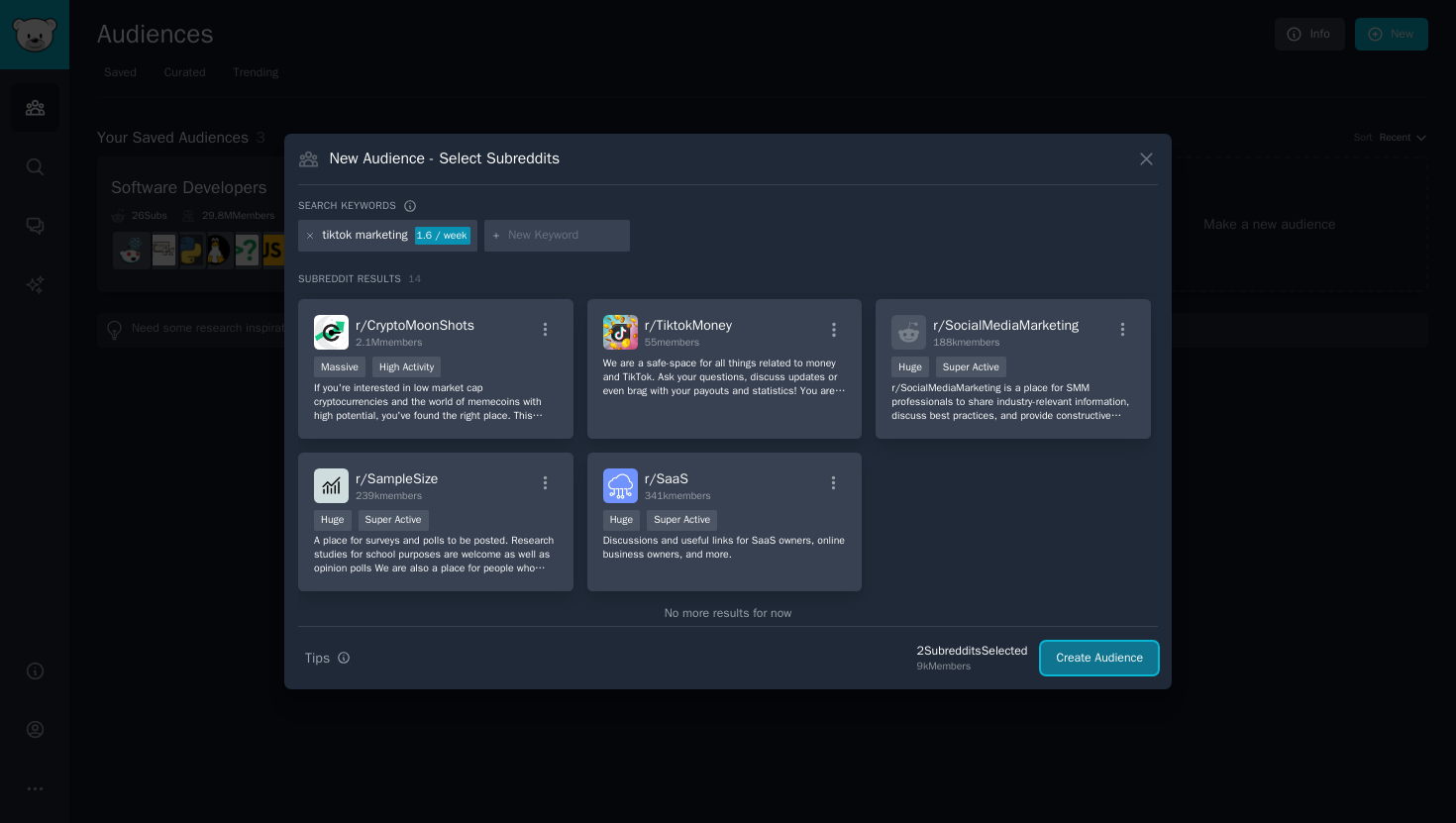 click on "Create Audience" at bounding box center (1099, 659) 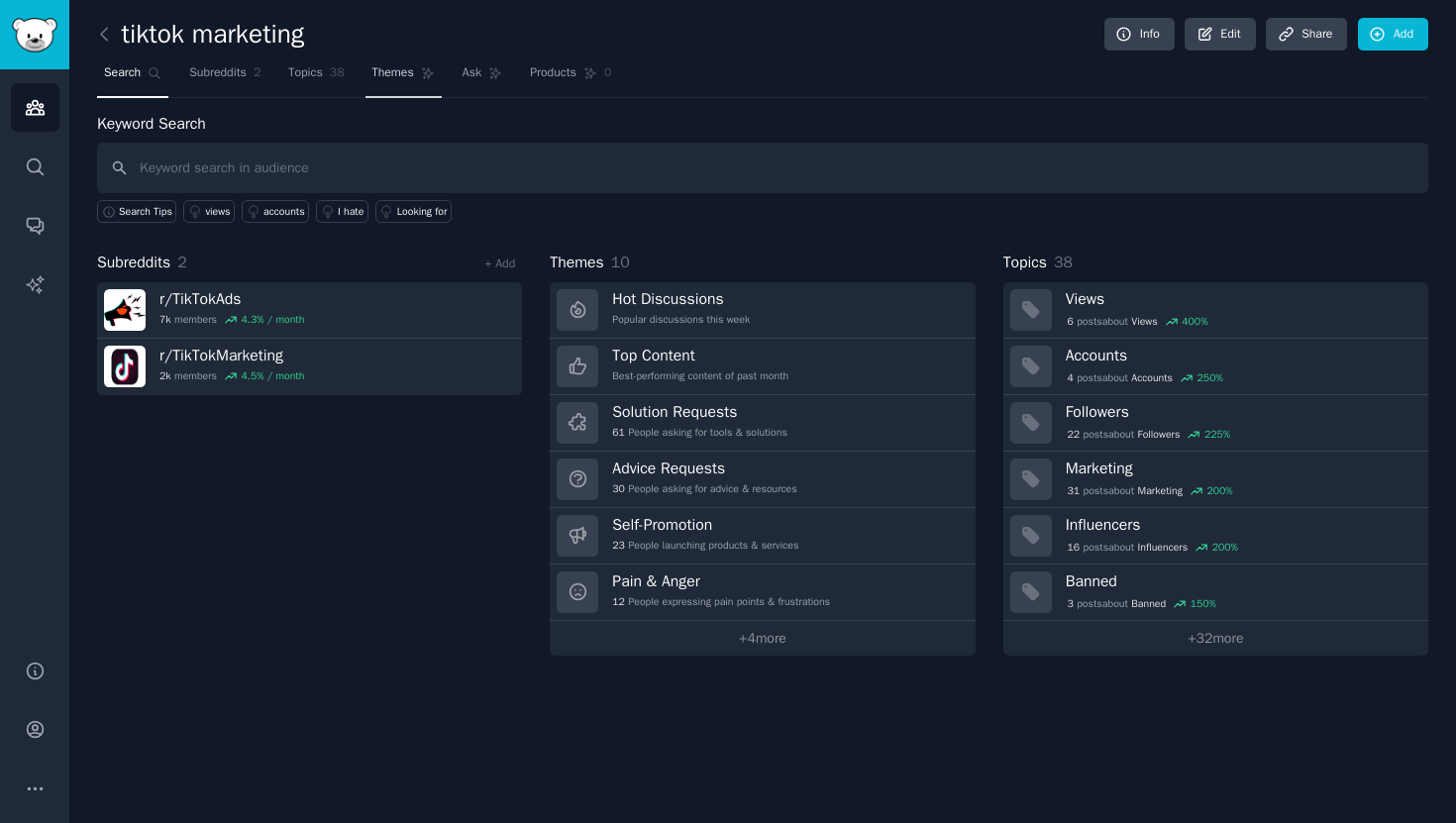 click on "Themes" at bounding box center [393, 73] 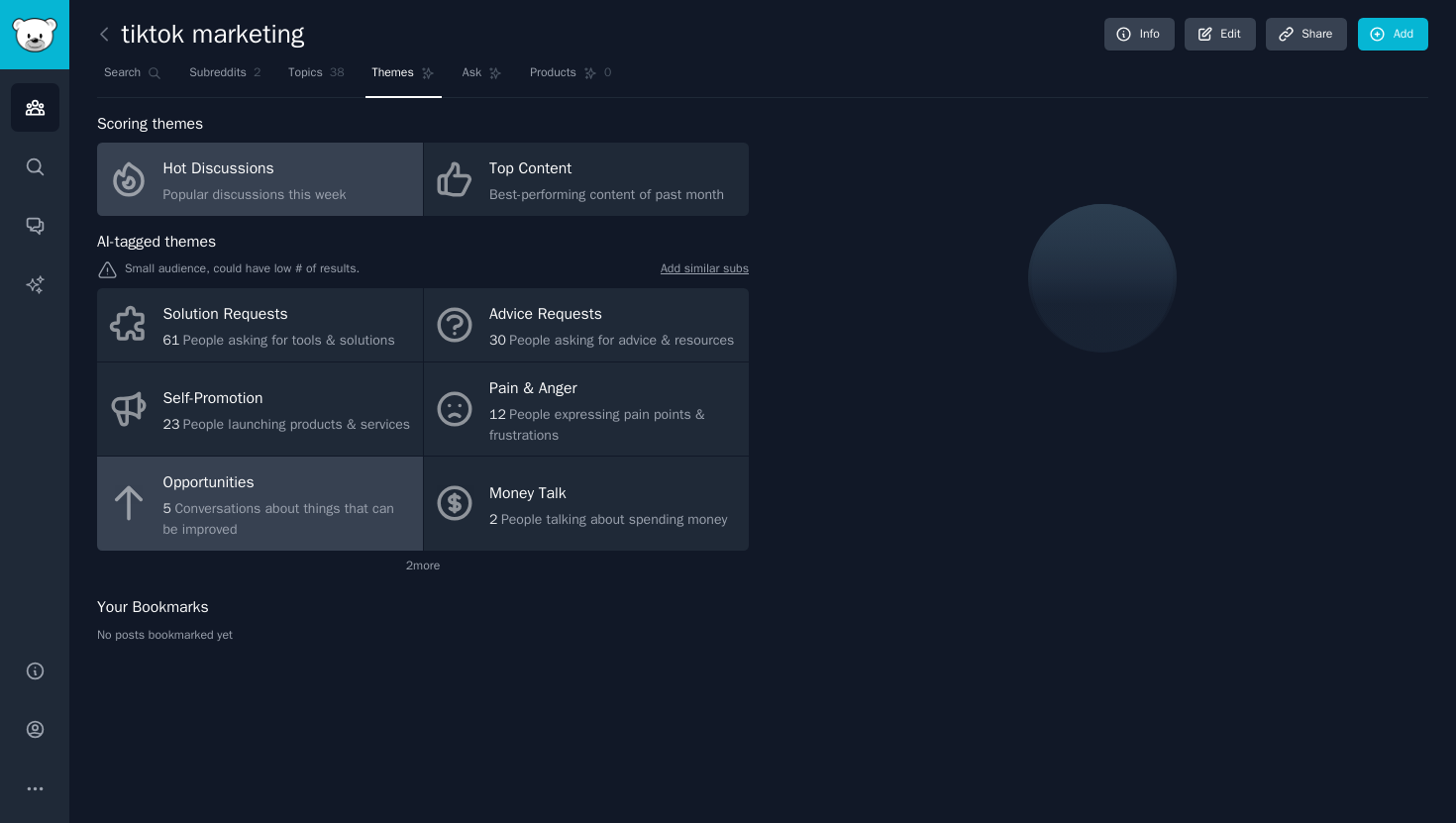 click on "Conversations about things that can be improved" at bounding box center [278, 519] 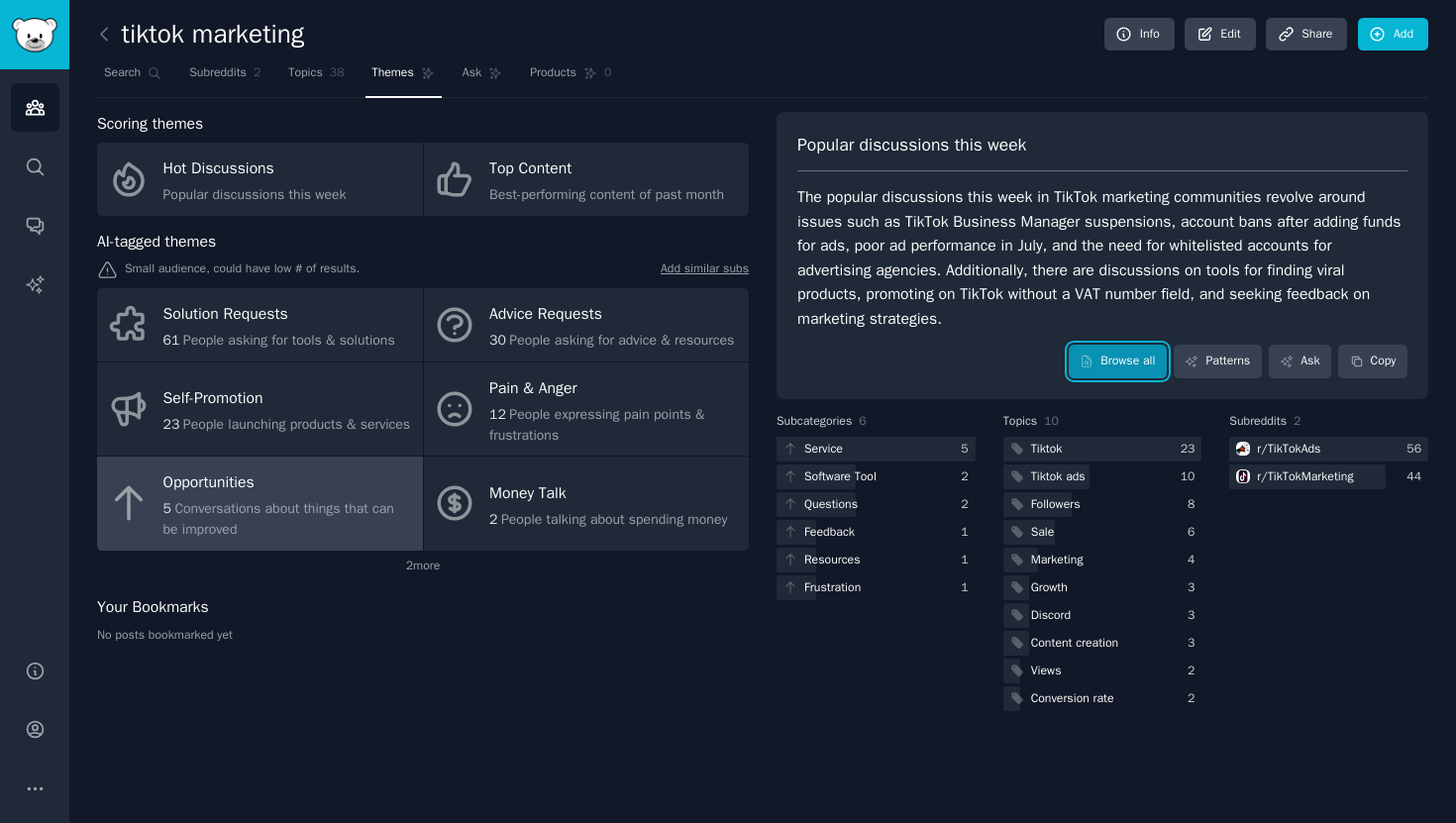 click on "Browse all" at bounding box center [1117, 361] 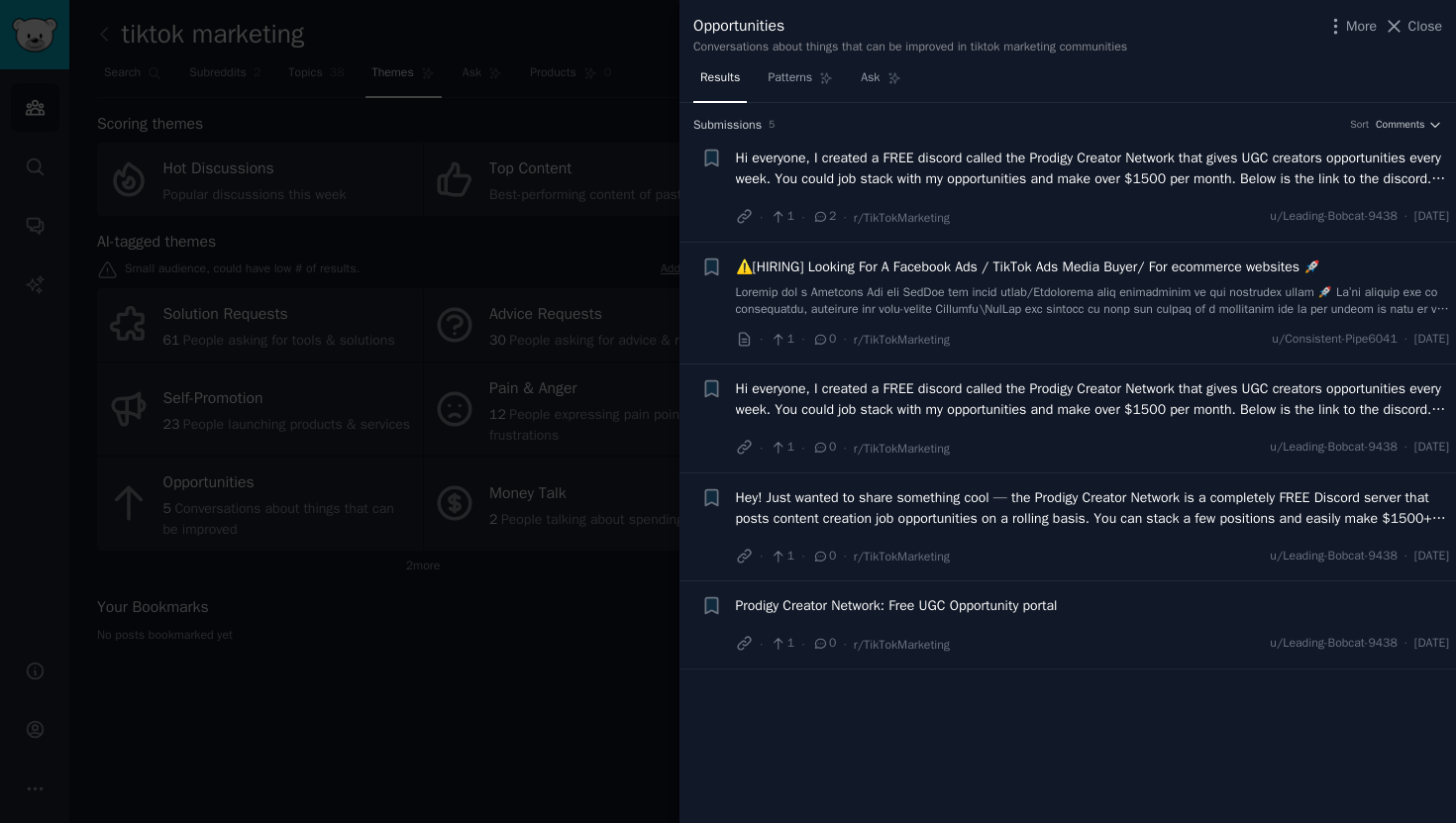 click on "Hi everyone, I created a FREE discord called the Prodigy Creator Network that gives UGC creators opportunities every week. You could job stack with my opportunities and make over $1500 per month. Below is the link to the discord. Excited to meet some new great creators!" at bounding box center (1092, 168) 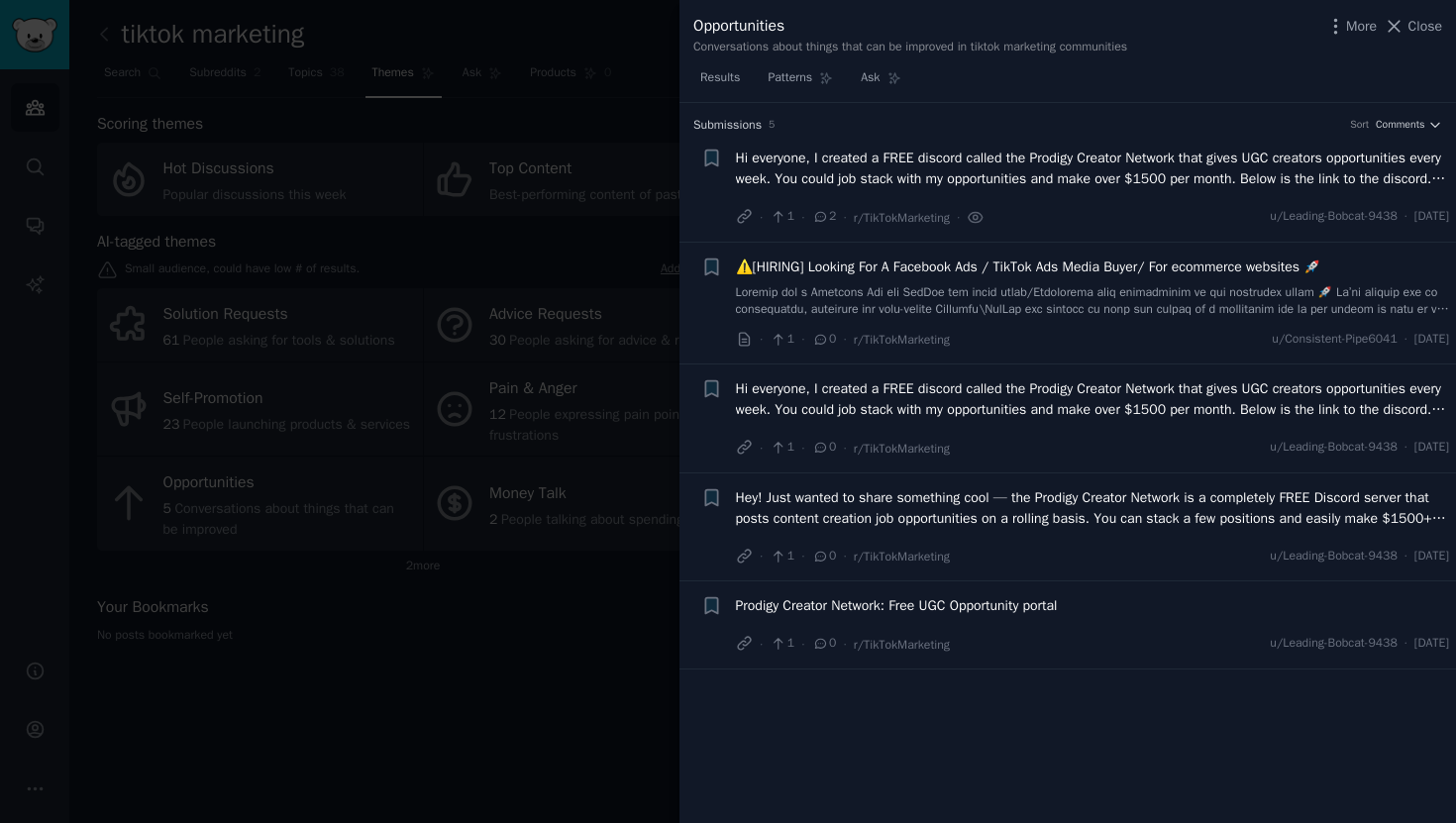 click on "Hi everyone, I created a FREE discord called the Prodigy Creator Network that gives UGC creators opportunities every week. You could job stack with my opportunities and make over $1500 per month. Below is the link to the discord. Excited to meet some new great creators!" at bounding box center [1092, 168] 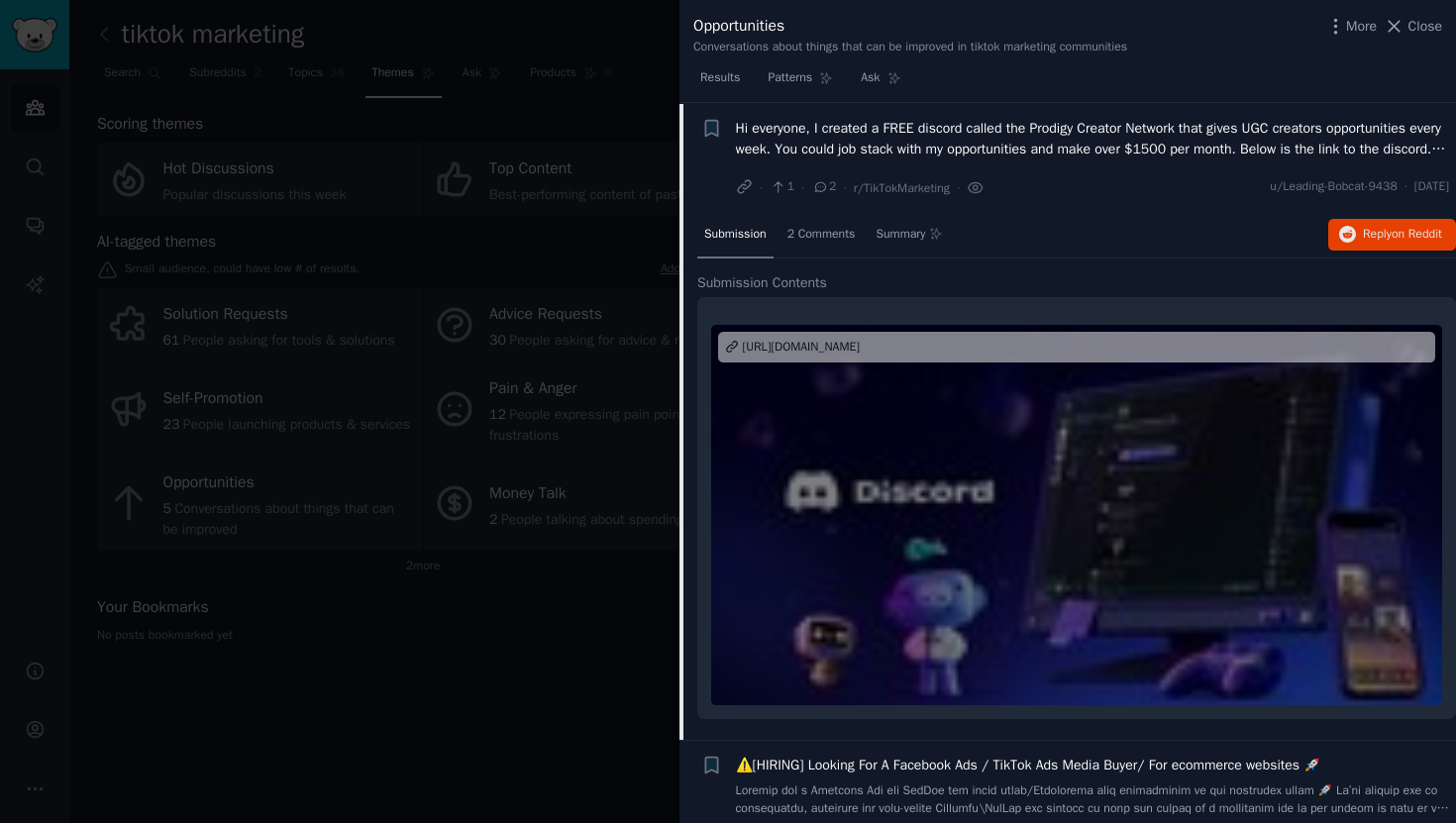 scroll, scrollTop: 31, scrollLeft: 0, axis: vertical 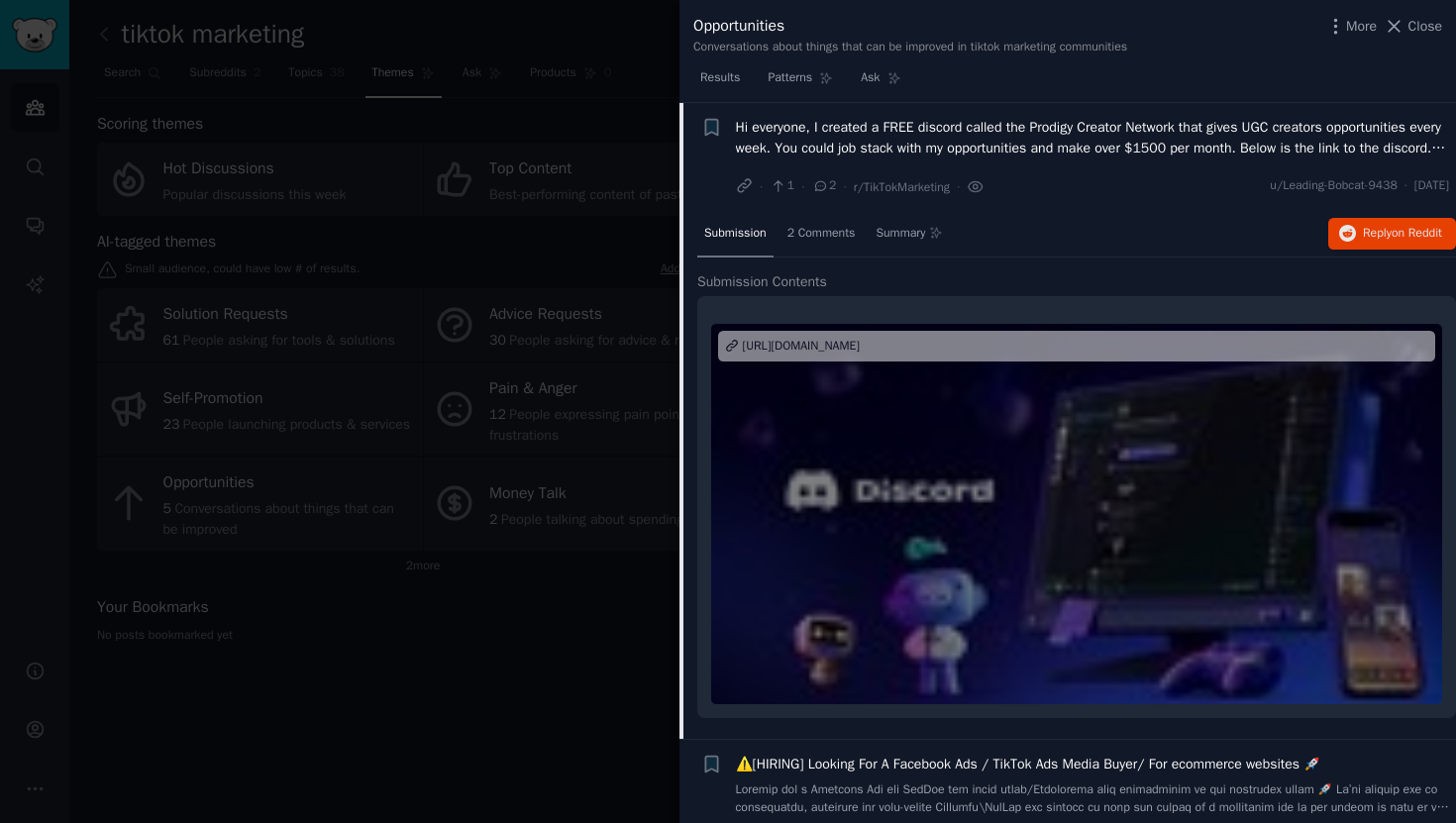 click on "Hi everyone, I created a FREE discord called the Prodigy Creator Network that gives UGC creators opportunities every week. You could job stack with my opportunities and make over $1500 per month. Below is the link to the discord. Excited to meet some new great creators!" at bounding box center [1092, 138] 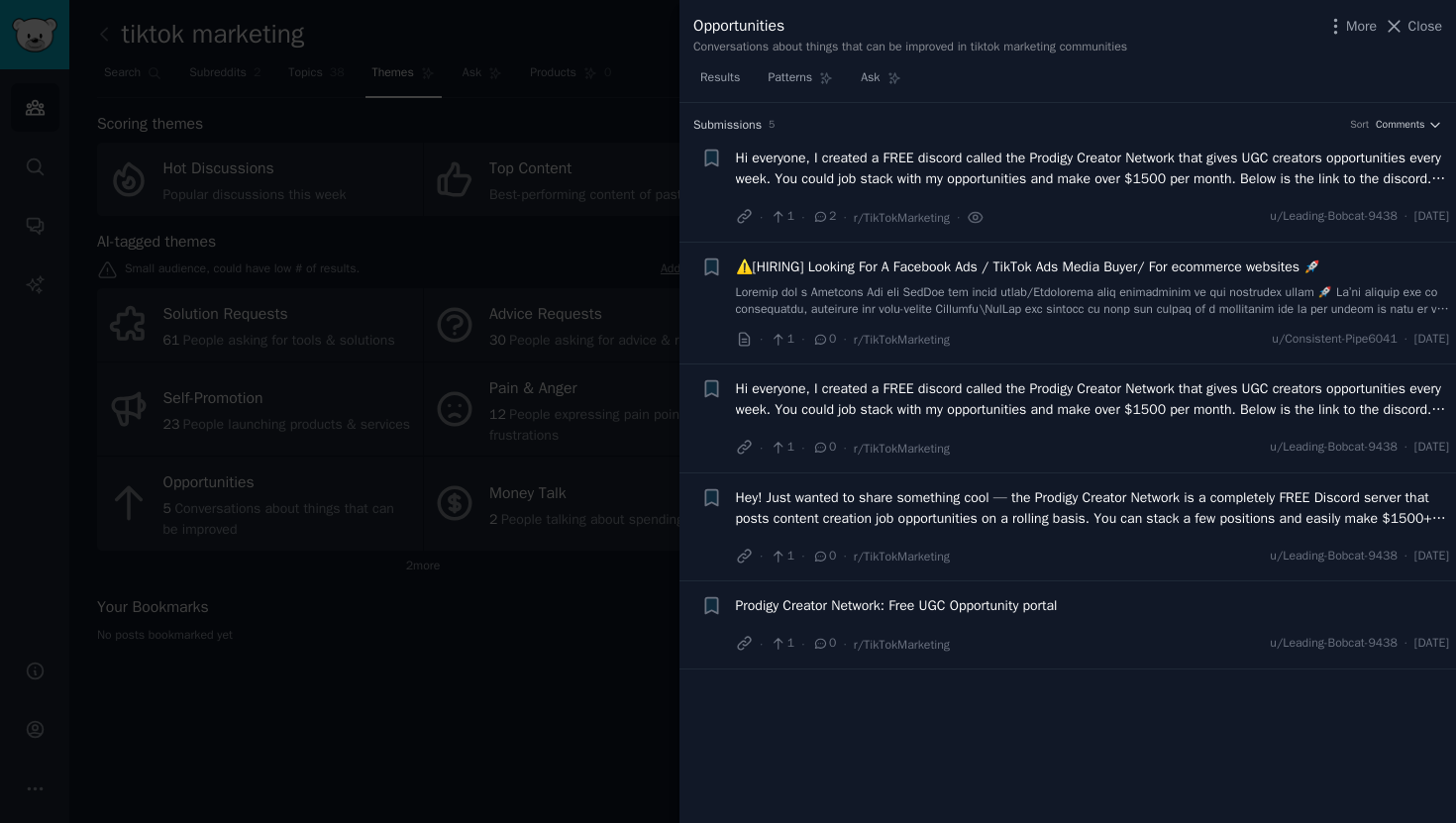 click at bounding box center (1092, 301) 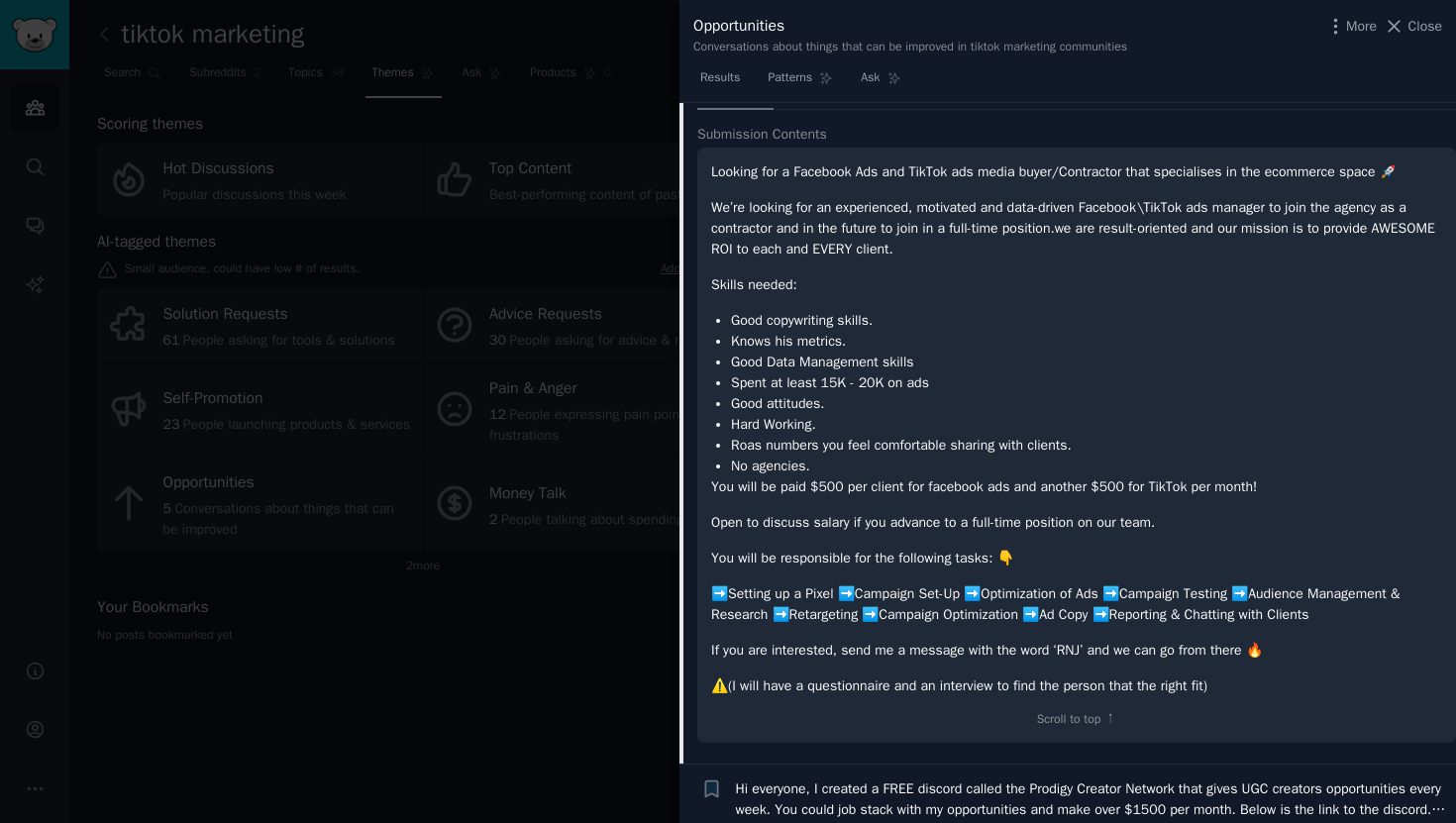 scroll, scrollTop: 309, scrollLeft: 0, axis: vertical 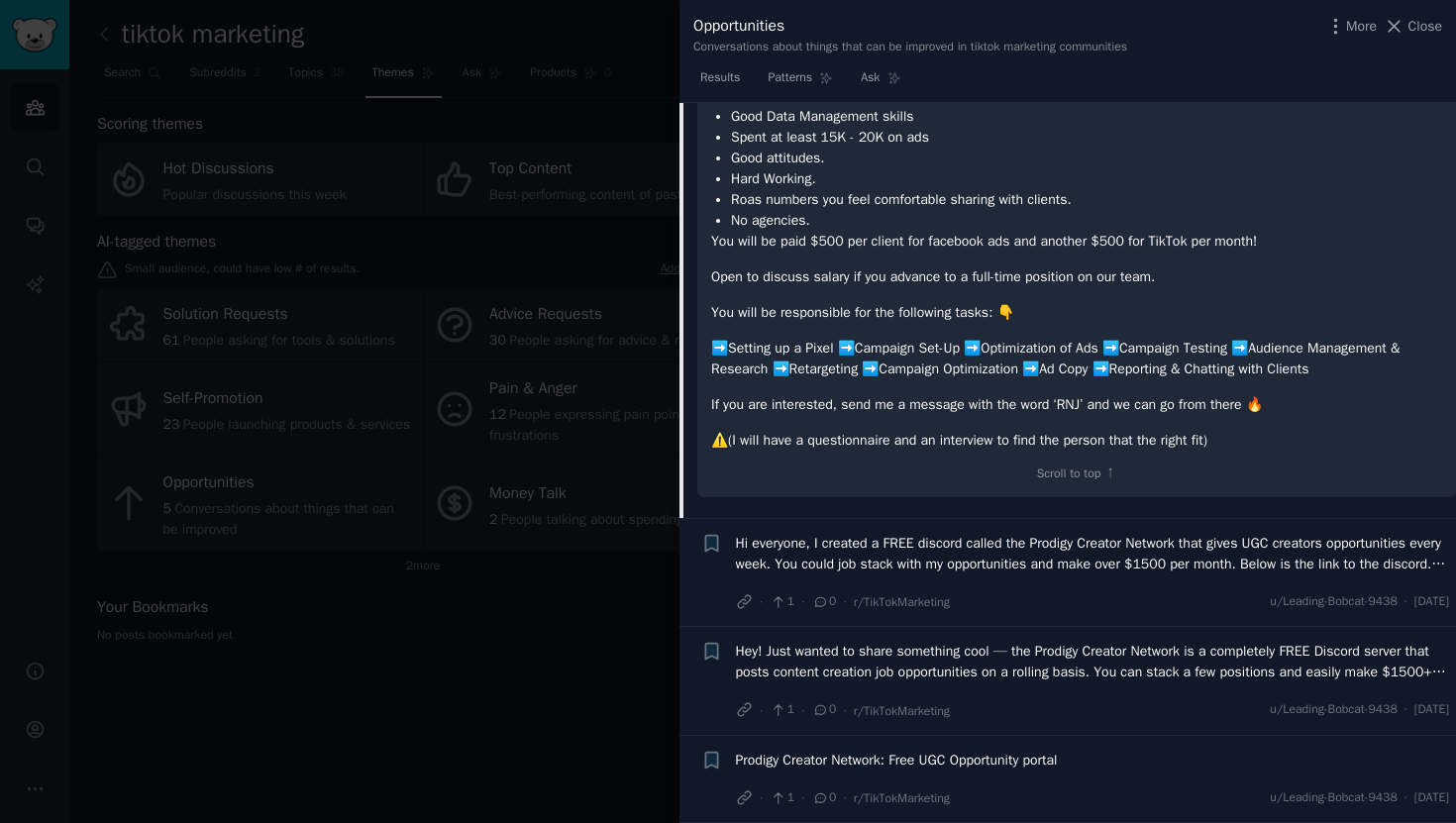 click on "Hi everyone, I created a FREE discord called the Prodigy Creator Network that gives UGC creators opportunities every week. You could job stack with my opportunities and make over $1500 per month. Below is the link to the discord. Excited to meet some new great creators!" at bounding box center (1092, 554) 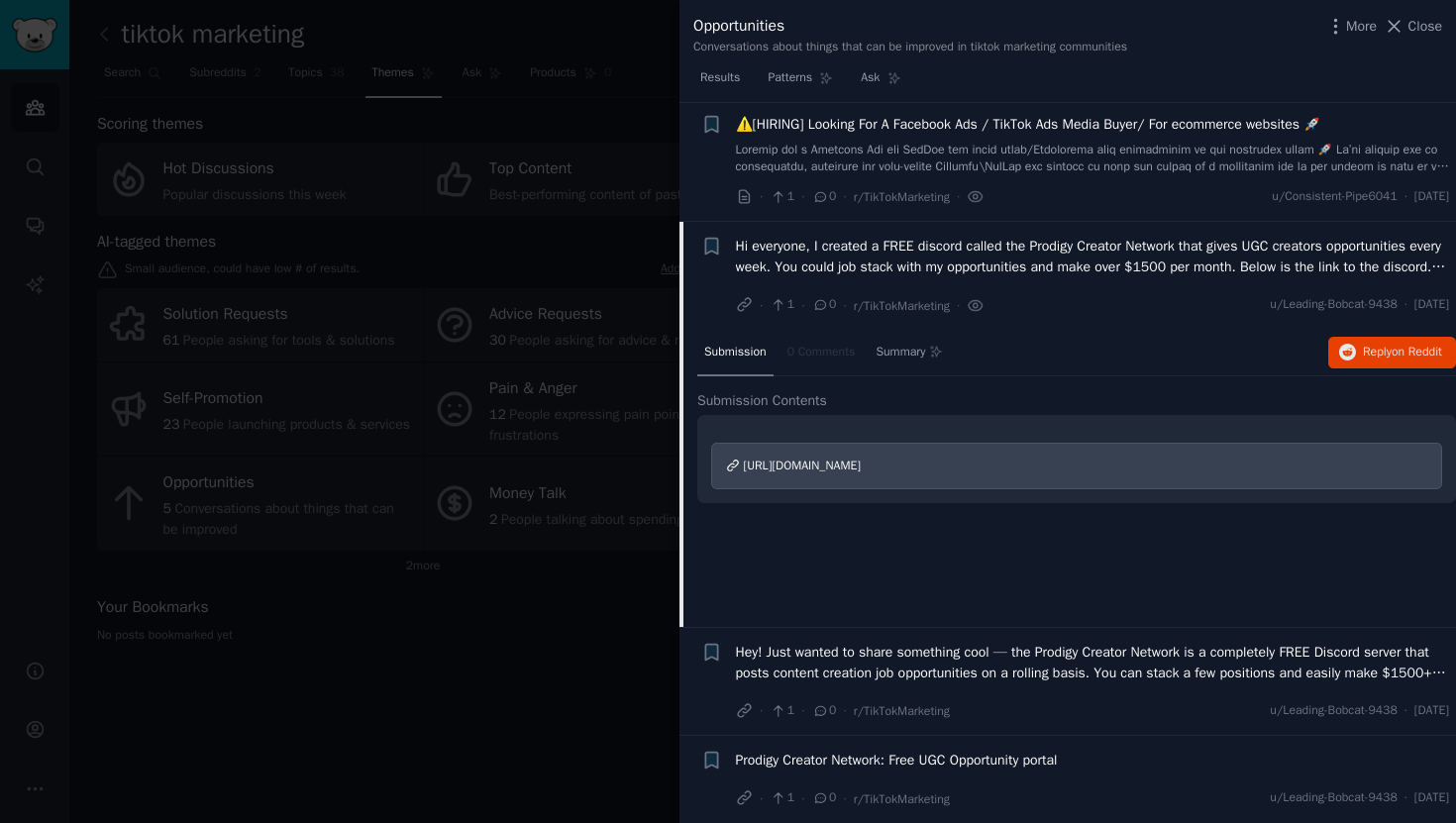scroll, scrollTop: 143, scrollLeft: 0, axis: vertical 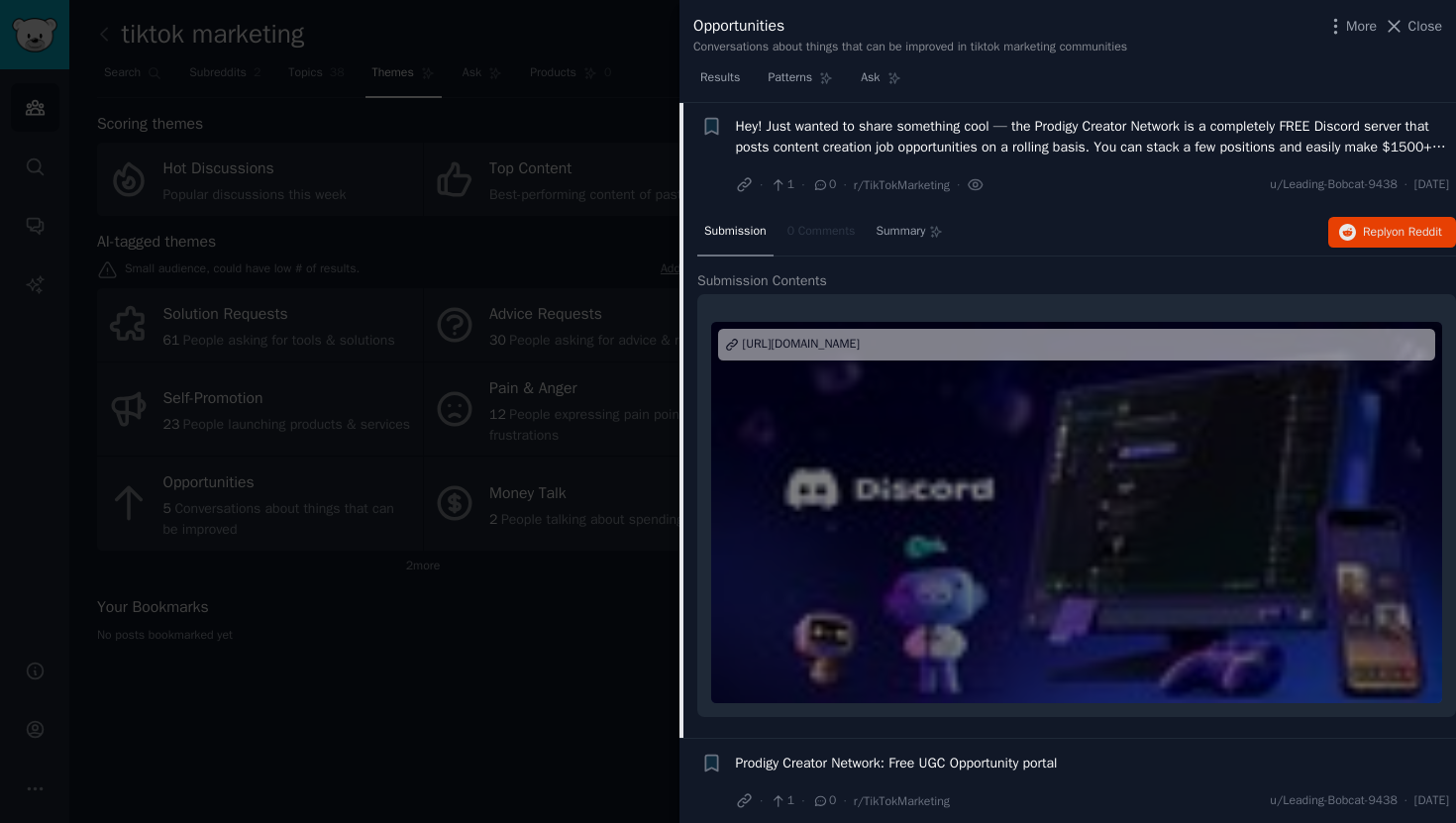 click on "Prodigy Creator Network: Free UGC Opportunity portal" at bounding box center [896, 763] 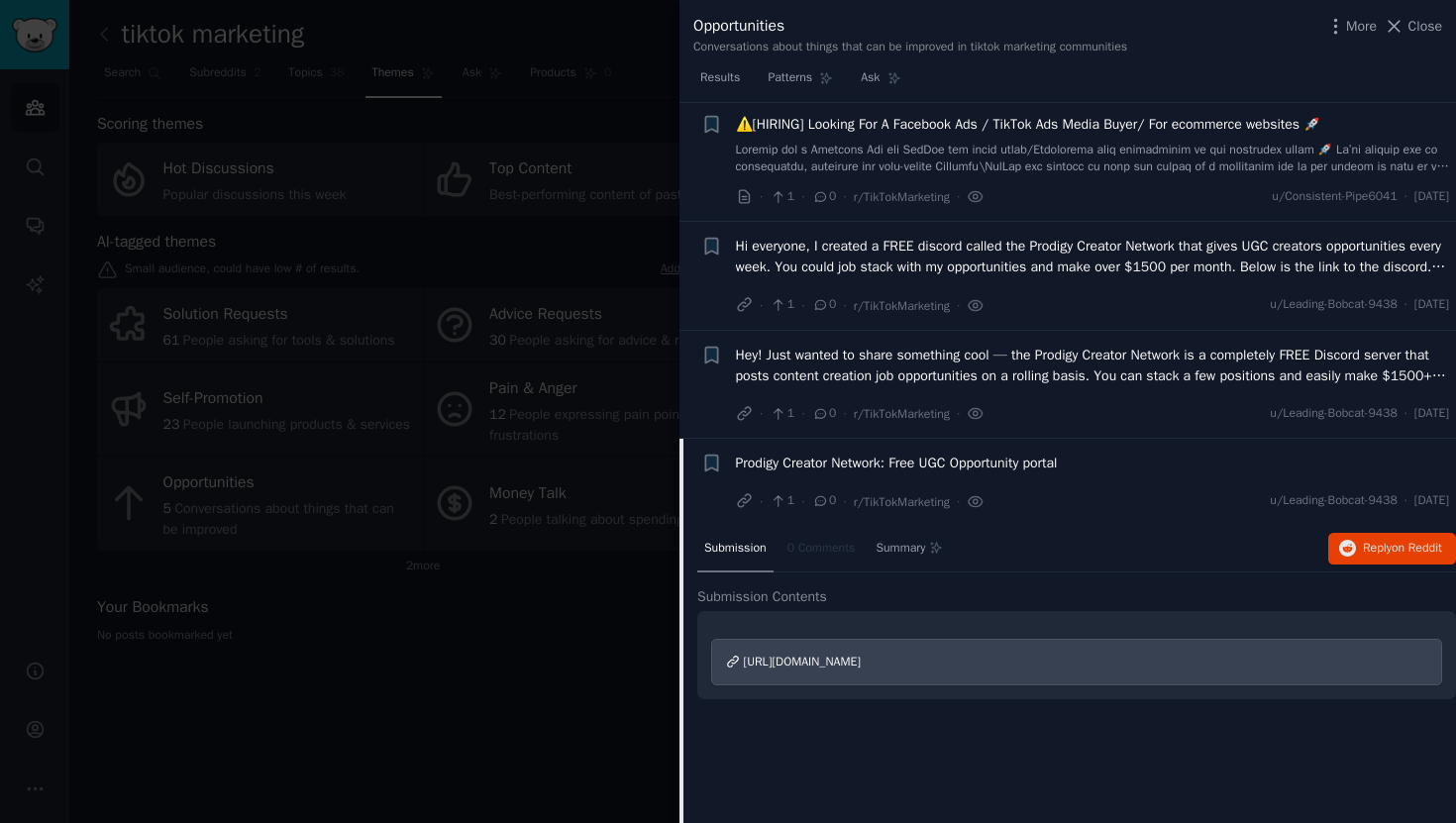 scroll, scrollTop: 143, scrollLeft: 0, axis: vertical 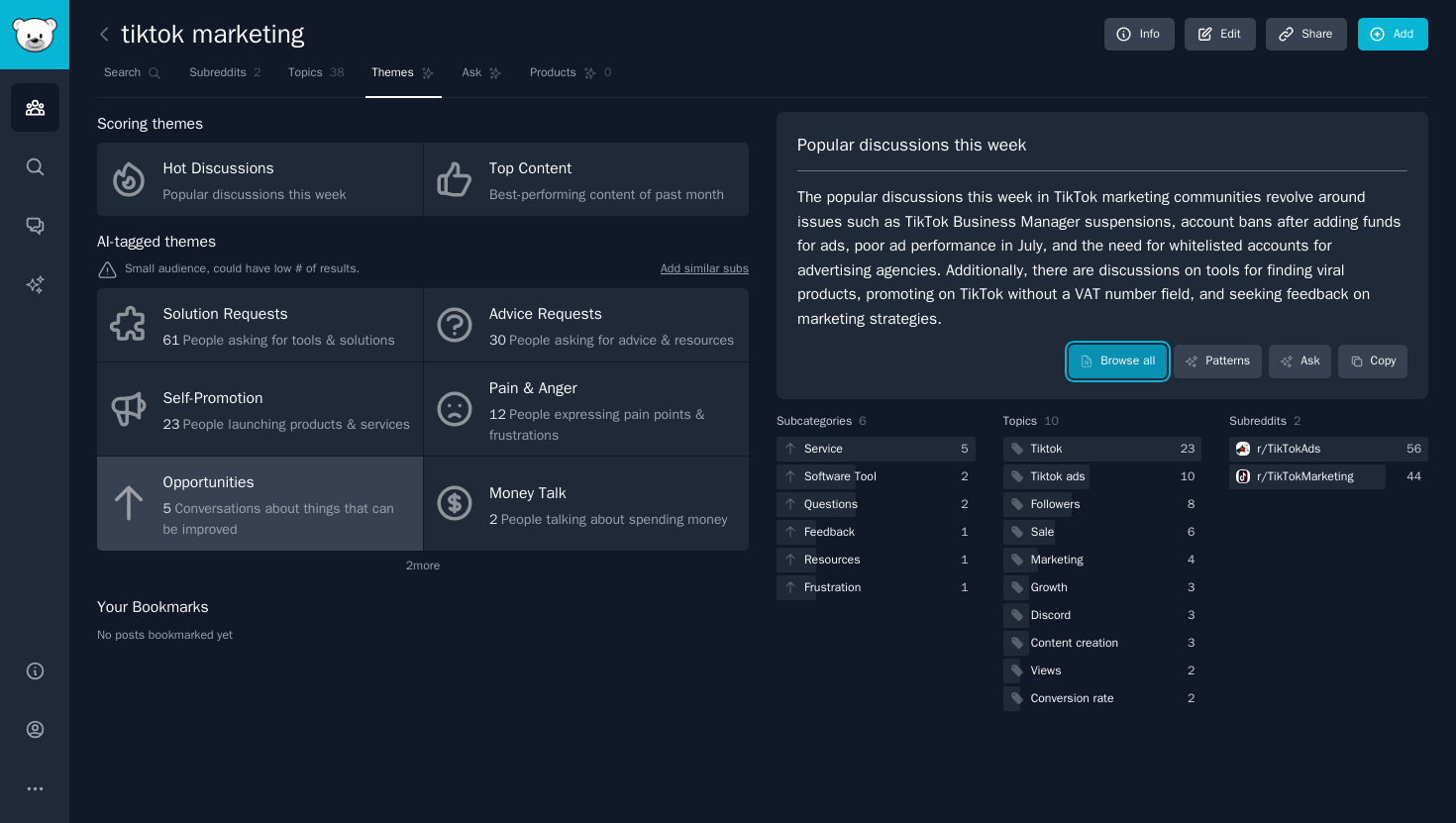 click on "Browse all" at bounding box center [1117, 361] 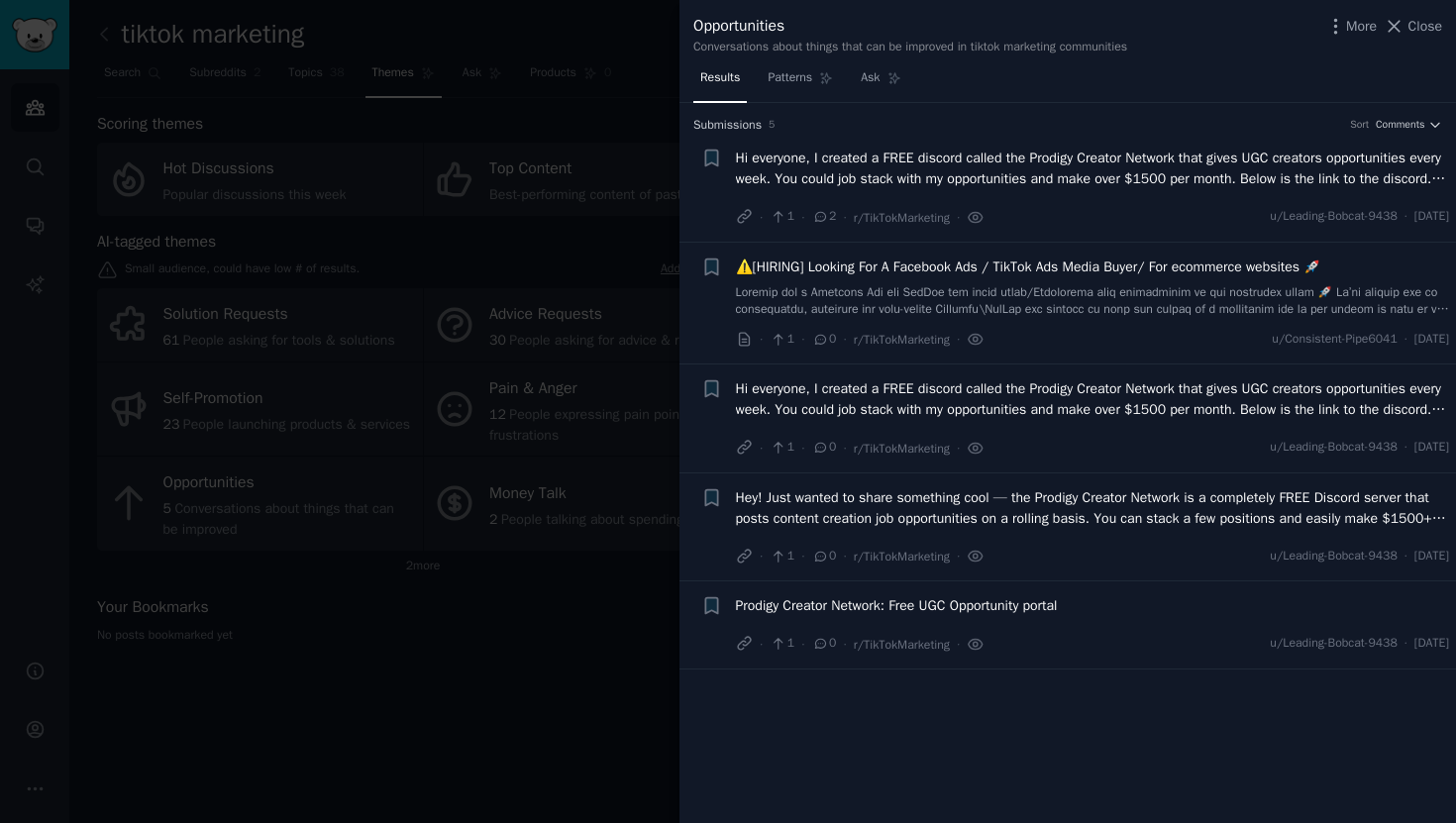 click on "+ Prodigy Creator Network: Free UGC Opportunity portal · 1 · 0 · r/TikTokMarketing · u/Leading-Bobcat-9438 · Thu 22/05/2025" at bounding box center [1068, 625] 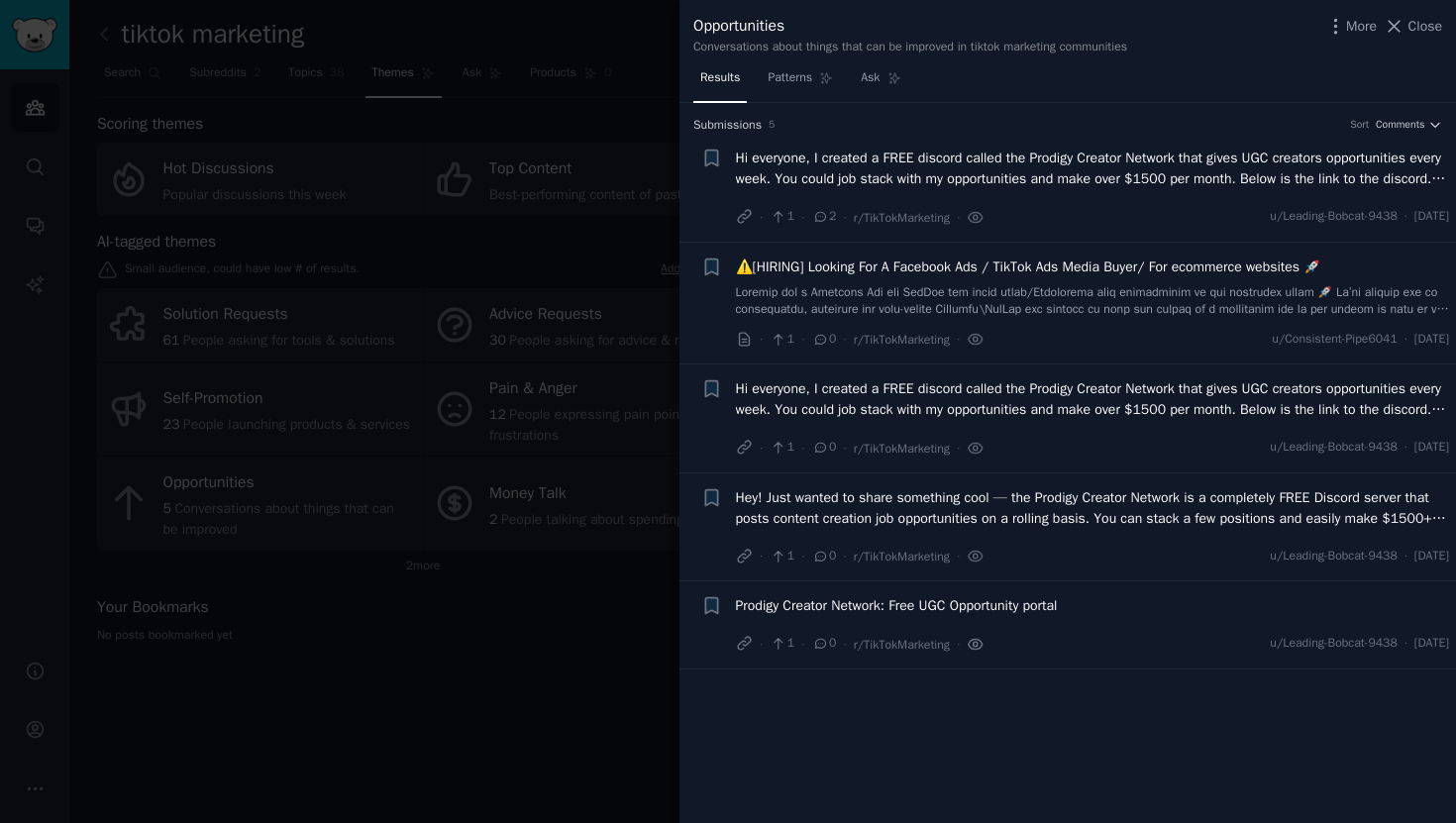 click 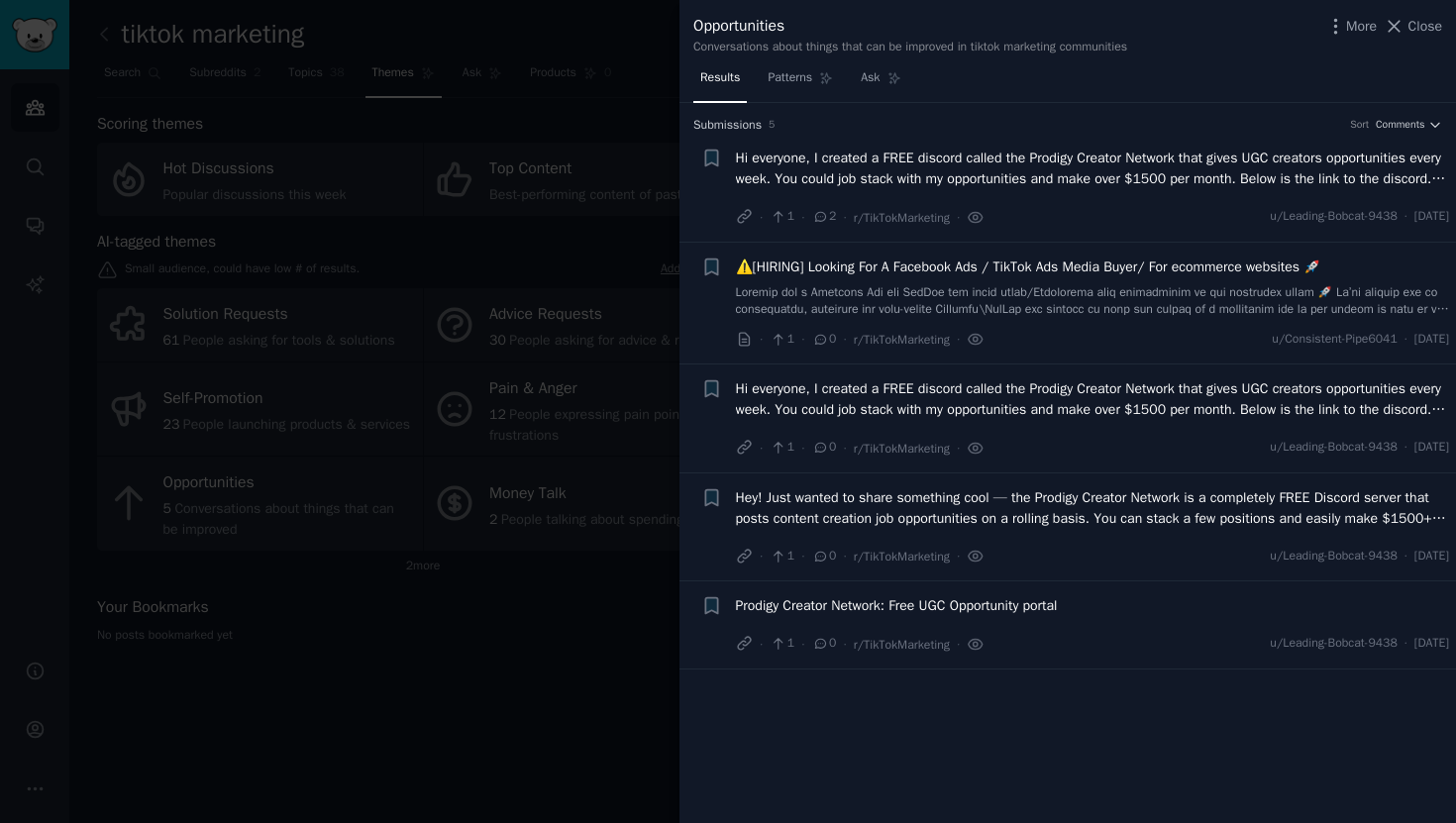click on "Submission s 5   Sort Comments + Hi everyone, I created a FREE discord called the Prodigy Creator Network that gives UGC creators opportunities every week. You could job stack with my opportunities and make over $1500 per month. Below is the link to the discord. Excited to meet some new great creators! · 1 · 2 · r/TikTokMarketing · u/Leading-Bobcat-9438 · Fri 25/04/2025 + ⚠️[HIRING] Looking For A Facebook Ads / TikTok Ads Media Buyer/ For ecommerce websites 🚀 · 1 · 0 · r/TikTokMarketing · u/Consistent-Pipe6041 · Fri 20/01/2023 + Hi everyone, I created a FREE discord called the Prodigy Creator Network that gives UGC creators opportunities every week. You could job stack with my opportunities and make over $1500 per month. Below is the link to the discord. Excited to meet some new great creators! · 1 · 0 · r/TikTokMarketing · u/Leading-Bobcat-9438 · Sat 19/04/2025 + · 1 · 0 · r/TikTokMarketing · u/Leading-Bobcat-9438 · Mon 28/04/2025 + · 1 · 0 · r/TikTokMarketing · ·" at bounding box center (1068, 463) 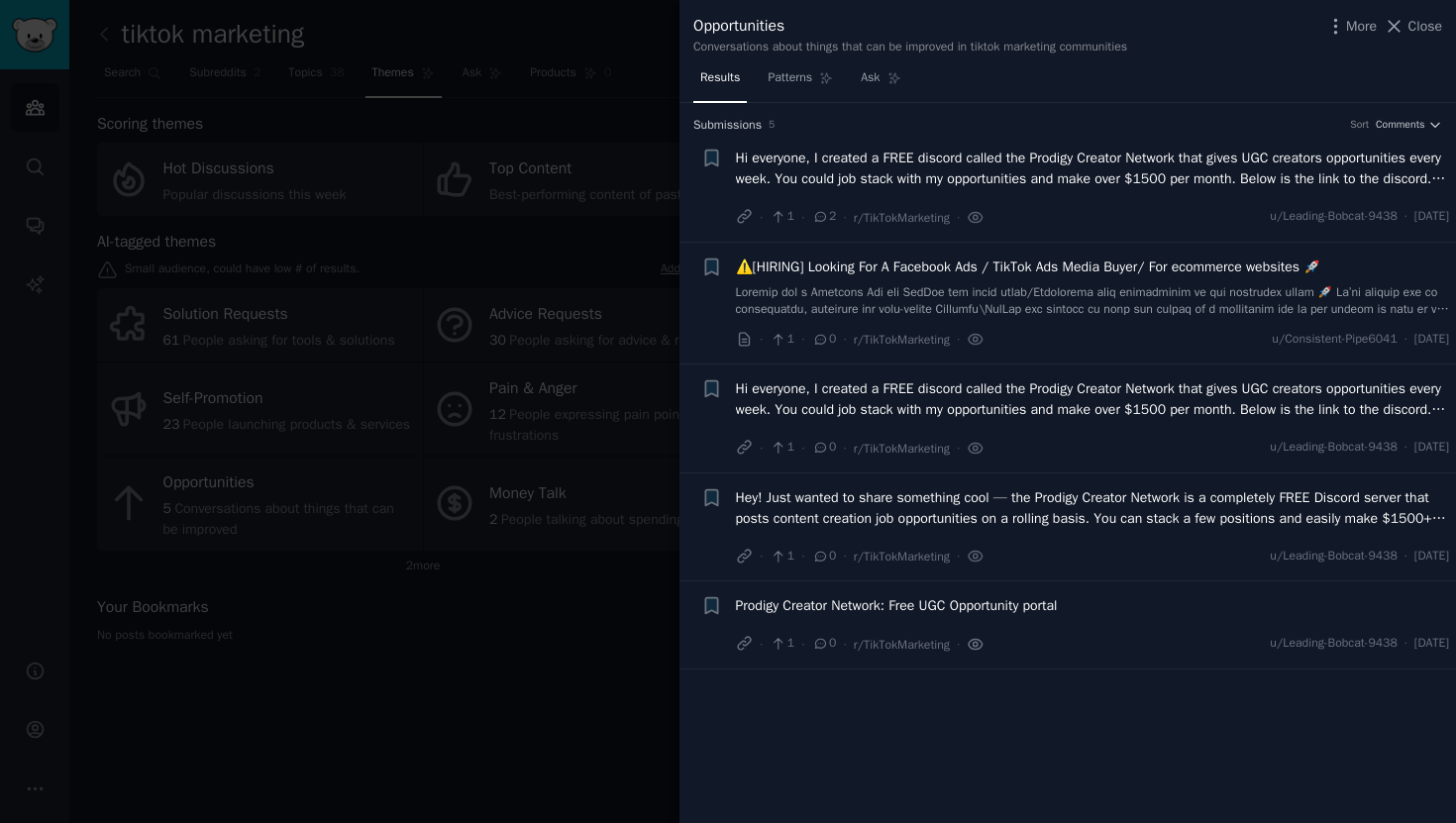 click 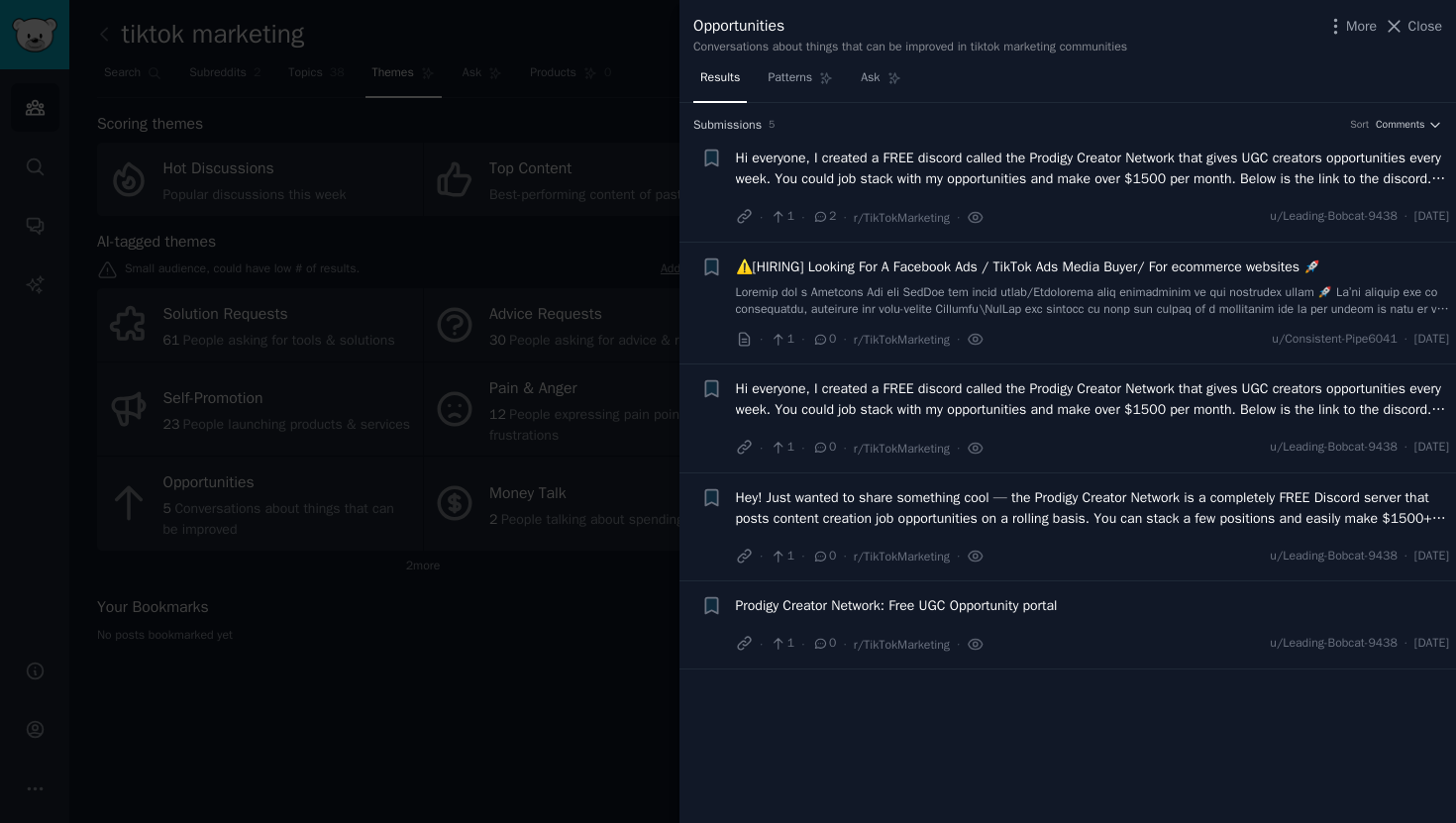 click on "Submission s 5   Sort Comments + Hi everyone, I created a FREE discord called the Prodigy Creator Network that gives UGC creators opportunities every week. You could job stack with my opportunities and make over $1500 per month. Below is the link to the discord. Excited to meet some new great creators! · 1 · 2 · r/TikTokMarketing · u/Leading-Bobcat-9438 · Fri 25/04/2025 + ⚠️[HIRING] Looking For A Facebook Ads / TikTok Ads Media Buyer/ For ecommerce websites 🚀 · 1 · 0 · r/TikTokMarketing · u/Consistent-Pipe6041 · Fri 20/01/2023 + Hi everyone, I created a FREE discord called the Prodigy Creator Network that gives UGC creators opportunities every week. You could job stack with my opportunities and make over $1500 per month. Below is the link to the discord. Excited to meet some new great creators! · 1 · 0 · r/TikTokMarketing · u/Leading-Bobcat-9438 · Sat 19/04/2025 + · 1 · 0 · r/TikTokMarketing · u/Leading-Bobcat-9438 · Mon 28/04/2025 + · 1 · 0 · r/TikTokMarketing · ·" at bounding box center (1068, 463) 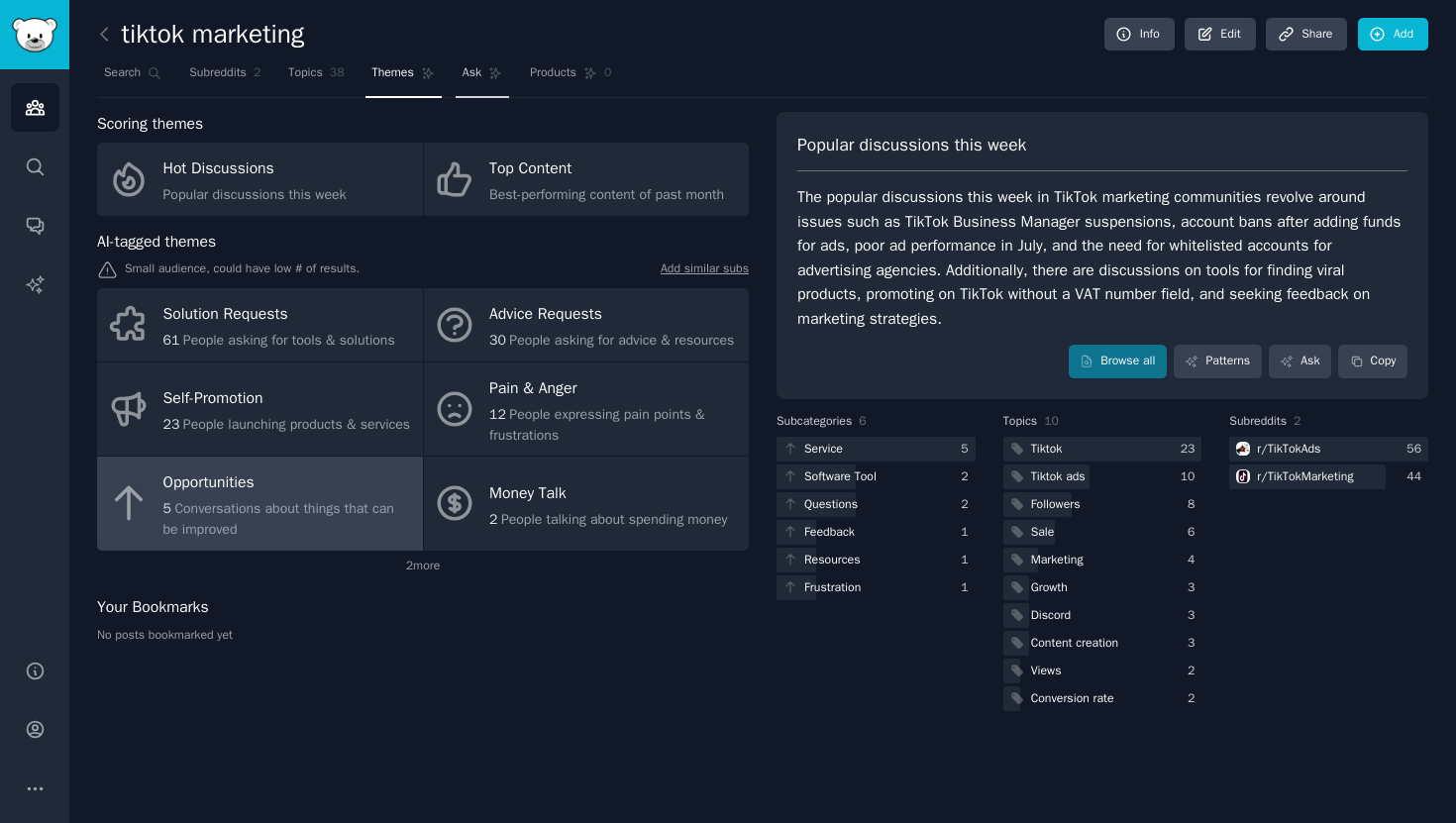 click on "Ask" at bounding box center [482, 77] 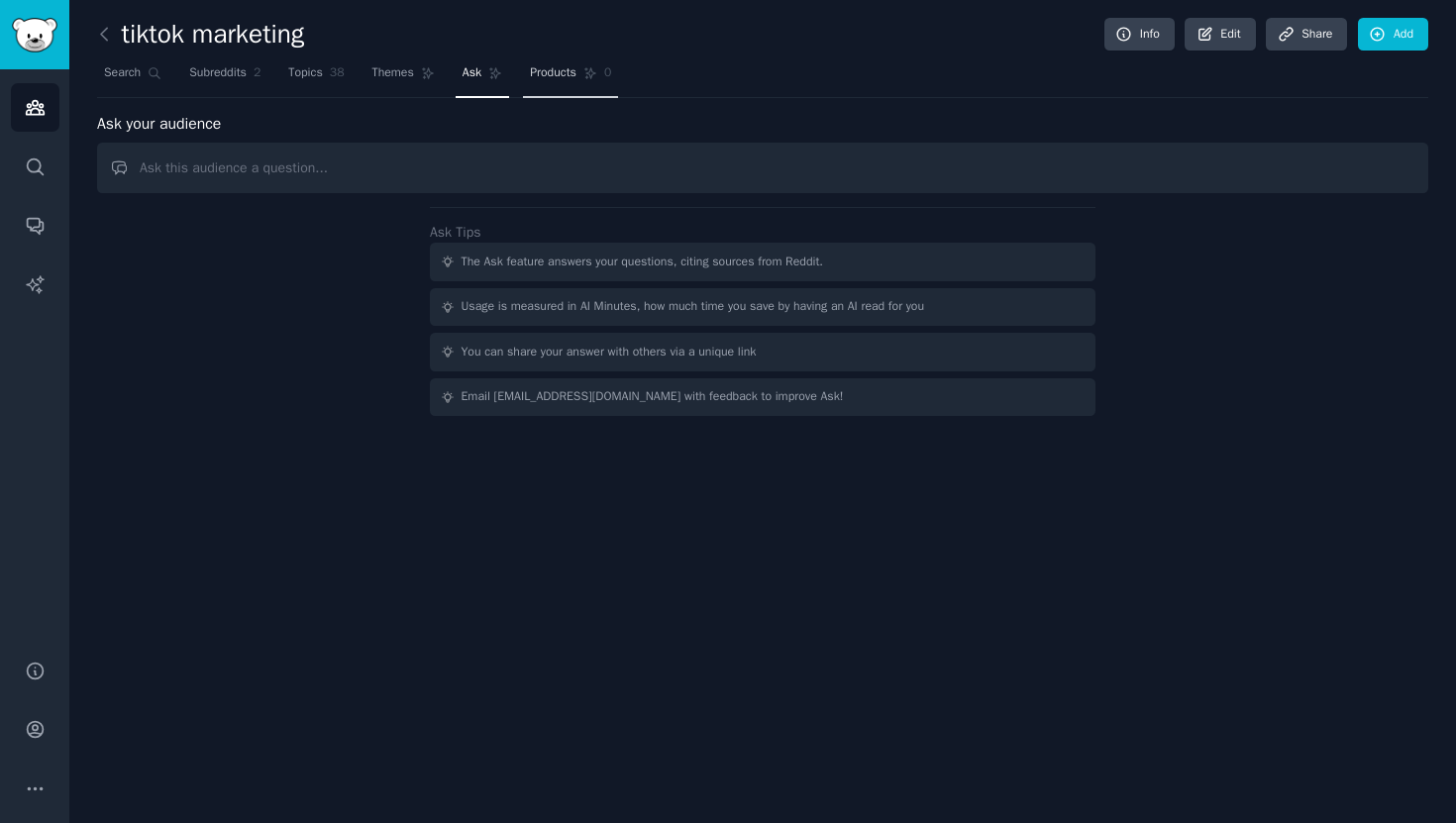 click on "Products 0" at bounding box center (571, 77) 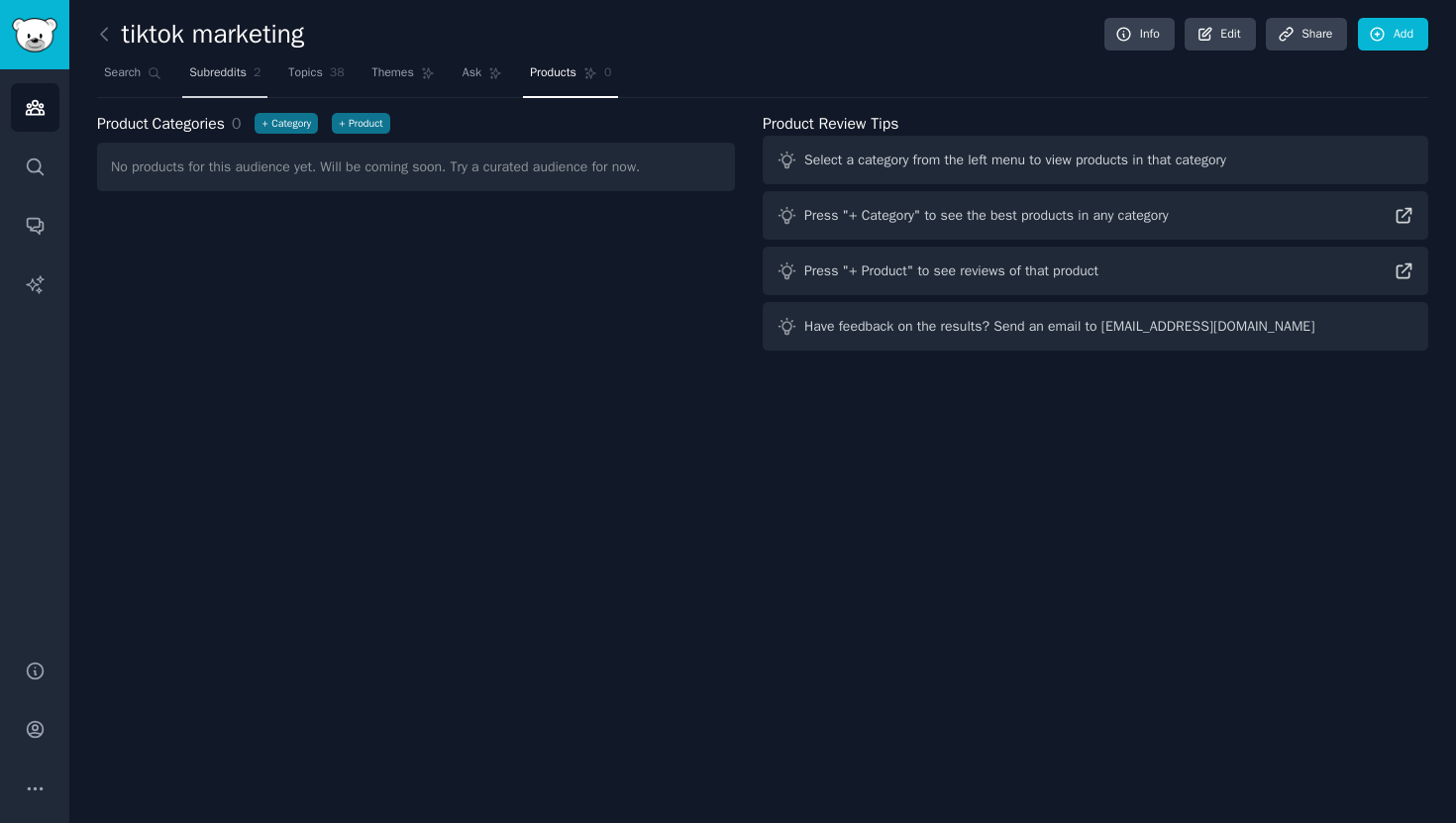 click on "Subreddits 2" at bounding box center (225, 77) 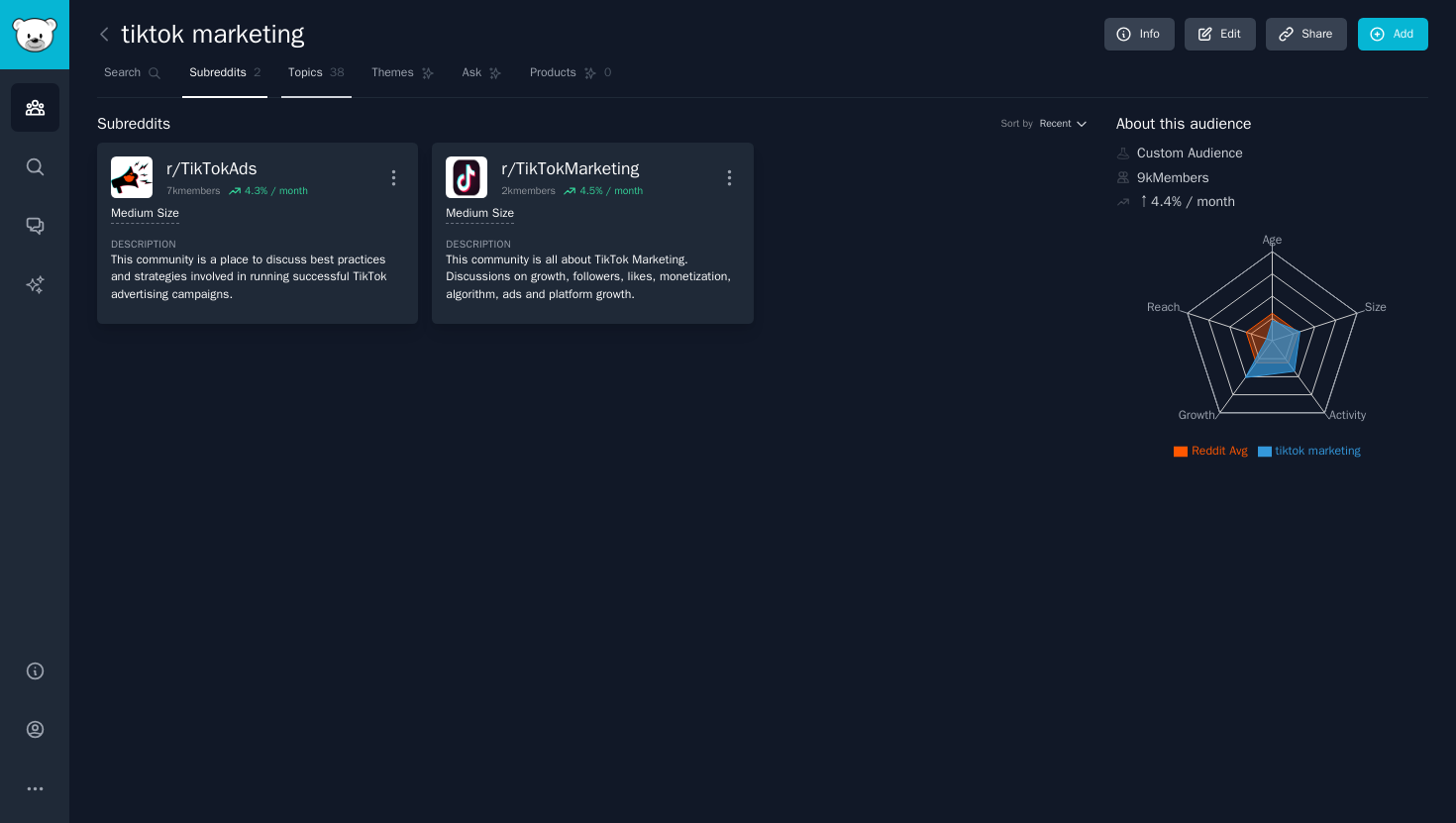 click on "Topics" at bounding box center (305, 73) 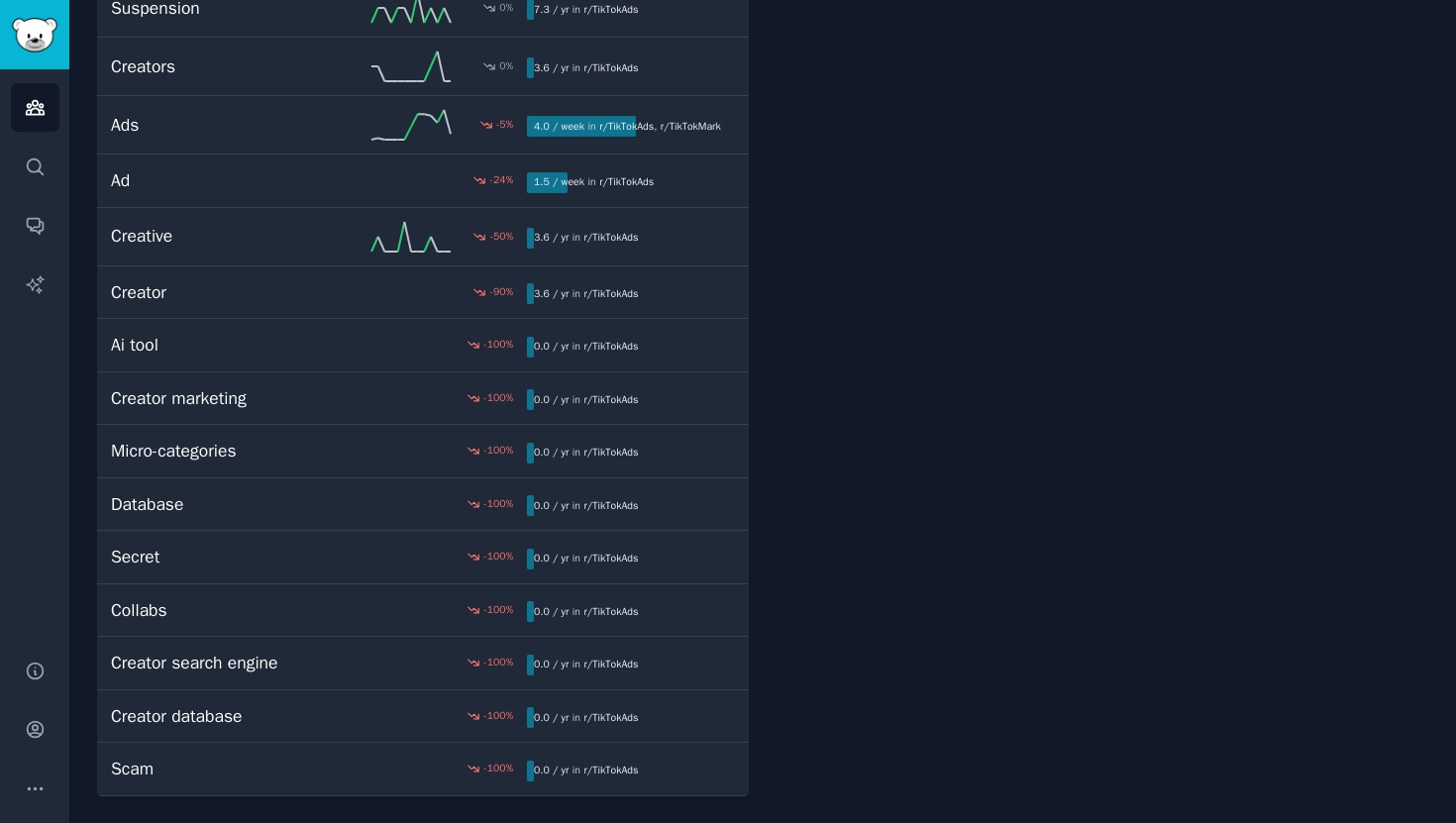 scroll, scrollTop: 0, scrollLeft: 0, axis: both 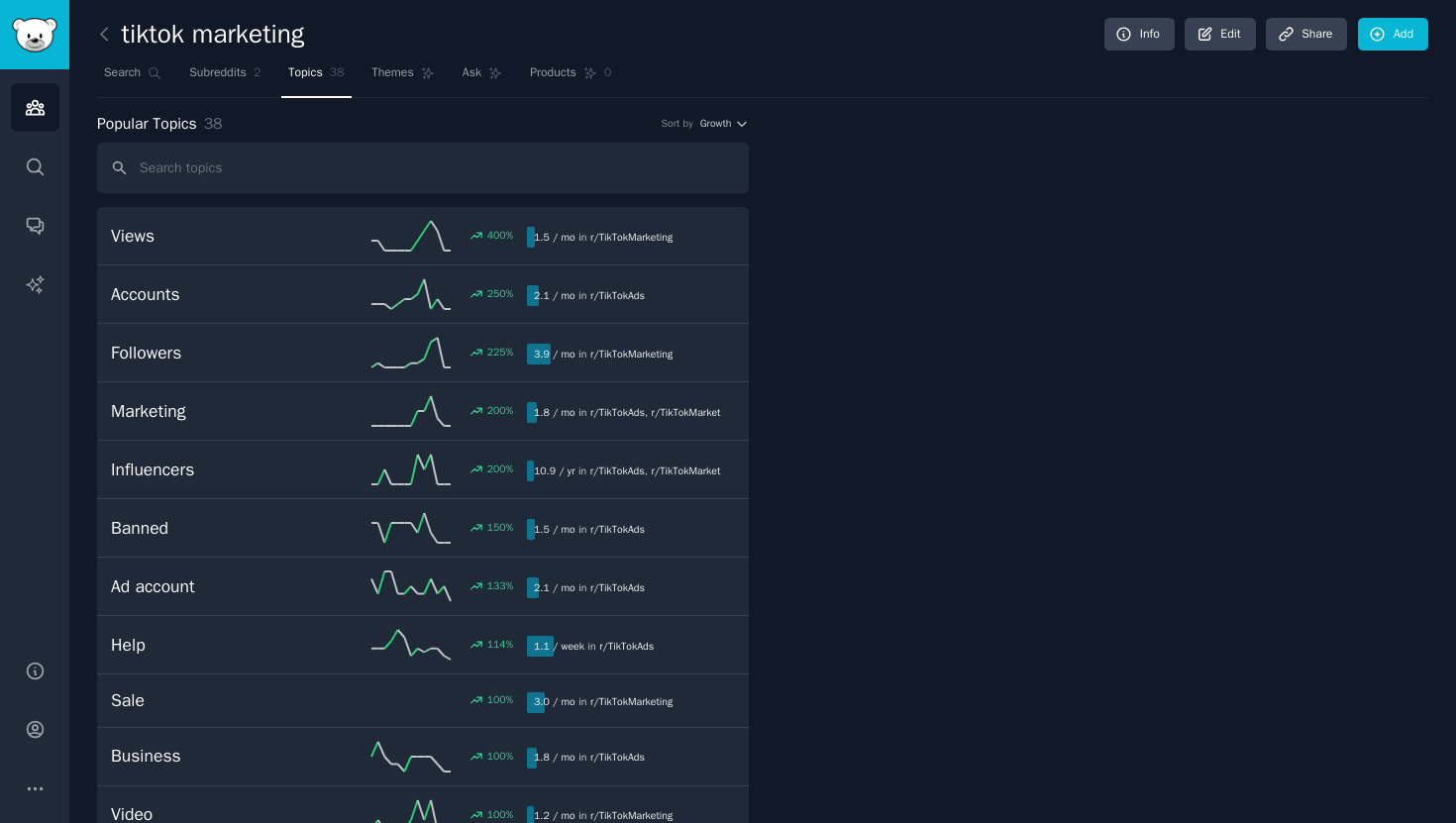 click on "tiktok marketing Info Edit Share Add Search Subreddits 2 Topics 38 Themes Ask Products 0 Popular Topics 38 Sort by Growth Views 400 % 1.5 / mo  in    r/ TikTokMarketing Accounts 250 % 2.1 / mo  in    r/ TikTokAds Followers 225 % 3.9 / mo  in    r/ TikTokMarketing Marketing 200 % 1.8 / mo  in    r/ TikTokAds ,  r/ TikTokMarketing Influencers 200 % 10.9 / yr  in    r/ TikTokAds ,  r/ TikTokMarketing Banned 150 % 1.5 / mo  in    r/ TikTokAds Ad account 133 % 2.1 / mo  in    r/ TikTokAds Help 114 % 1.1 / week  in    r/ TikTokAds Sale 100 % 3.0 / mo  in    r/ TikTokMarketing Business 100 % 1.8 / mo  in    r/ TikTokAds Video 100 % 1.2 / mo  in    r/ TikTokMarketing Content 100 % 10.9 / yr  in    r/ TikTokMarketing Growth 100 % 10.9 / yr  in    r/ TikTokMarketing Tool 100 % 7.3 / yr  in    r/ TikTokAds Pixel 75 % 2.1 / mo  in    r/ TikTokAds Campaign 75 % 2.1 / mo  in    r/ TikTokAds Tiktok 66 % 1.0 / day  in    r/ TikTokAds ,  r/ TikTokMarketing Suspended 50 % 1.8 / mo  in    r/ TikTokAds Ai 50 % 10.9 / yr  in    %" 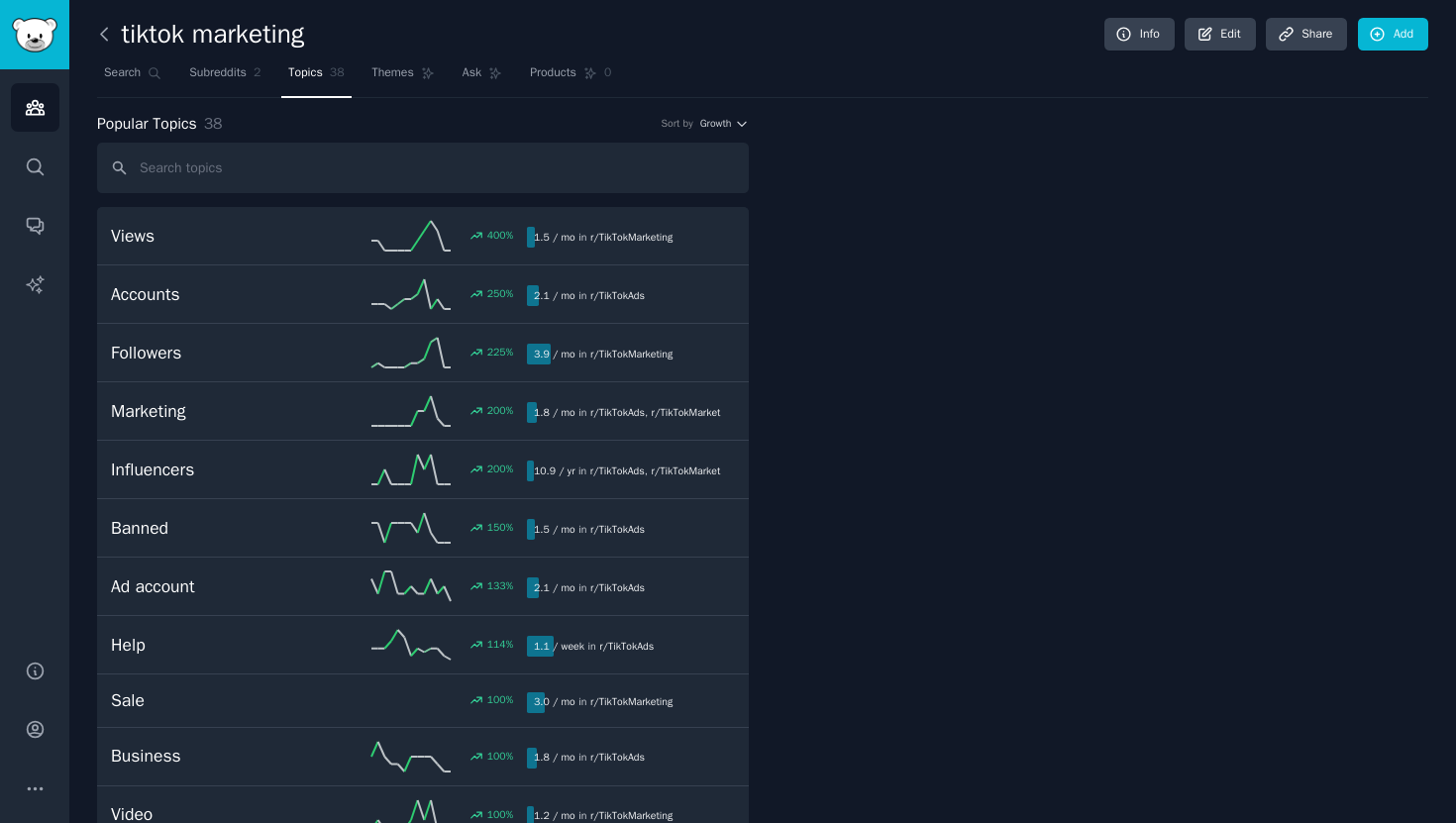 click 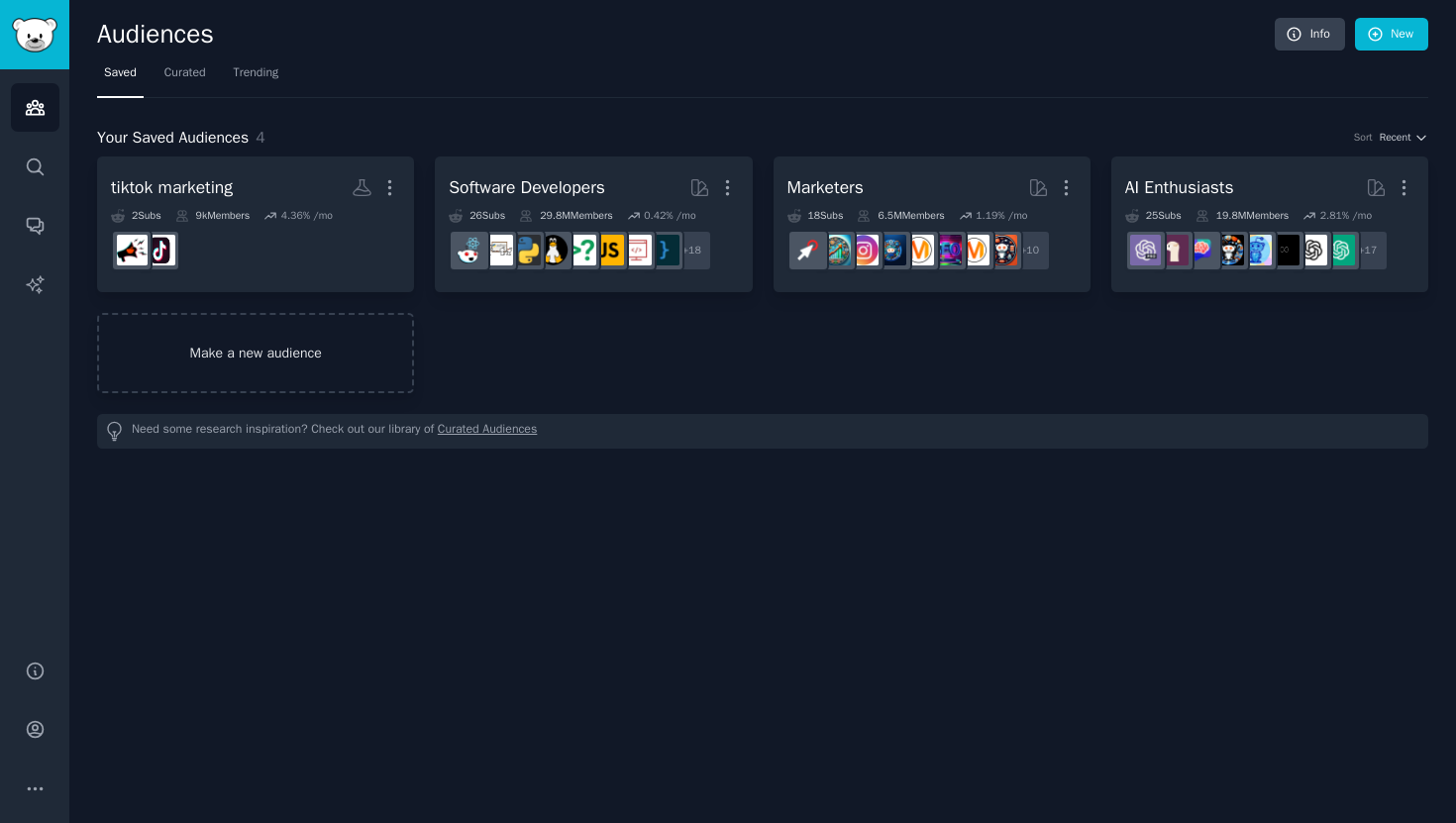 click on "Make a new audience" at bounding box center [256, 353] 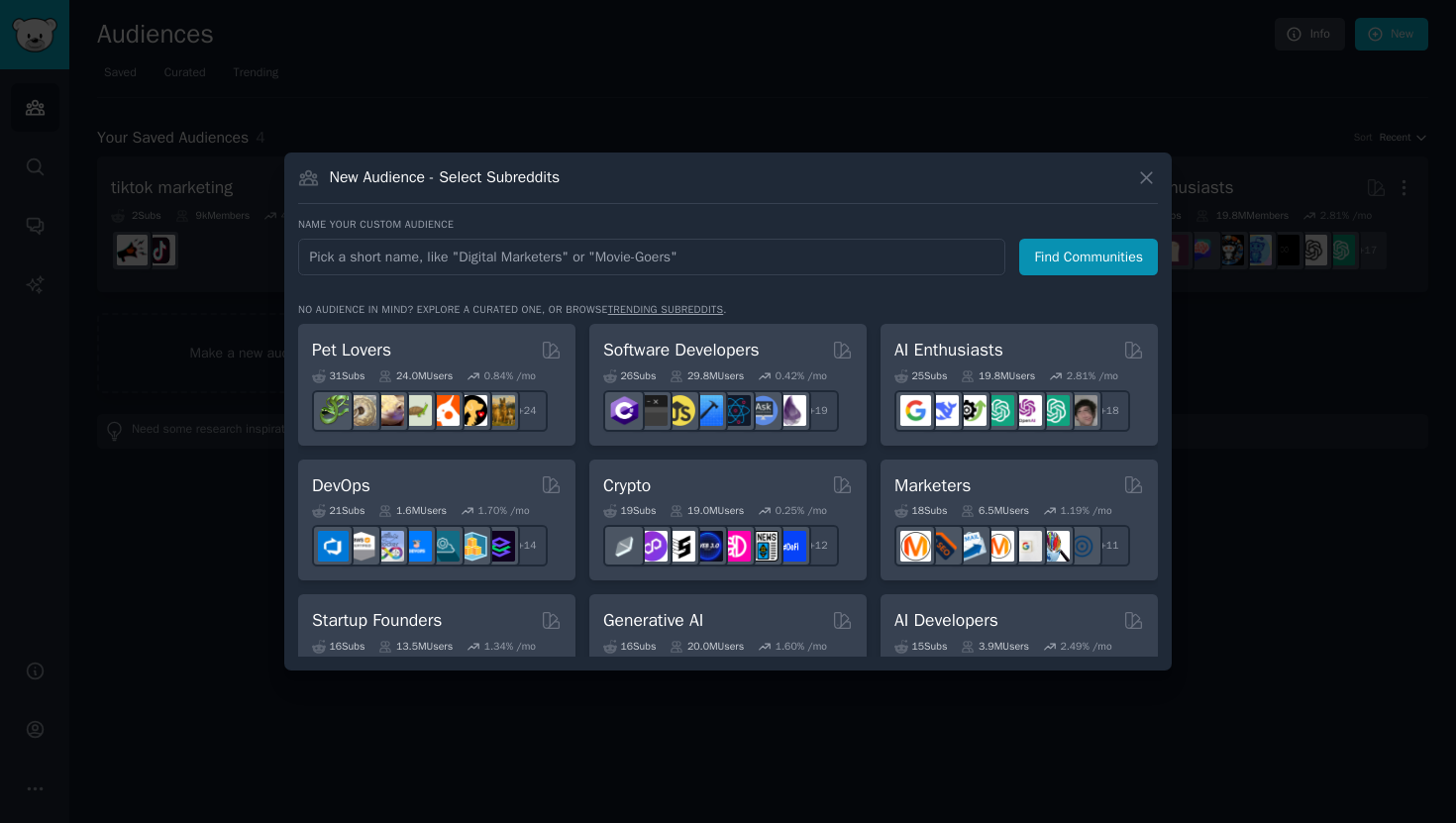 click at bounding box center (728, 411) 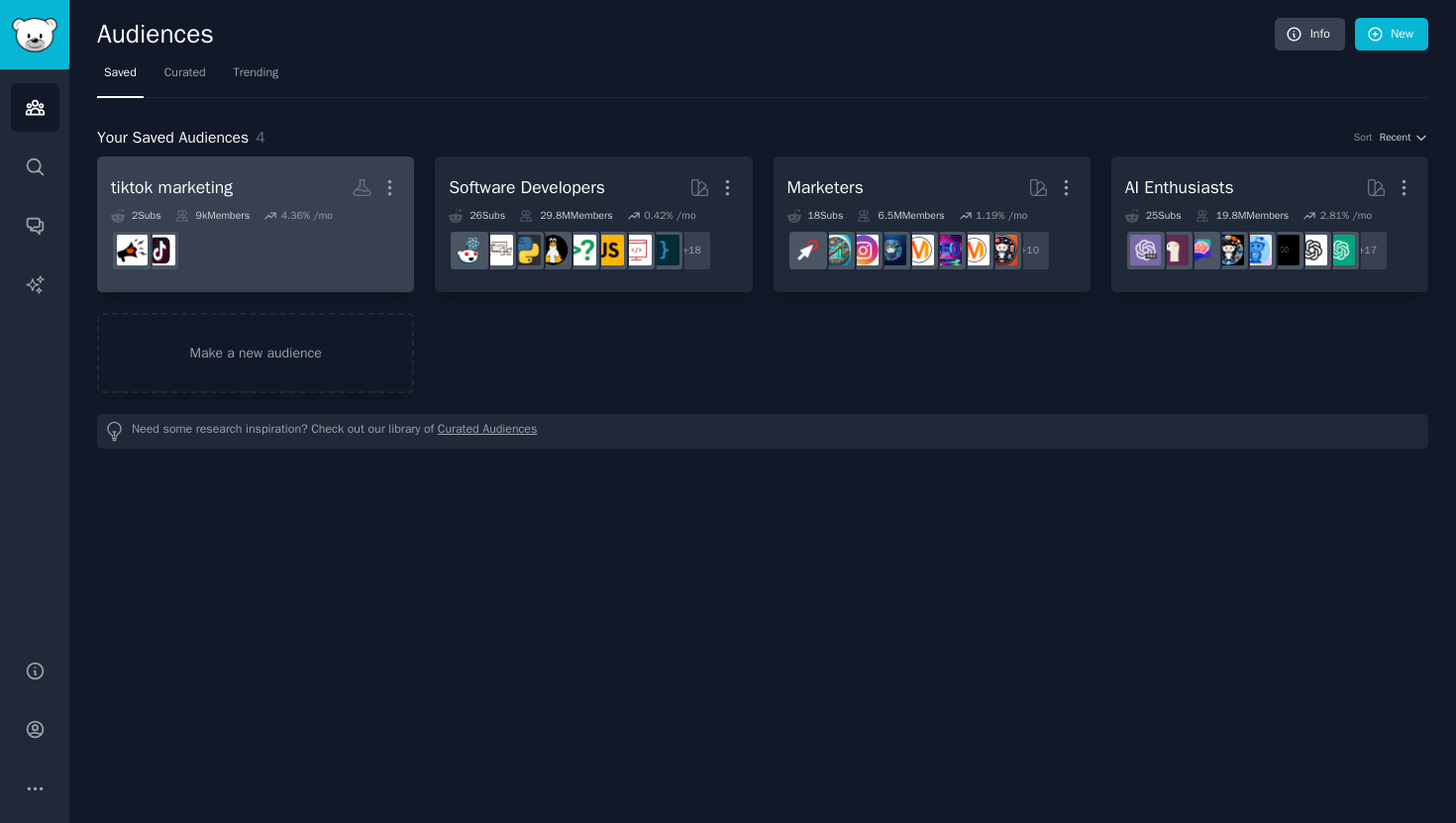 click at bounding box center (256, 251) 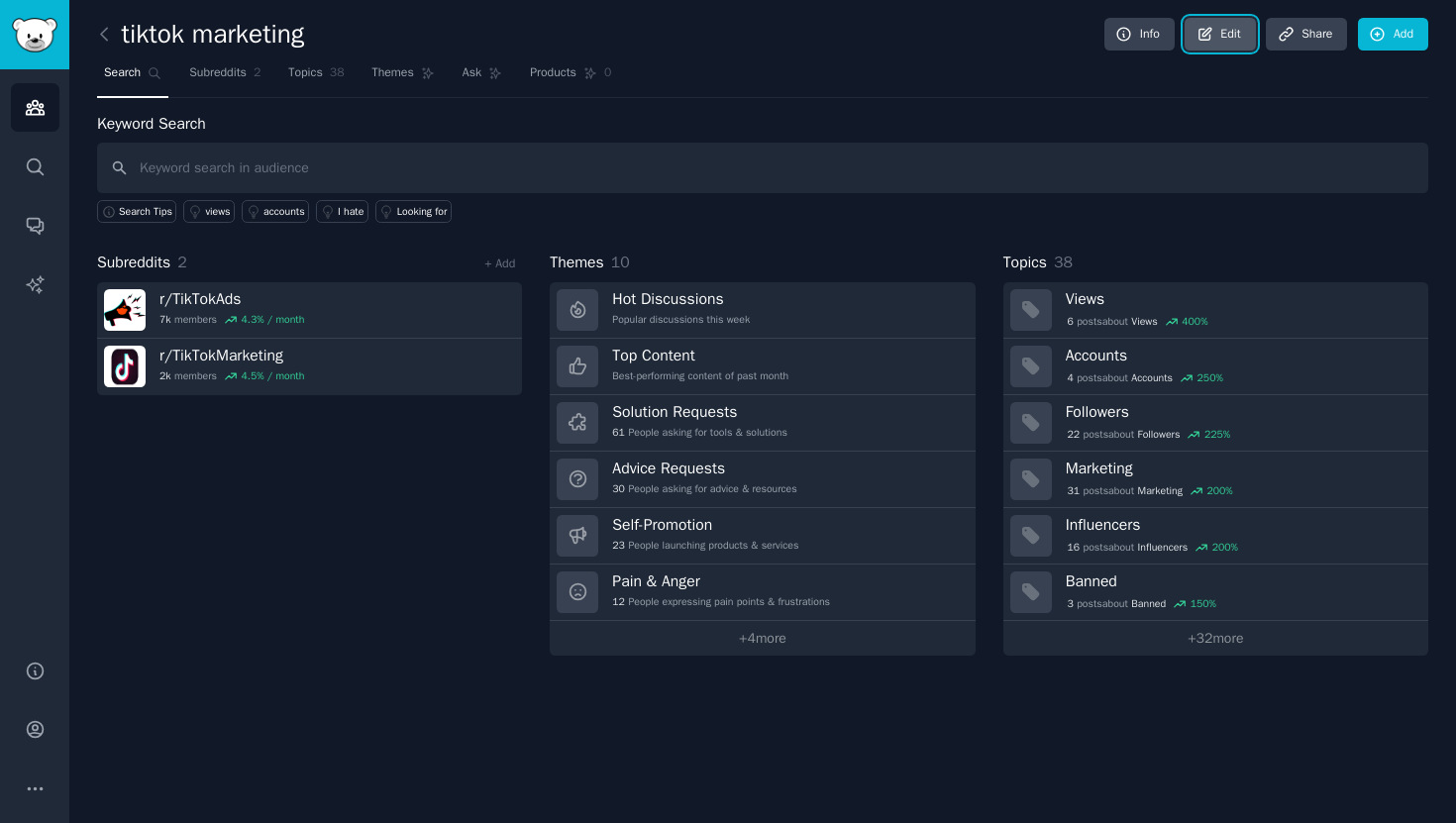 click on "Edit" at bounding box center [1219, 35] 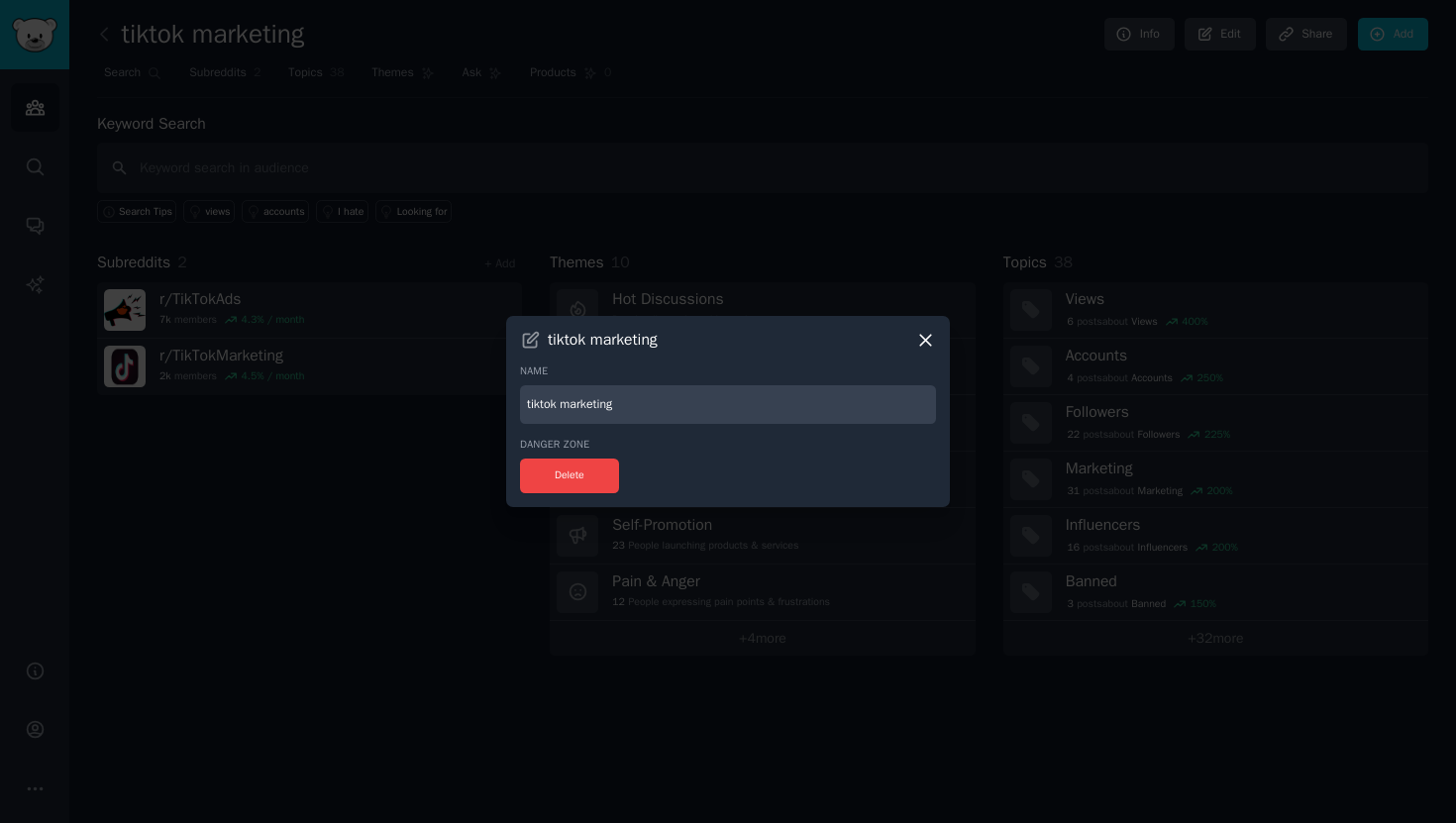 click on "Name tiktok marketing" at bounding box center (728, 394) 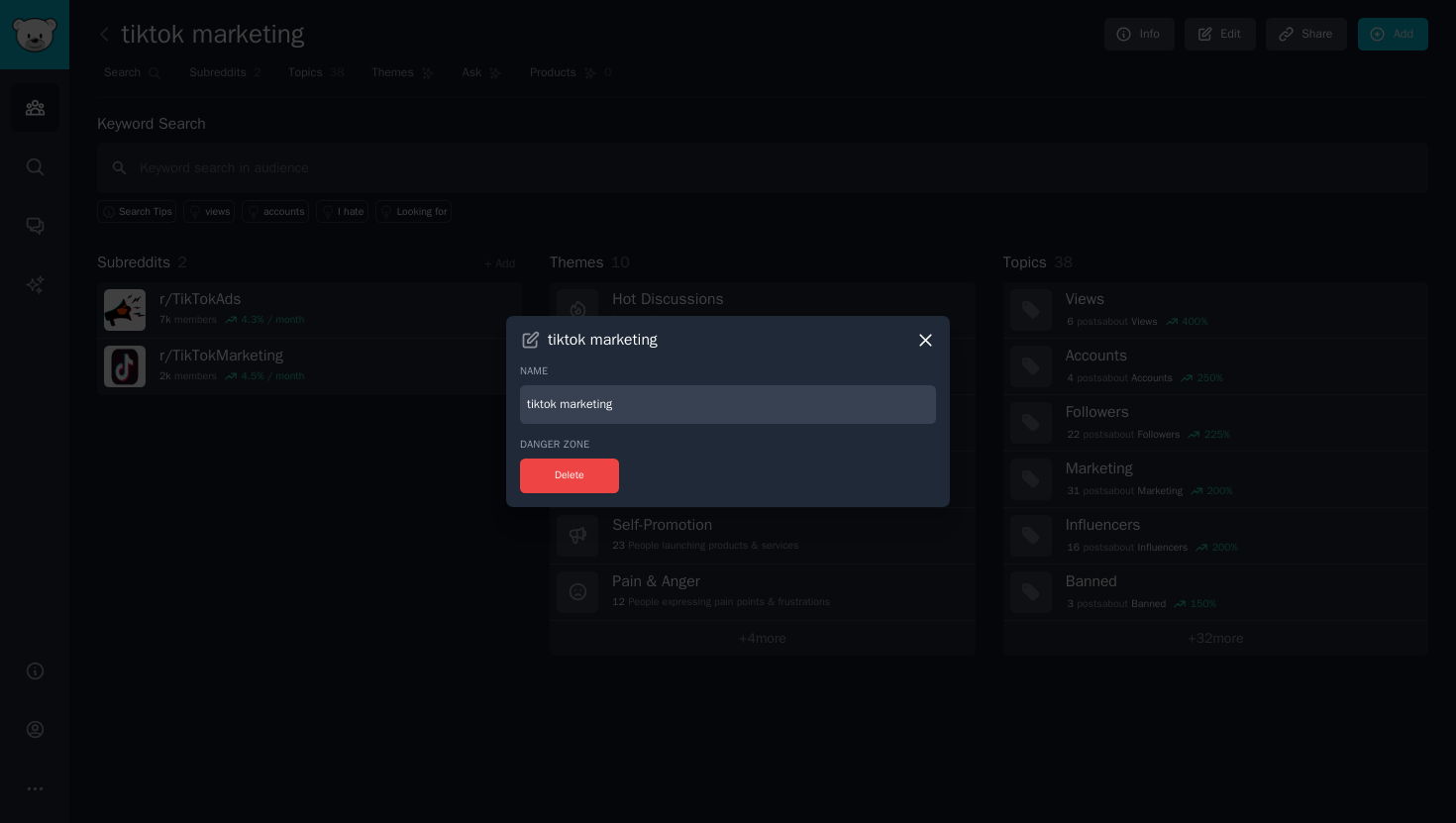click on "tiktok marketing" at bounding box center (728, 404) 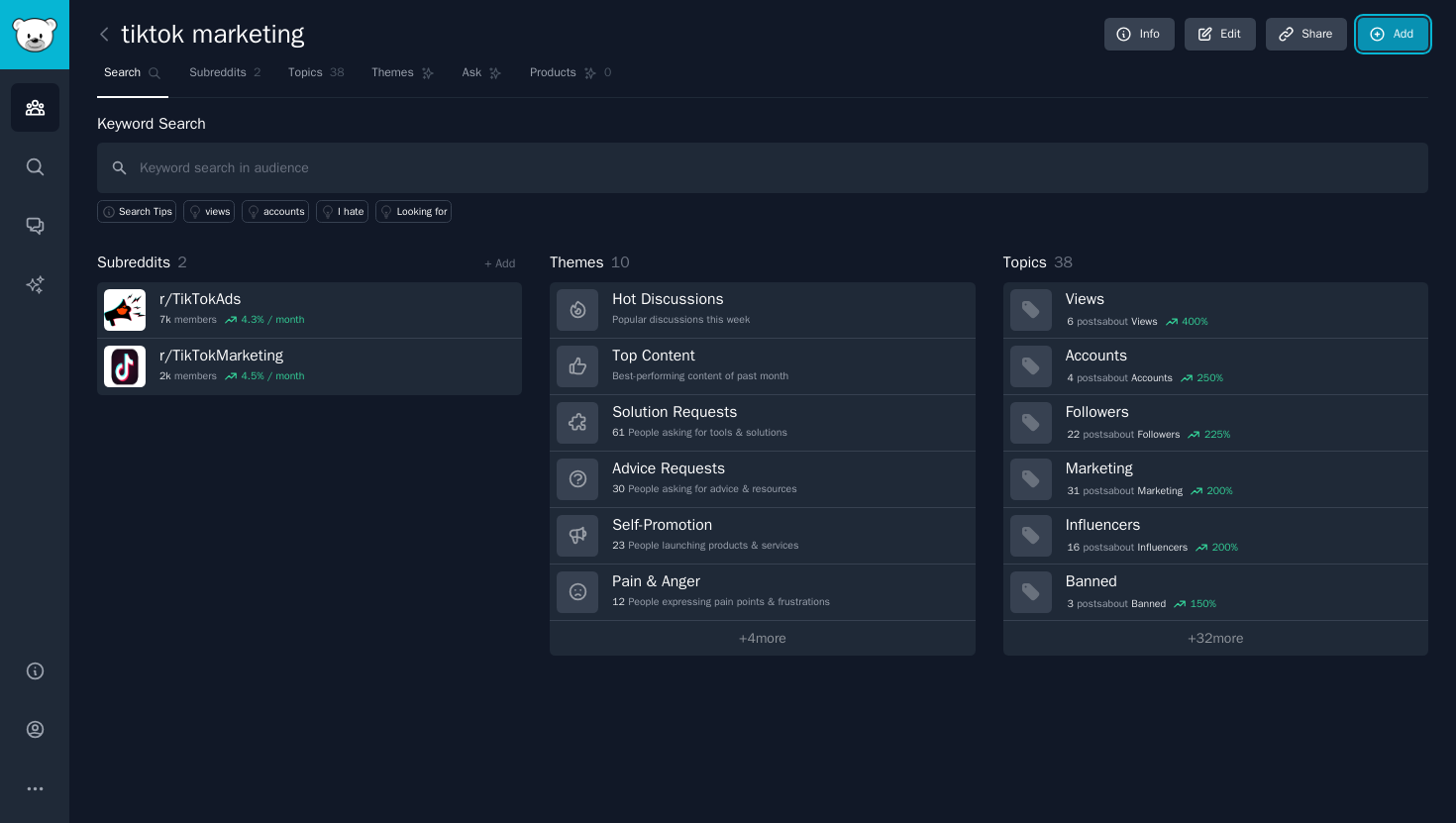 click on "Add" at bounding box center [1393, 35] 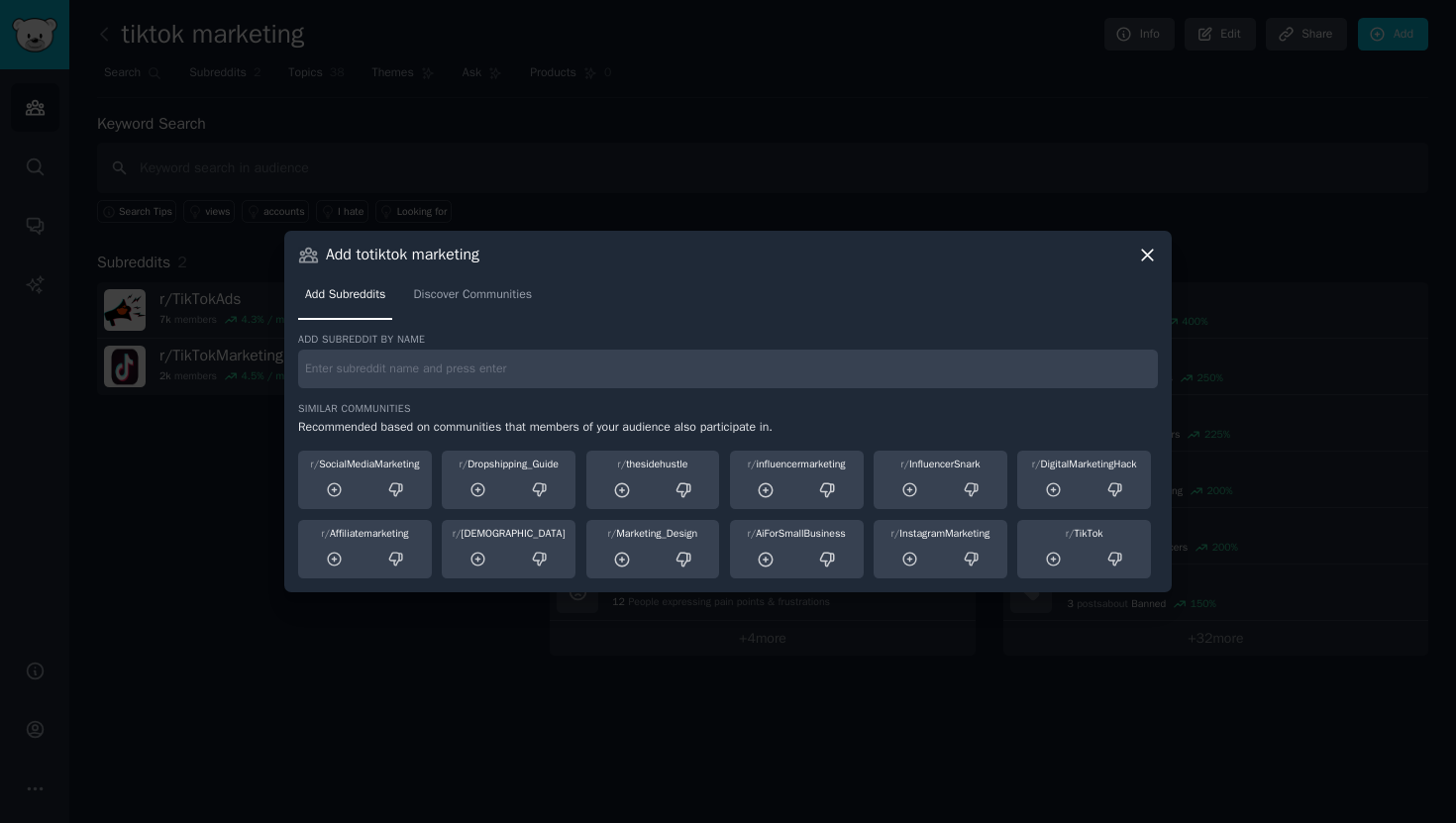 click at bounding box center [728, 368] 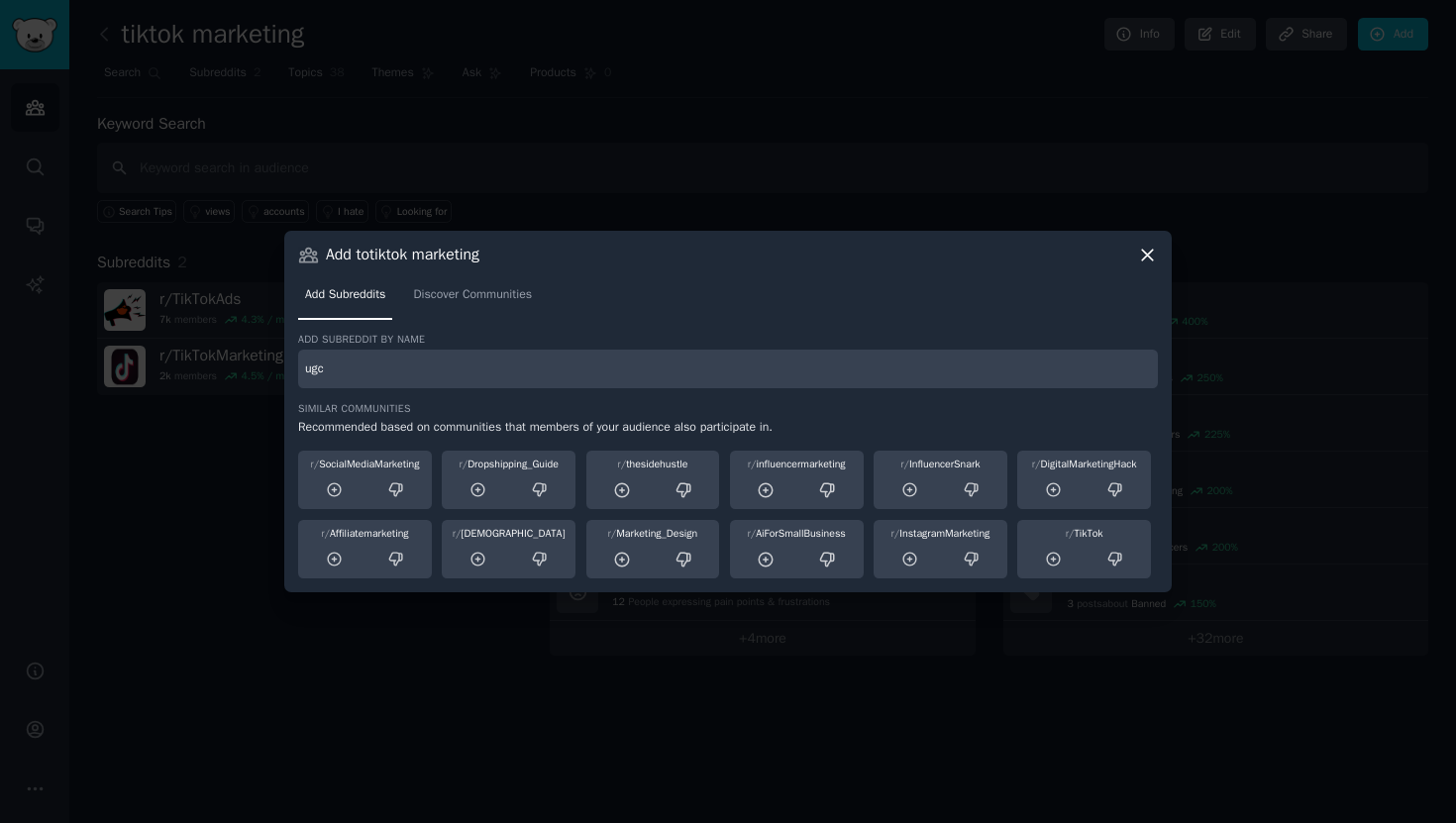 type on "ugc" 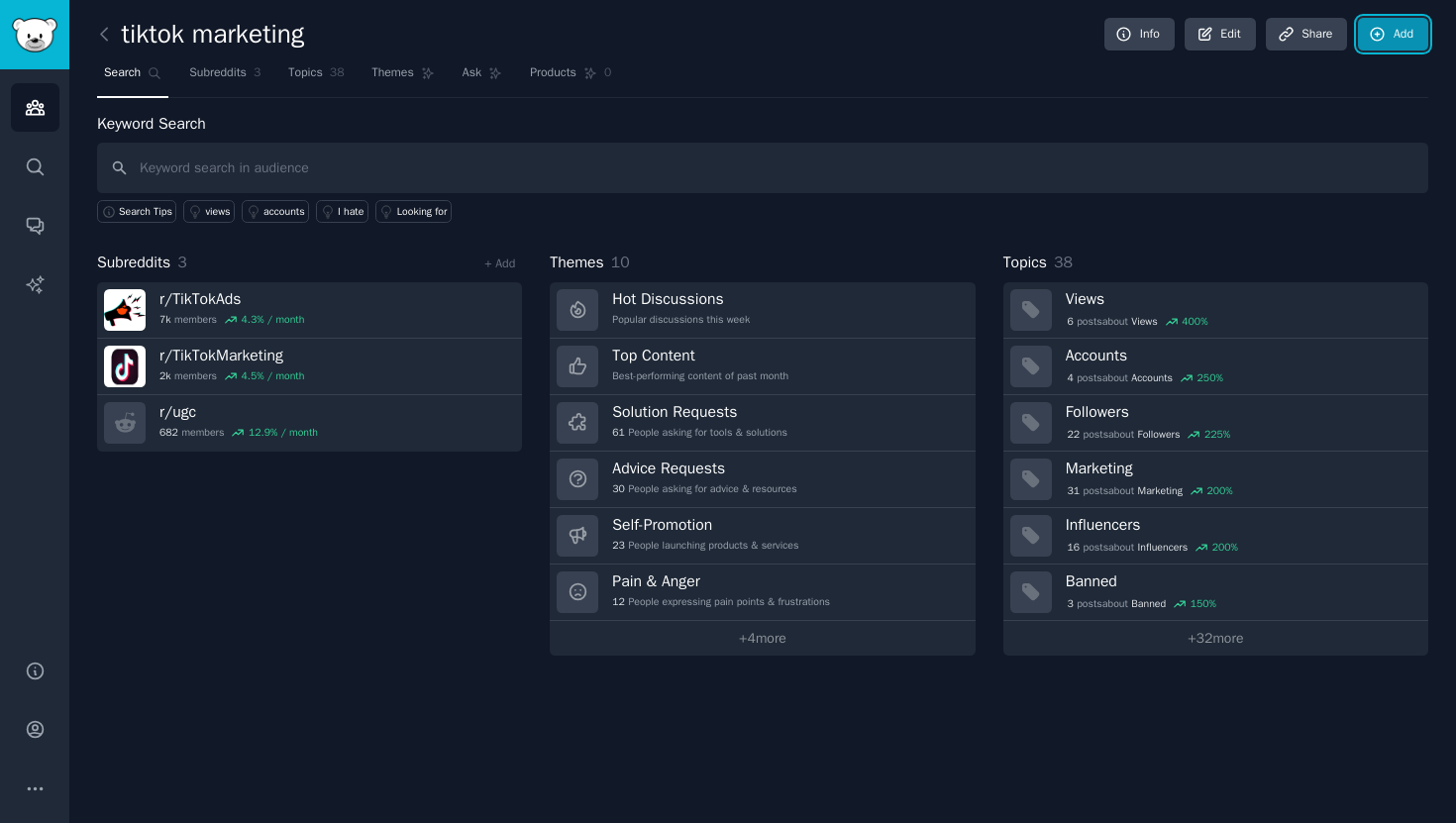 click on "Add" at bounding box center [1393, 35] 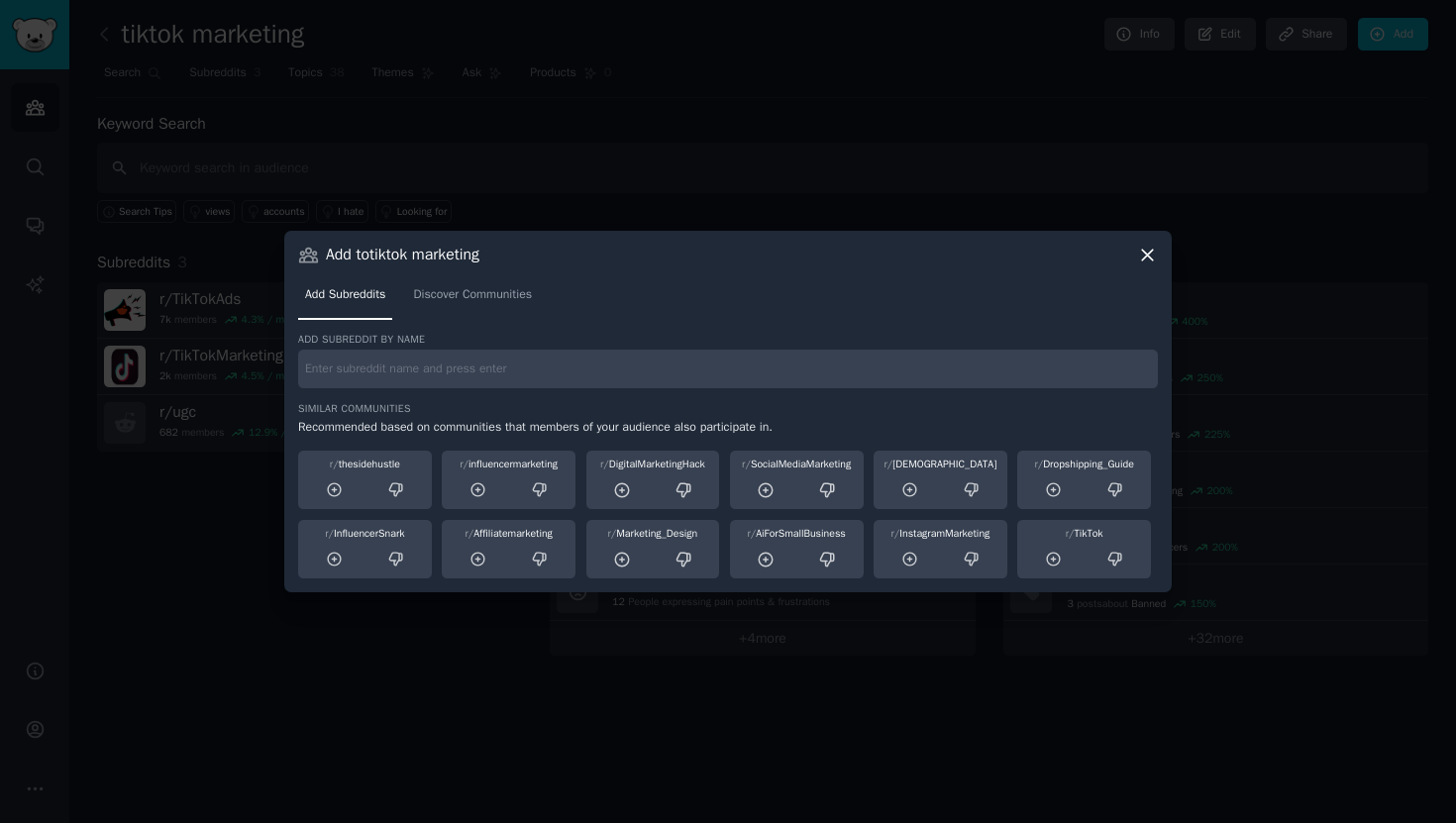click at bounding box center [728, 368] 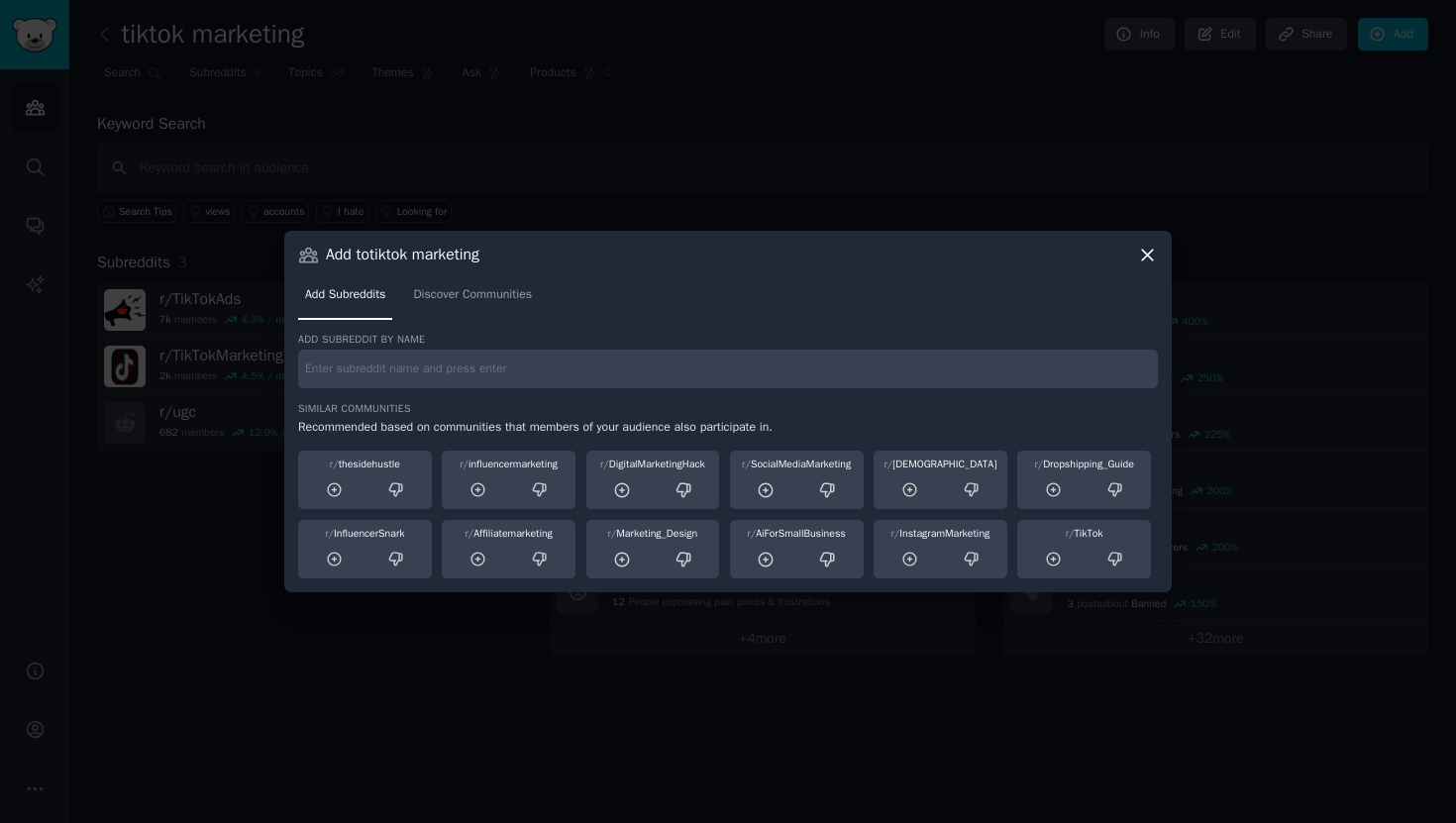 click at bounding box center [728, 368] 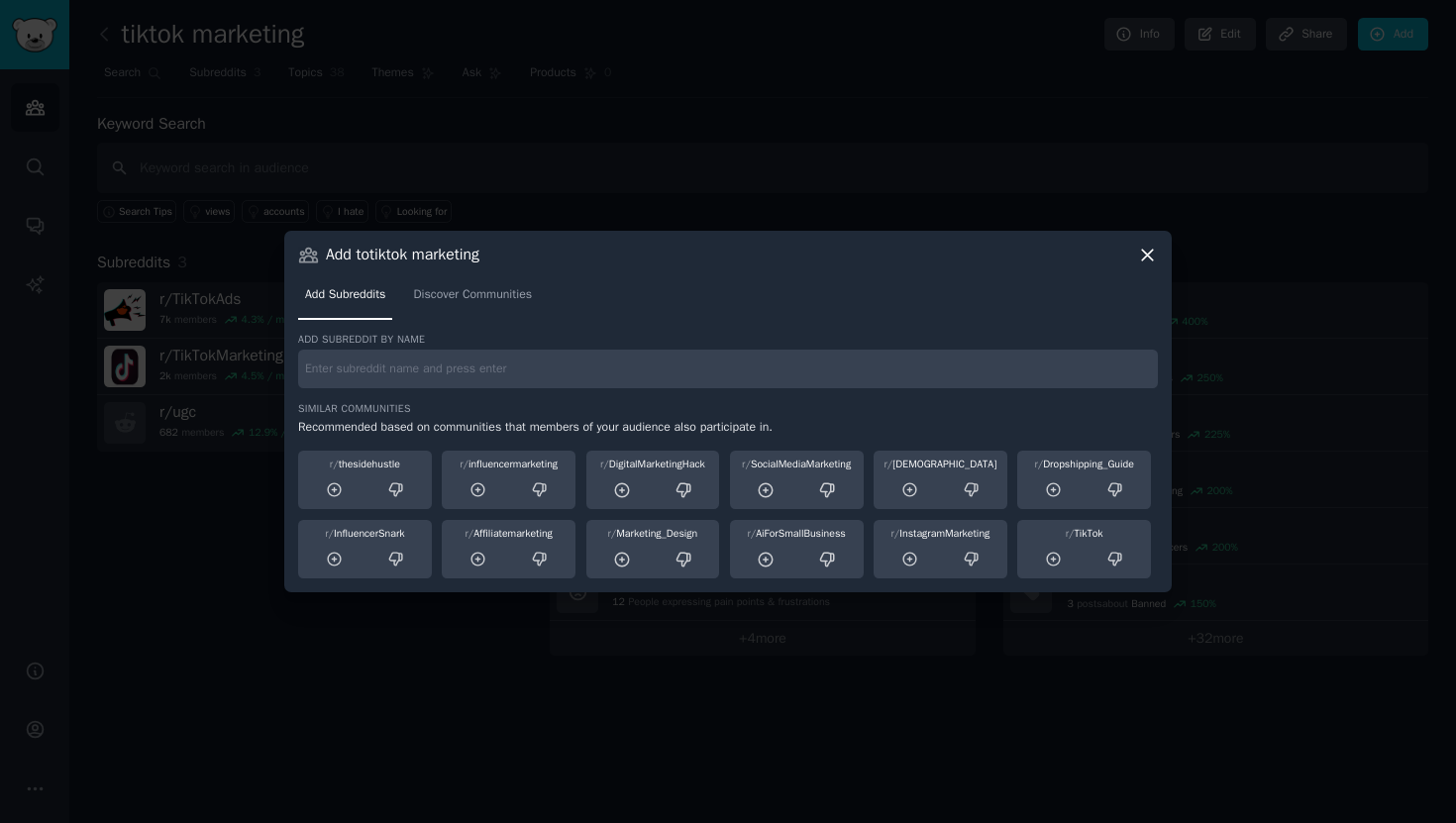 click on "Similar Communities" at bounding box center (728, 409) 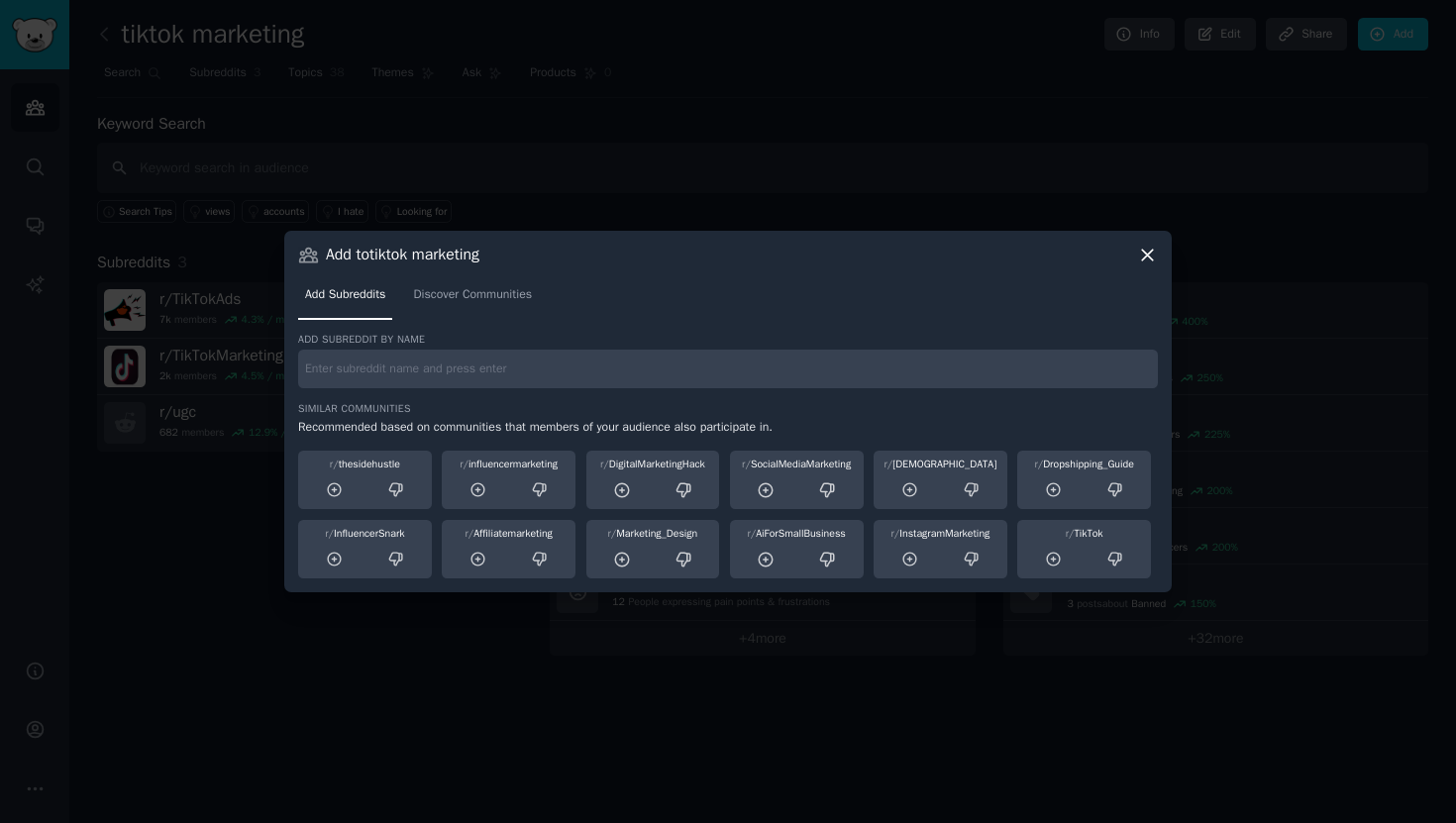 click at bounding box center [728, 368] 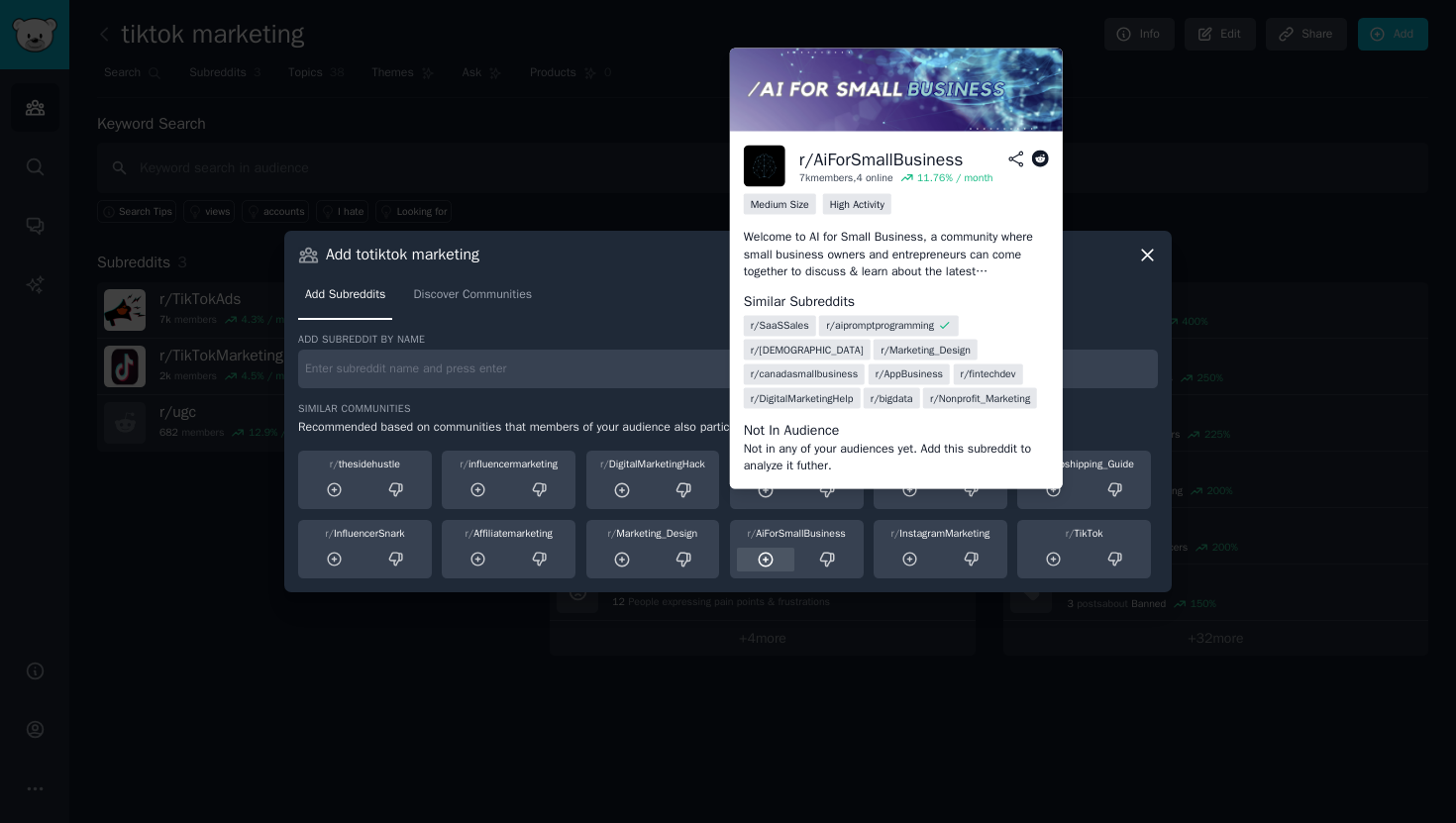 click 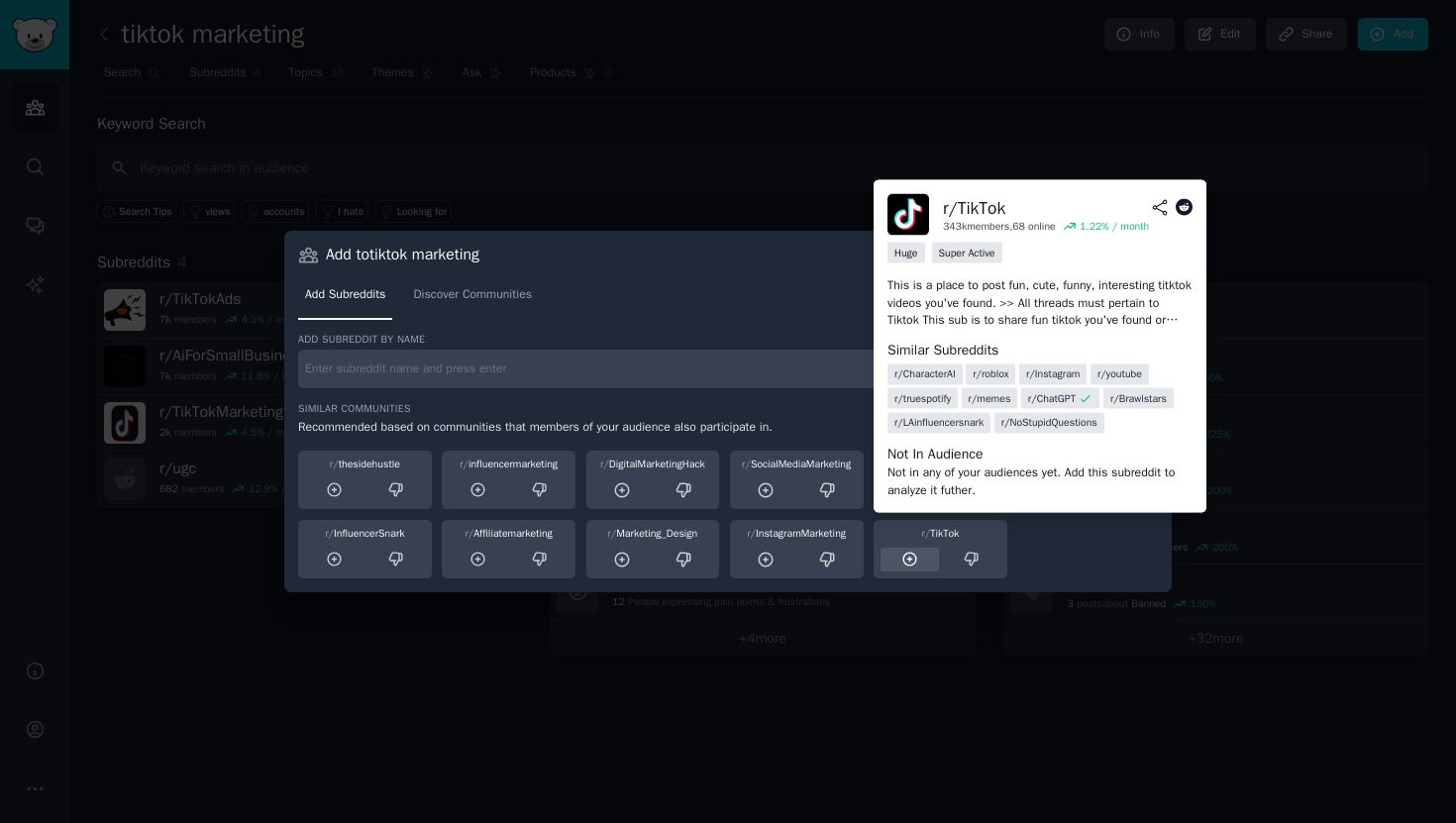click 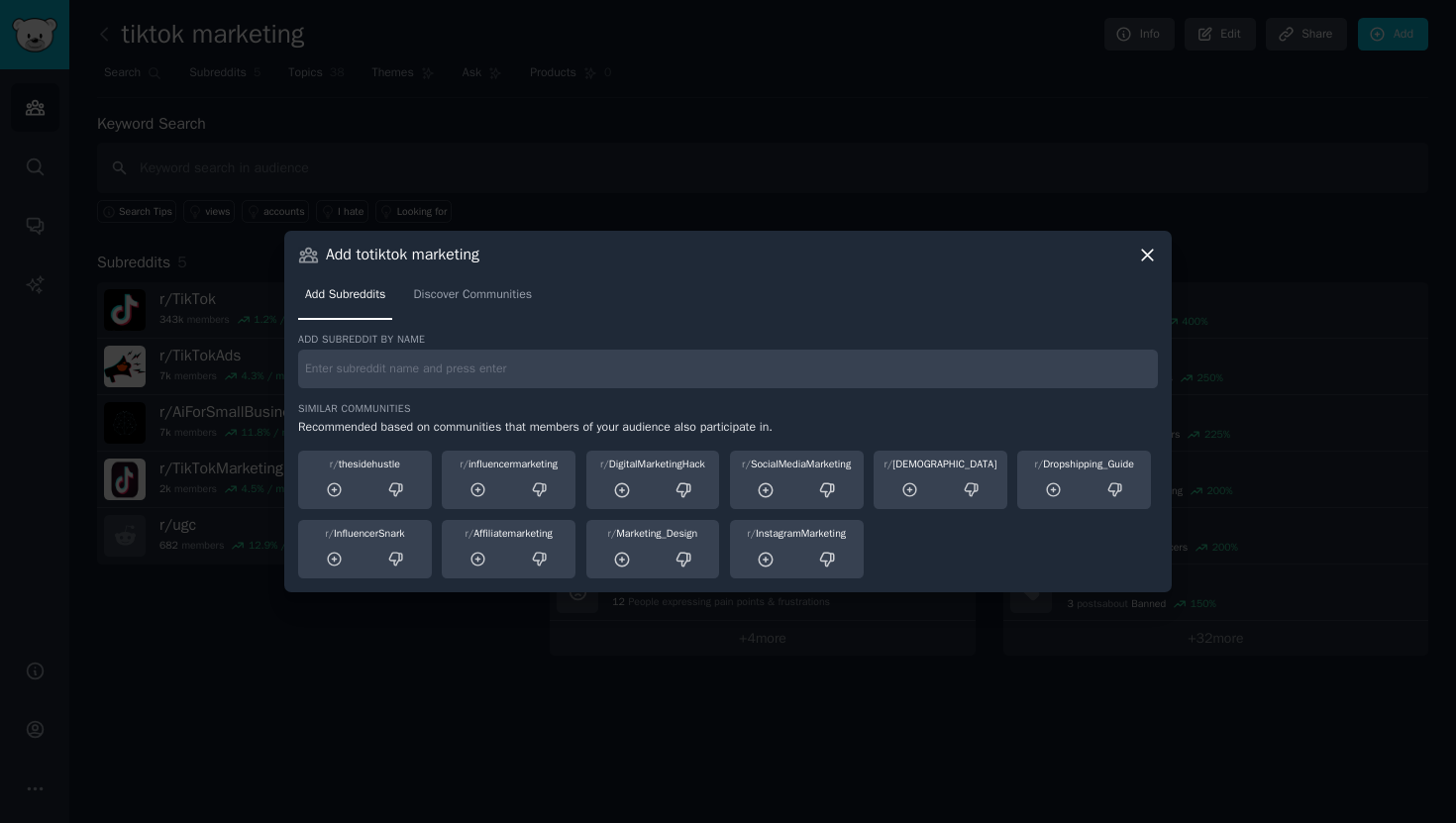 click 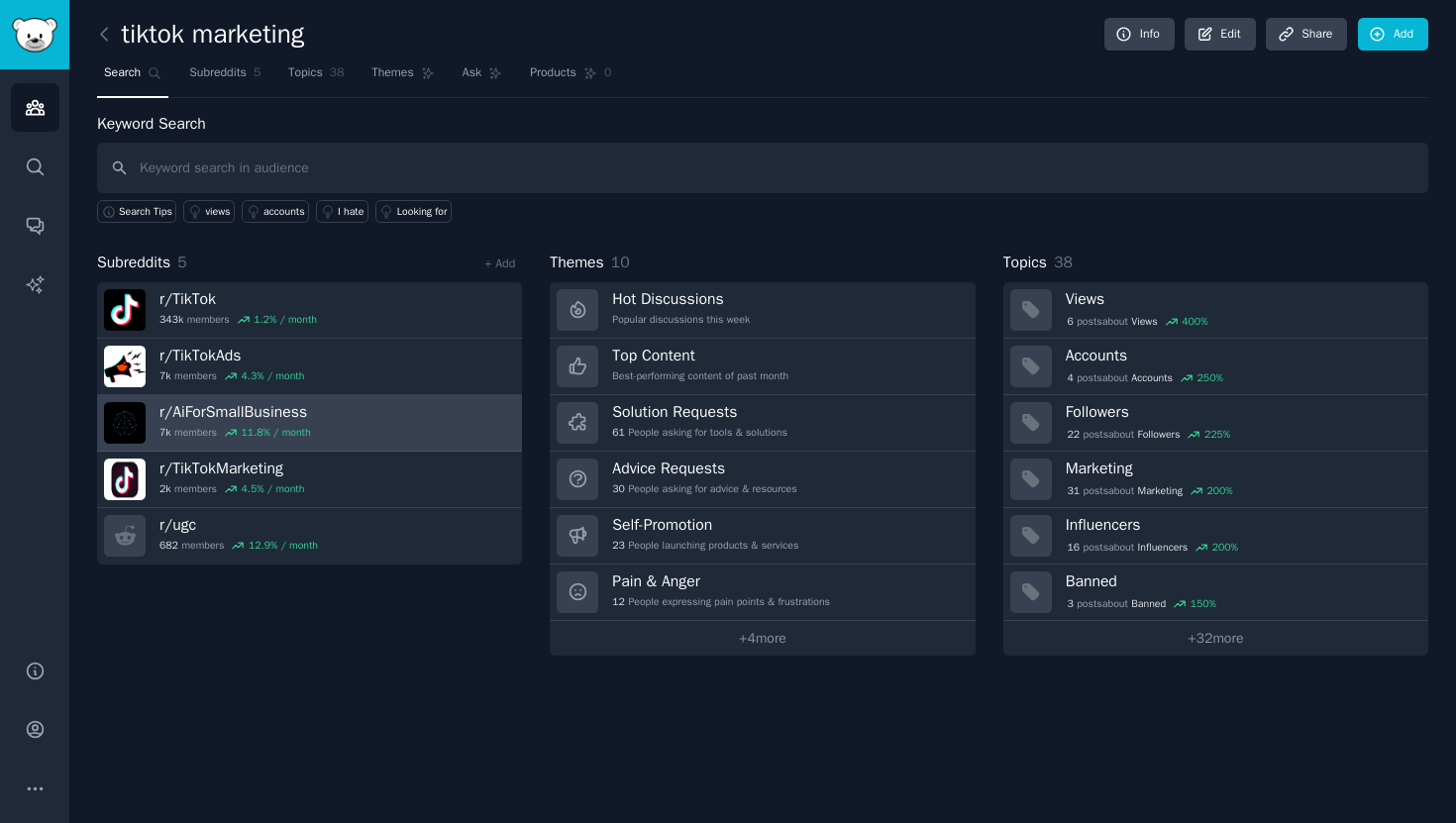 click on "r/ AiForSmallBusiness 7k  members 11.8 % / month" at bounding box center (309, 423) 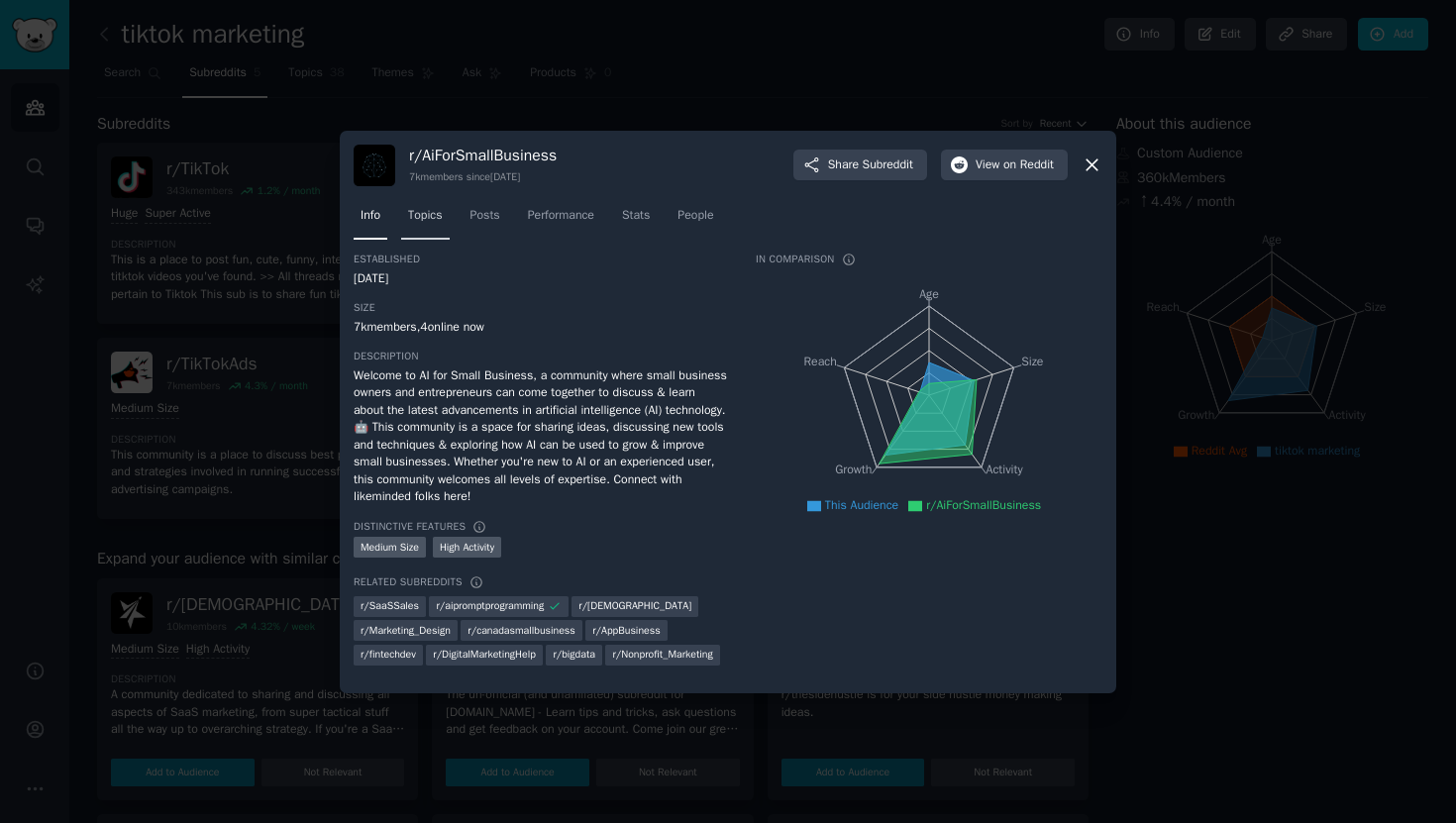 click on "Topics" at bounding box center [425, 220] 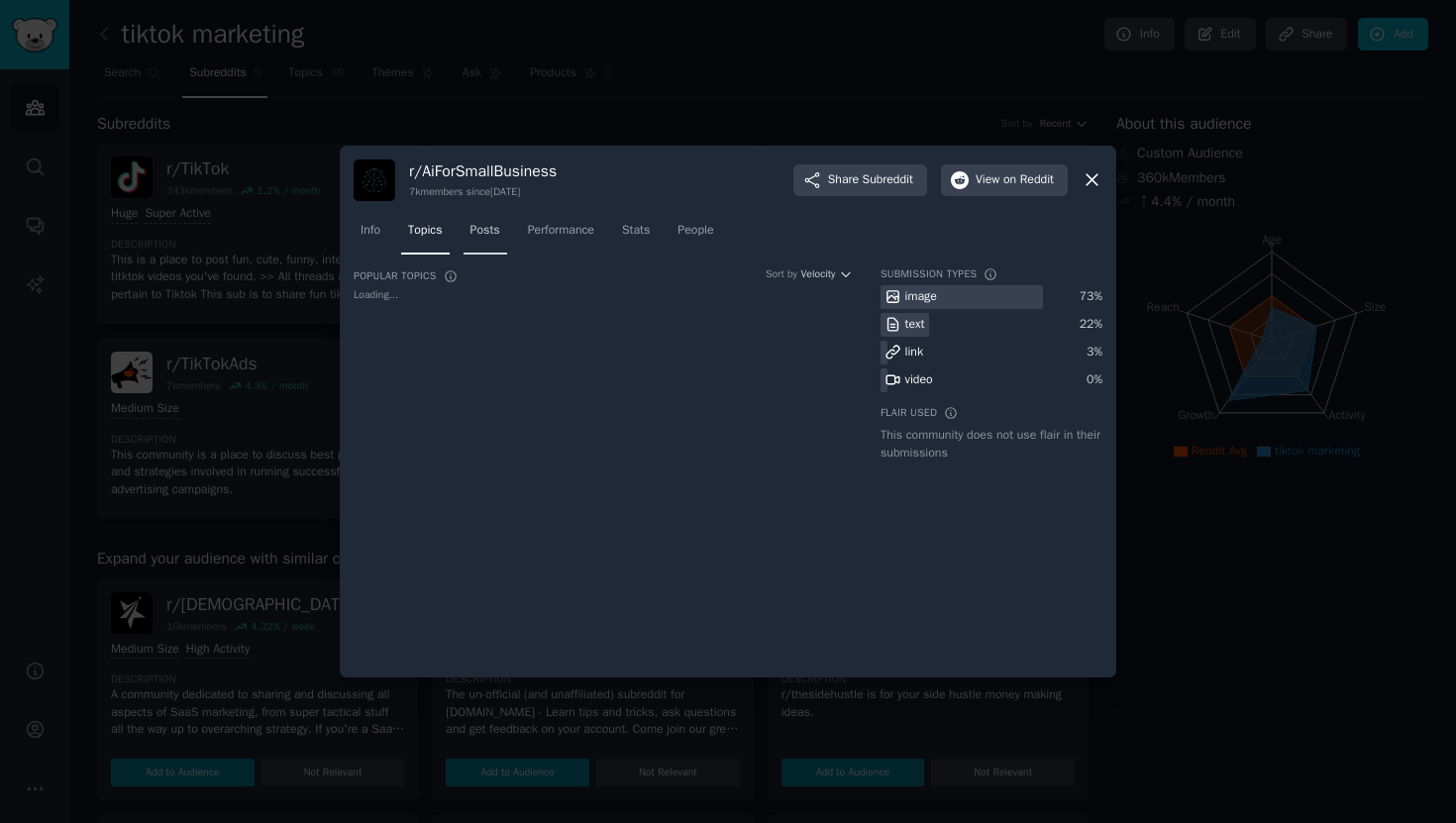click on "Posts" at bounding box center (485, 231) 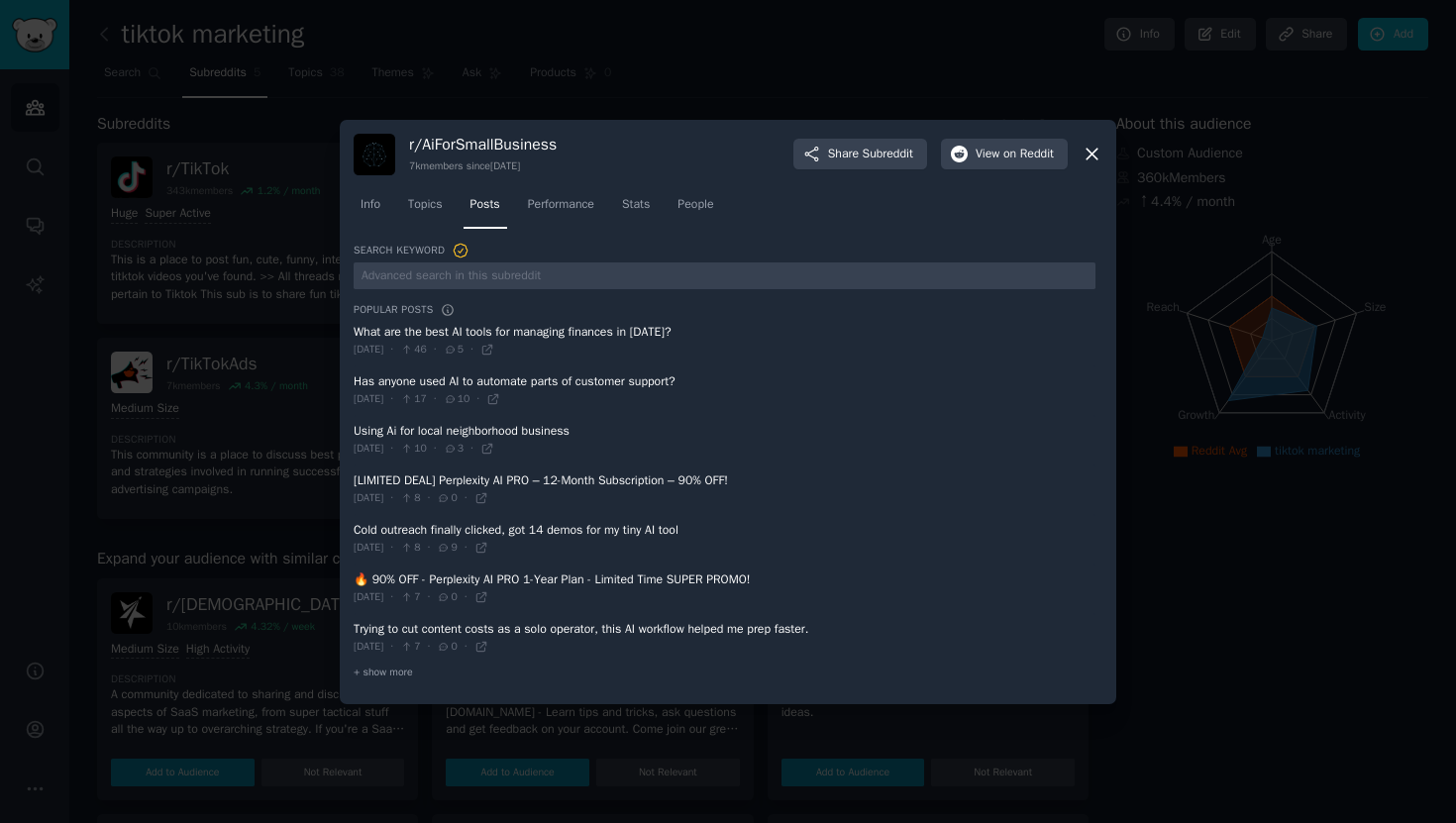 click on "Info Topics Posts Performance Stats People" 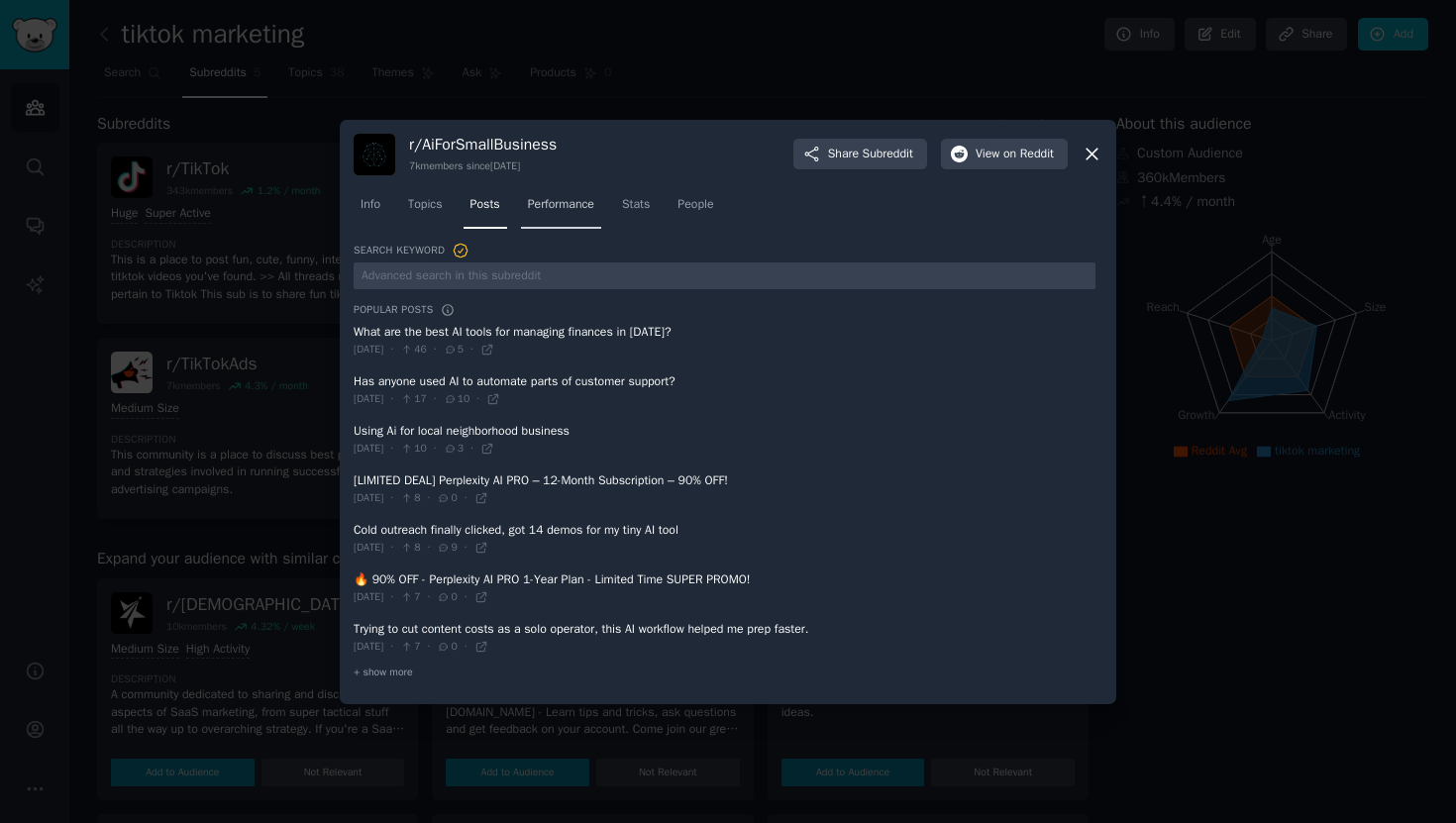 click on "Performance" at bounding box center (561, 209) 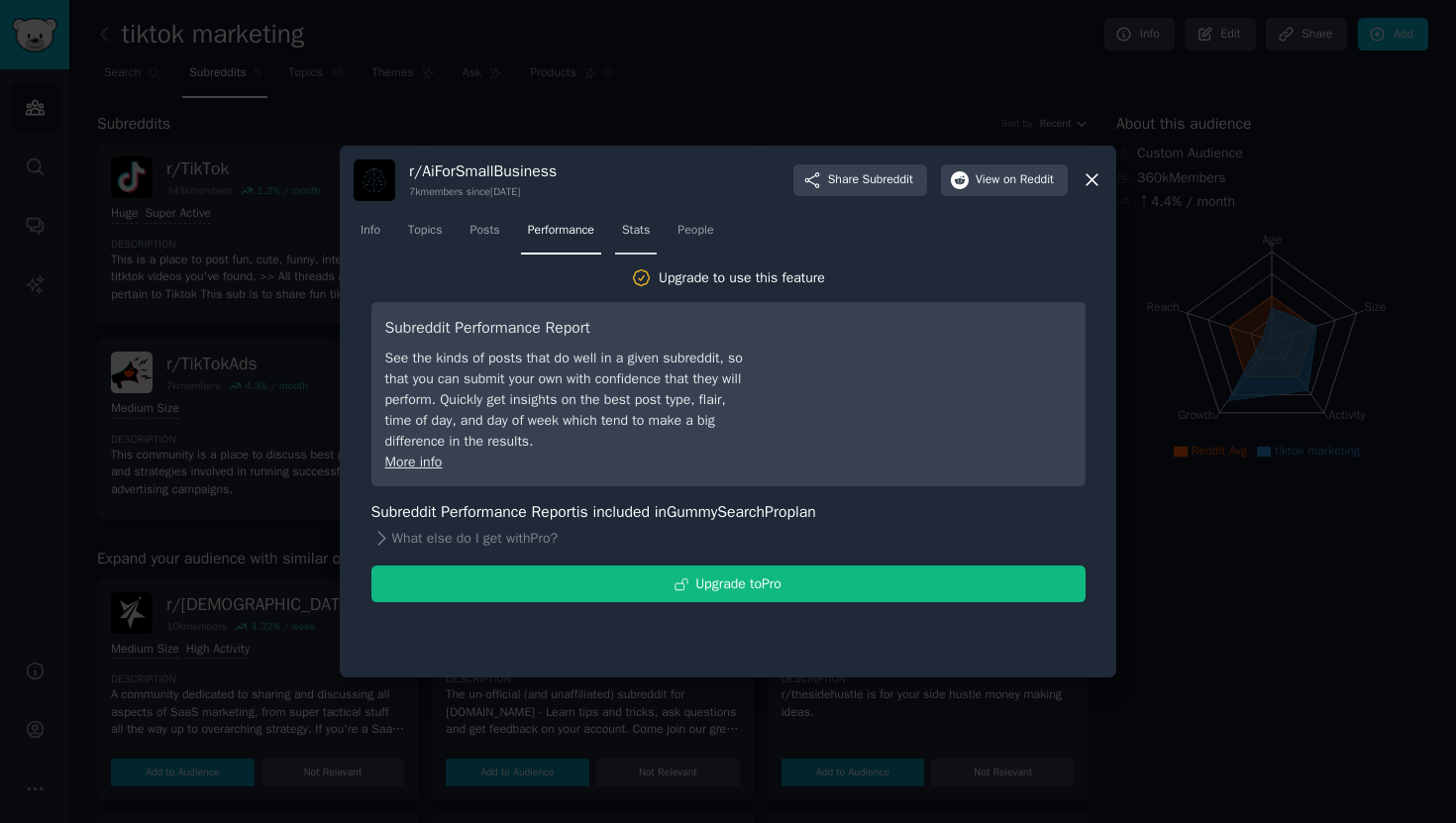 click on "Stats" at bounding box center [636, 235] 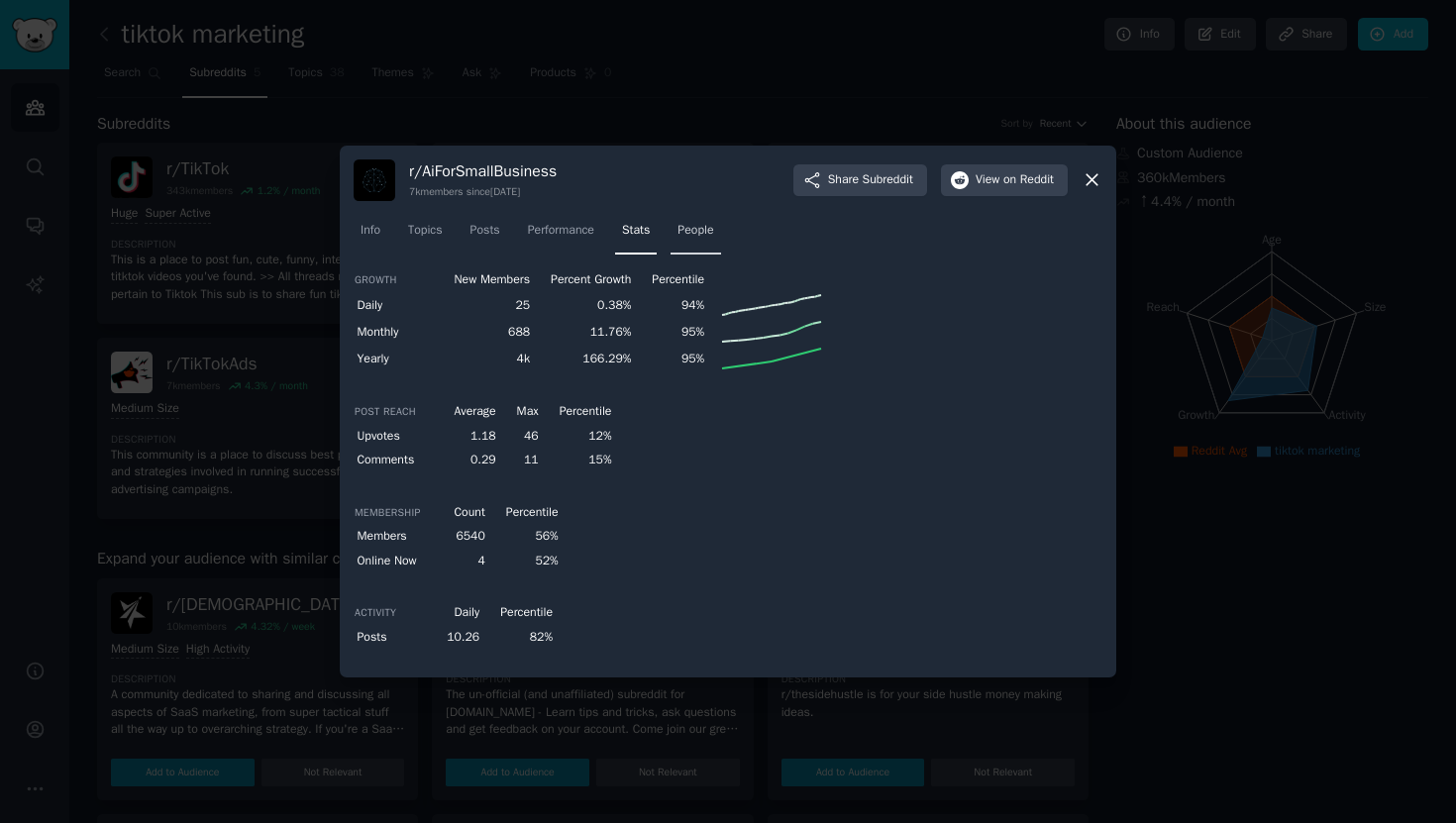 click on "People" at bounding box center [695, 231] 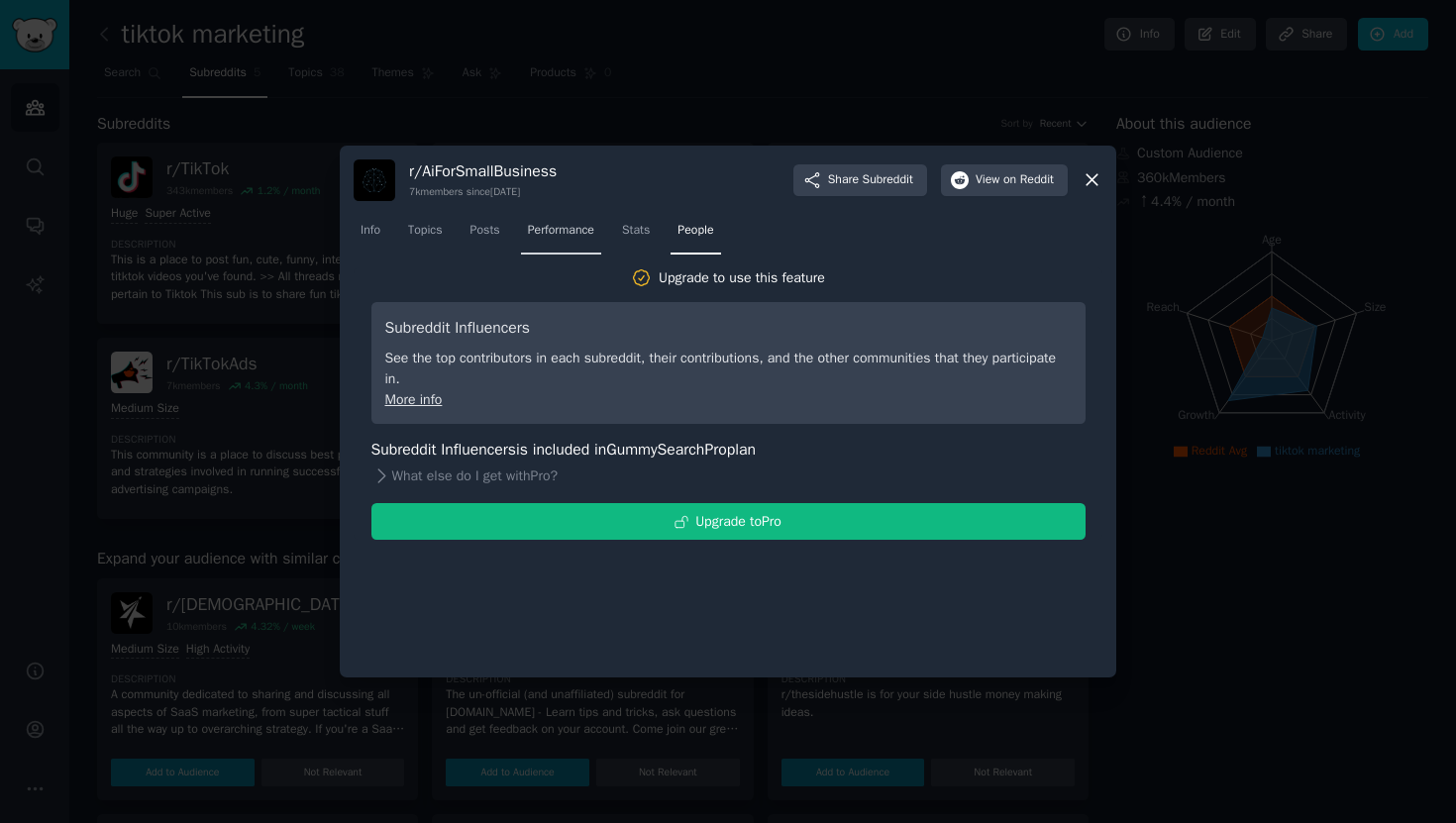 click on "Performance" at bounding box center [561, 231] 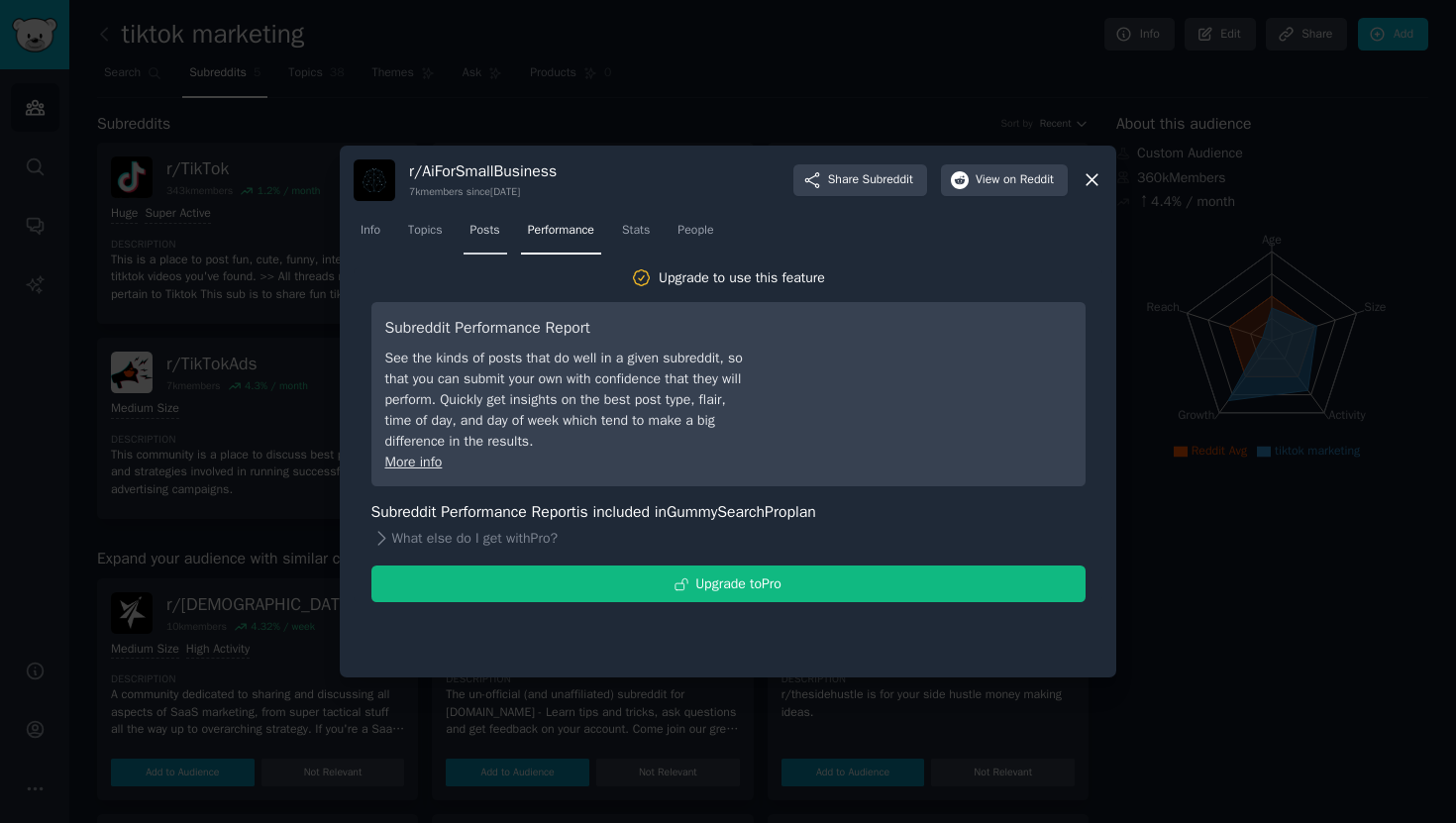click on "Posts" at bounding box center (485, 231) 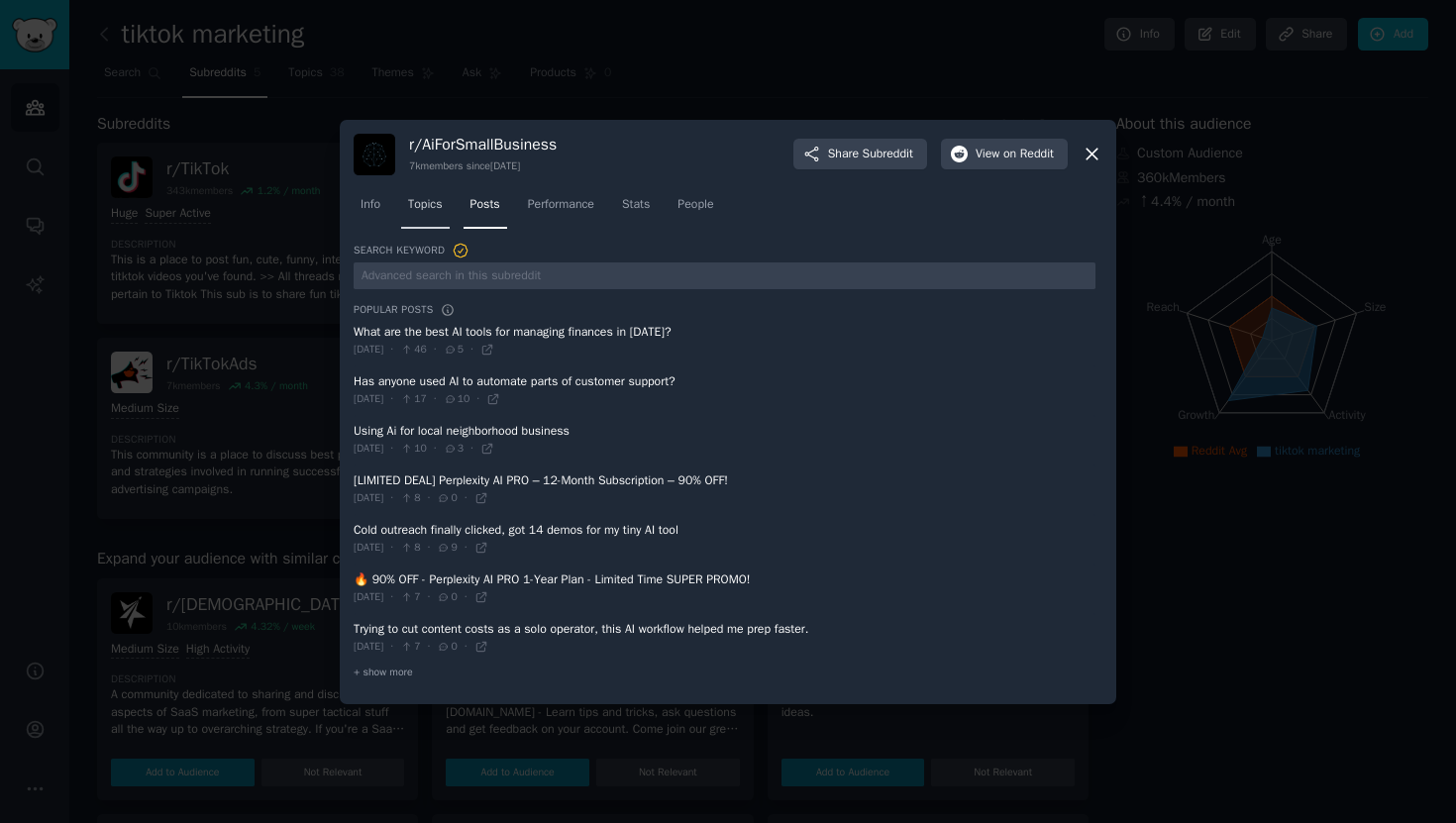 click on "Topics" at bounding box center (425, 209) 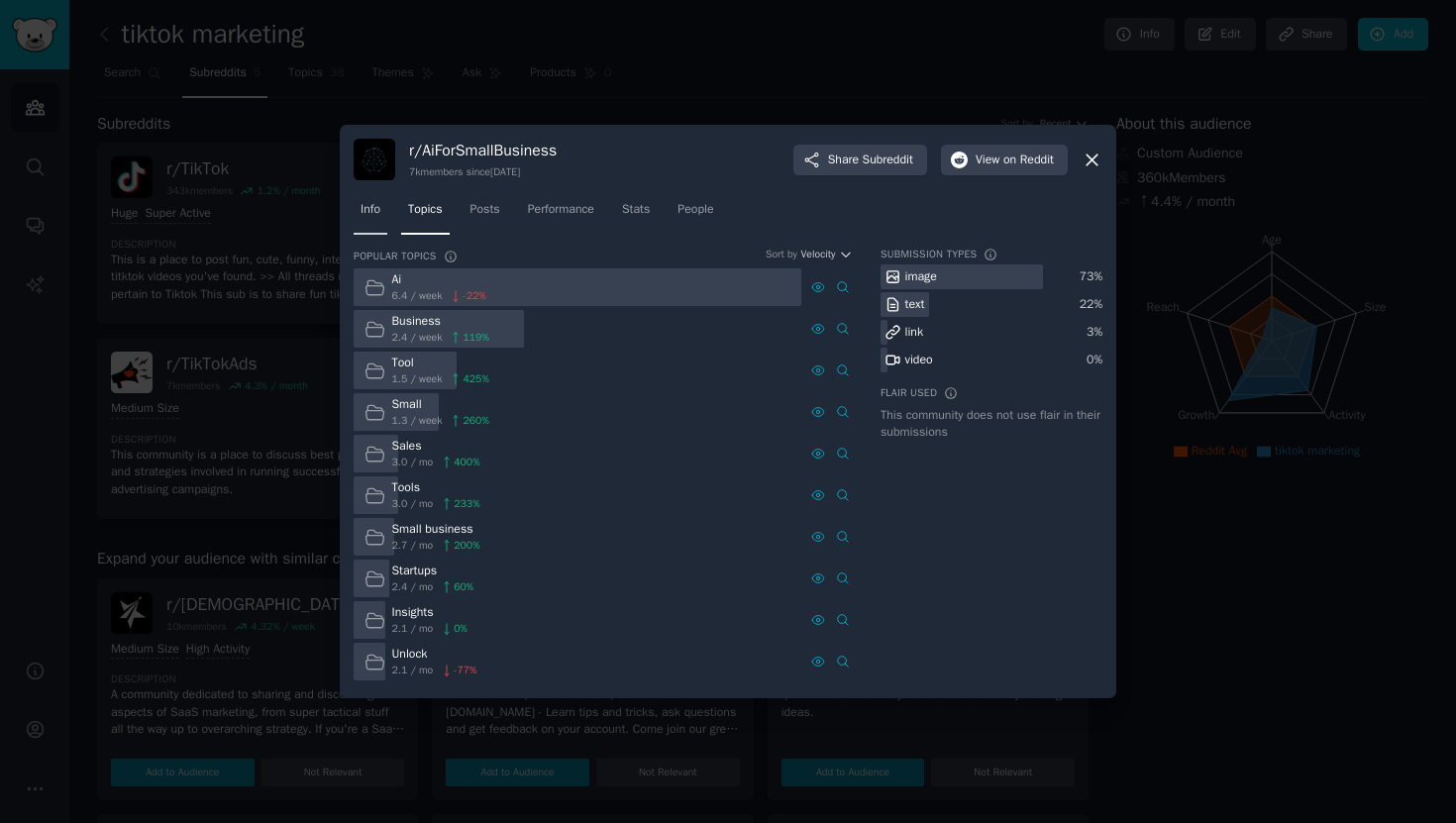 click on "Info" at bounding box center [370, 214] 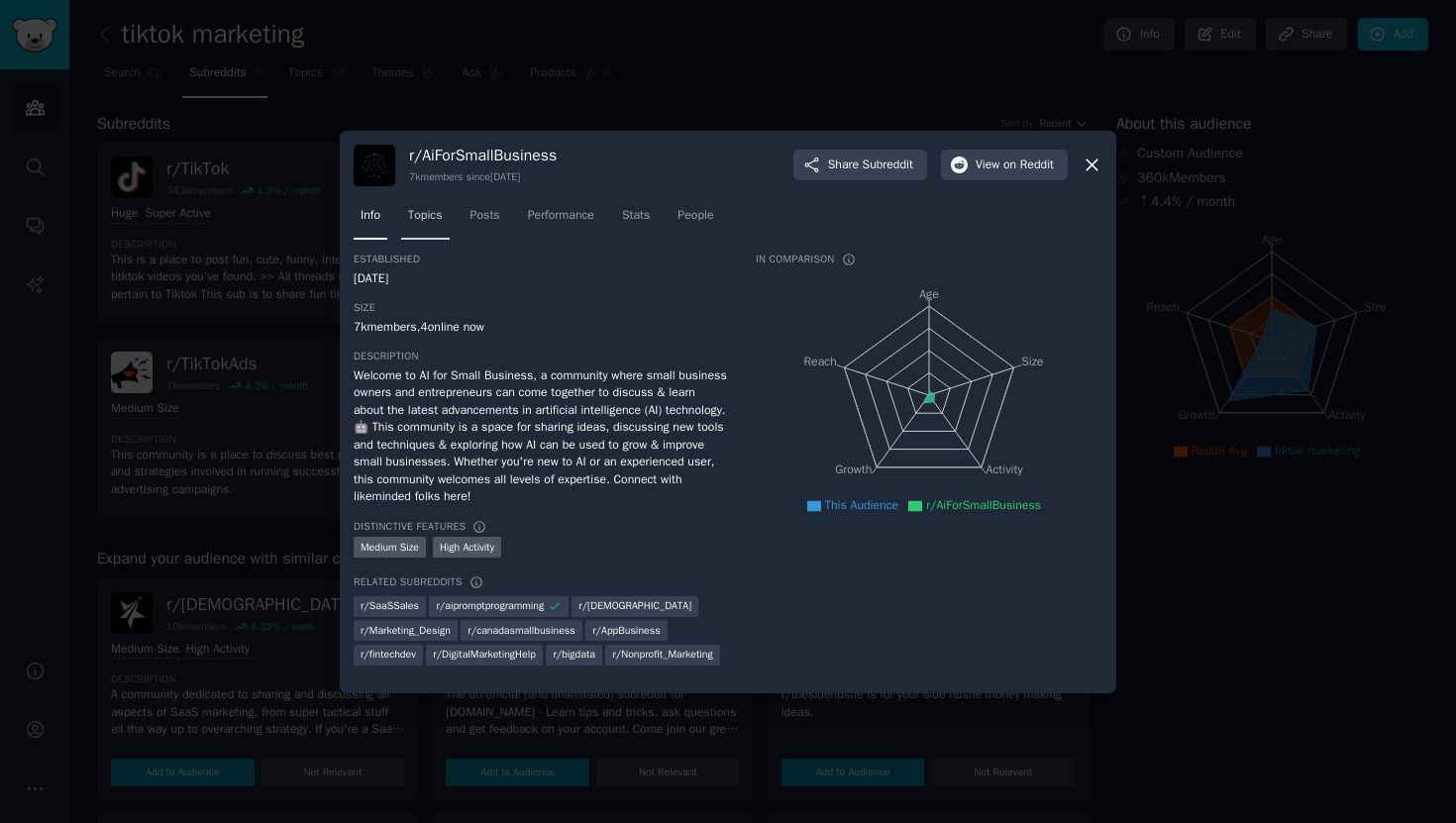 click on "Topics" at bounding box center [425, 220] 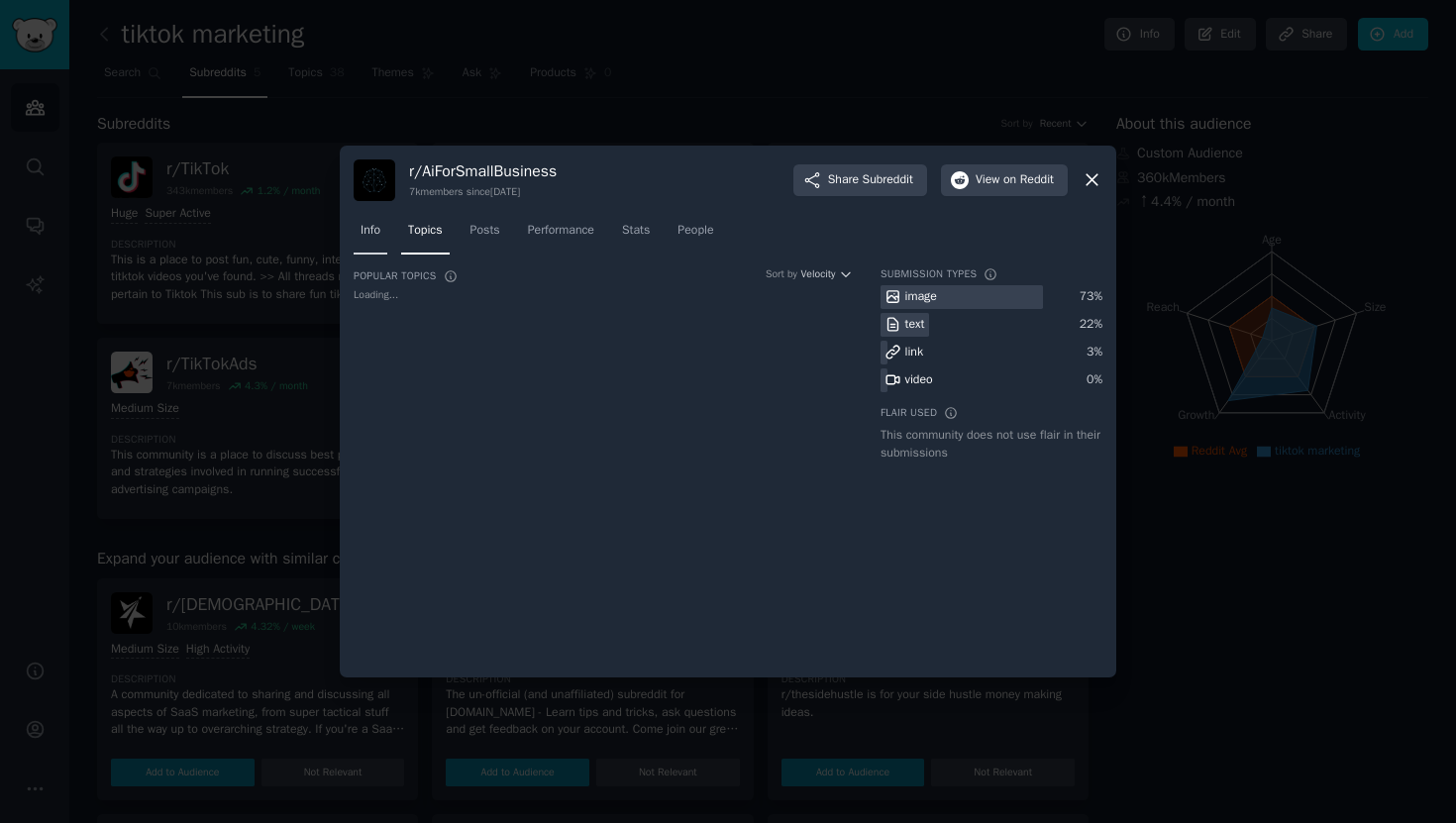 click on "Info" at bounding box center (370, 231) 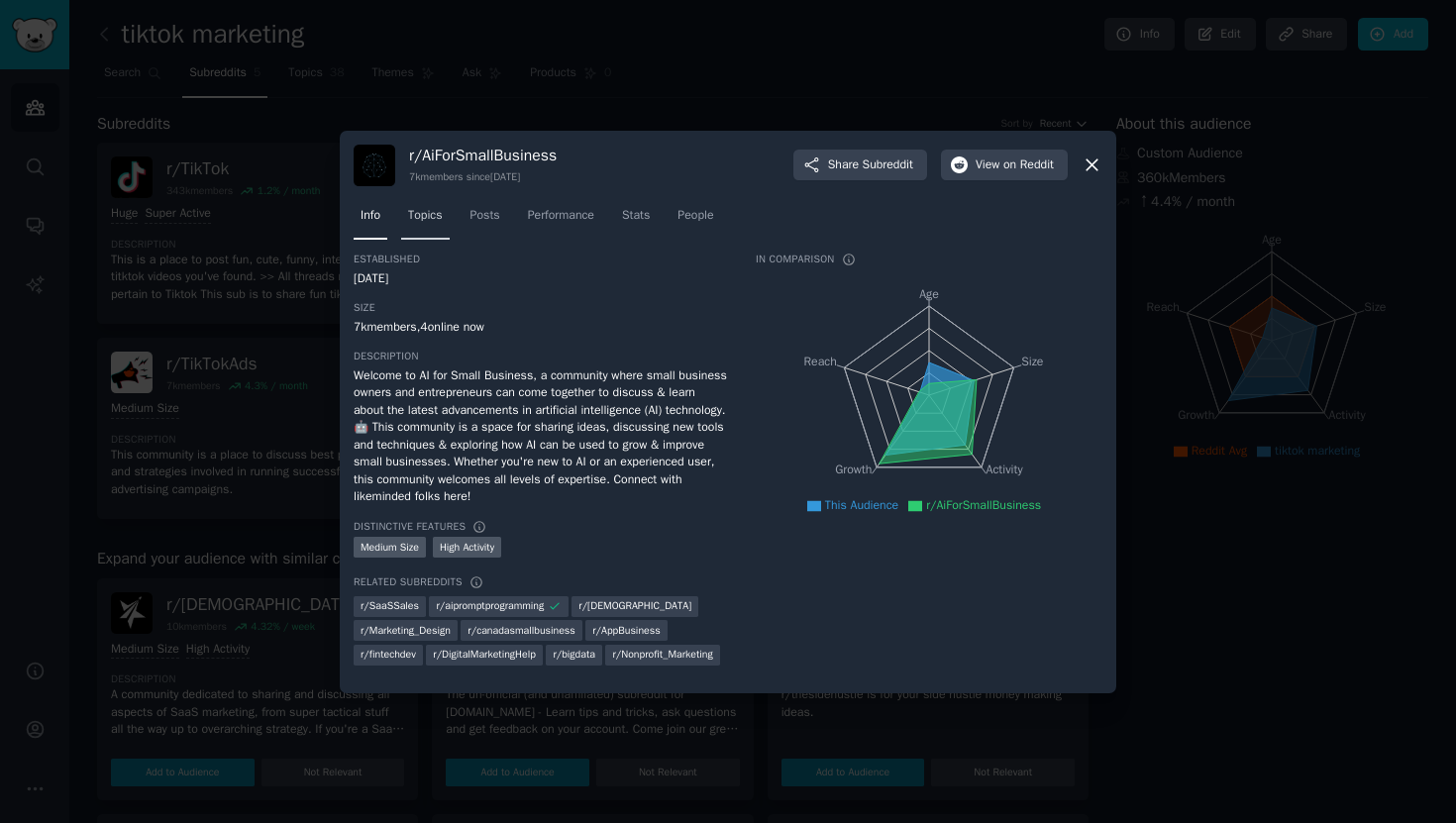 click on "Topics" at bounding box center (425, 220) 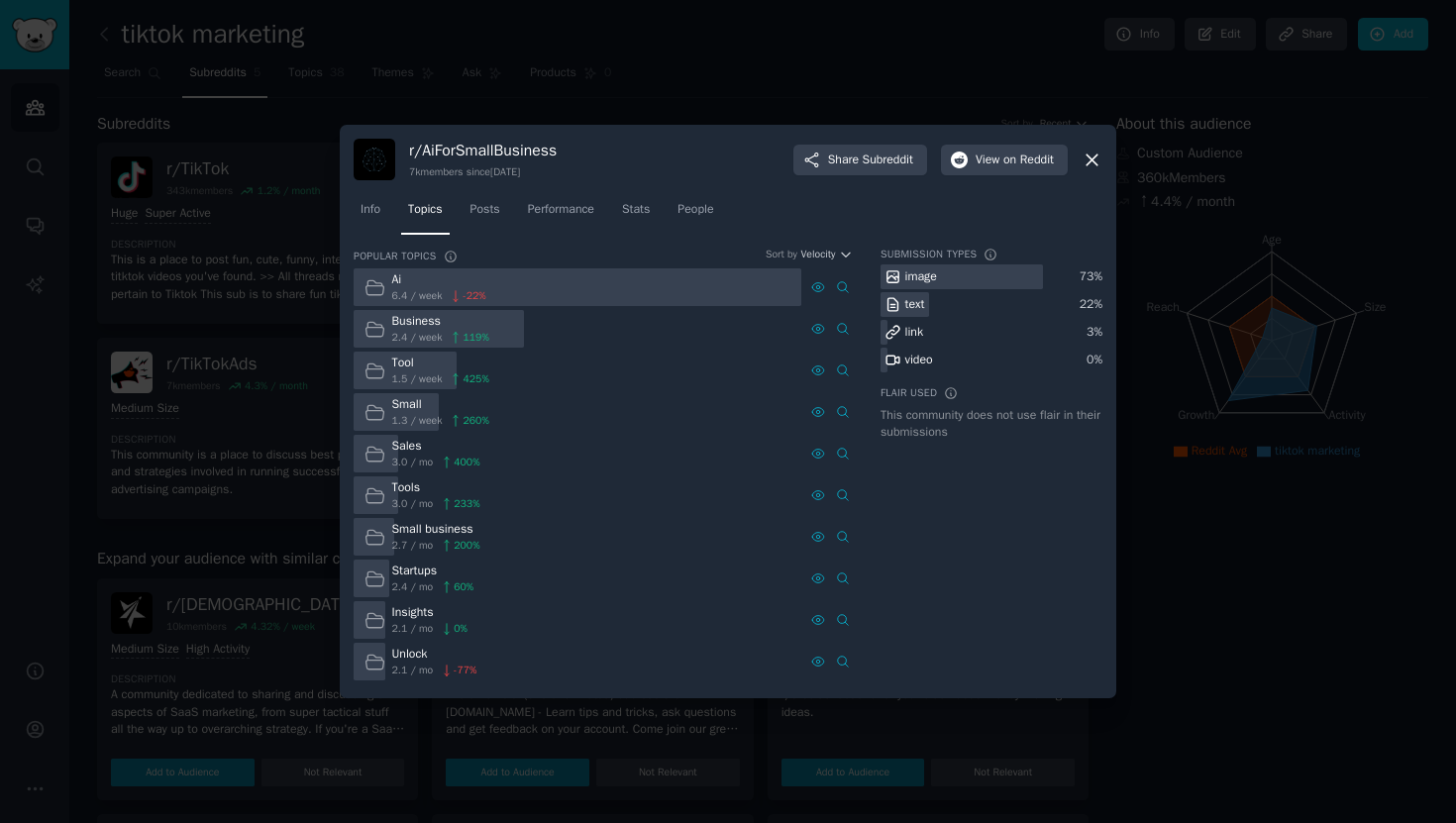 click at bounding box center [728, 411] 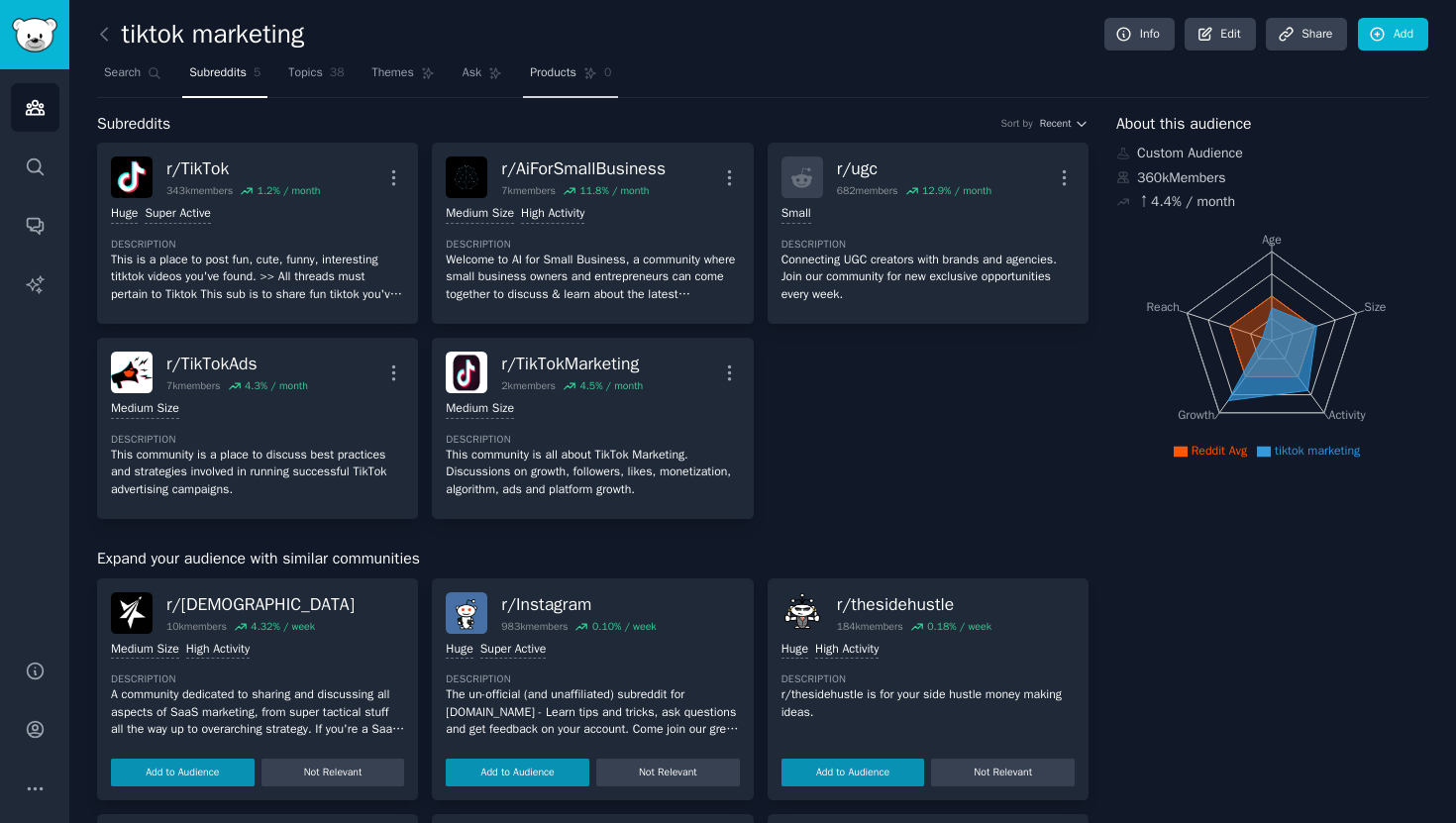 click on "Products" at bounding box center (553, 73) 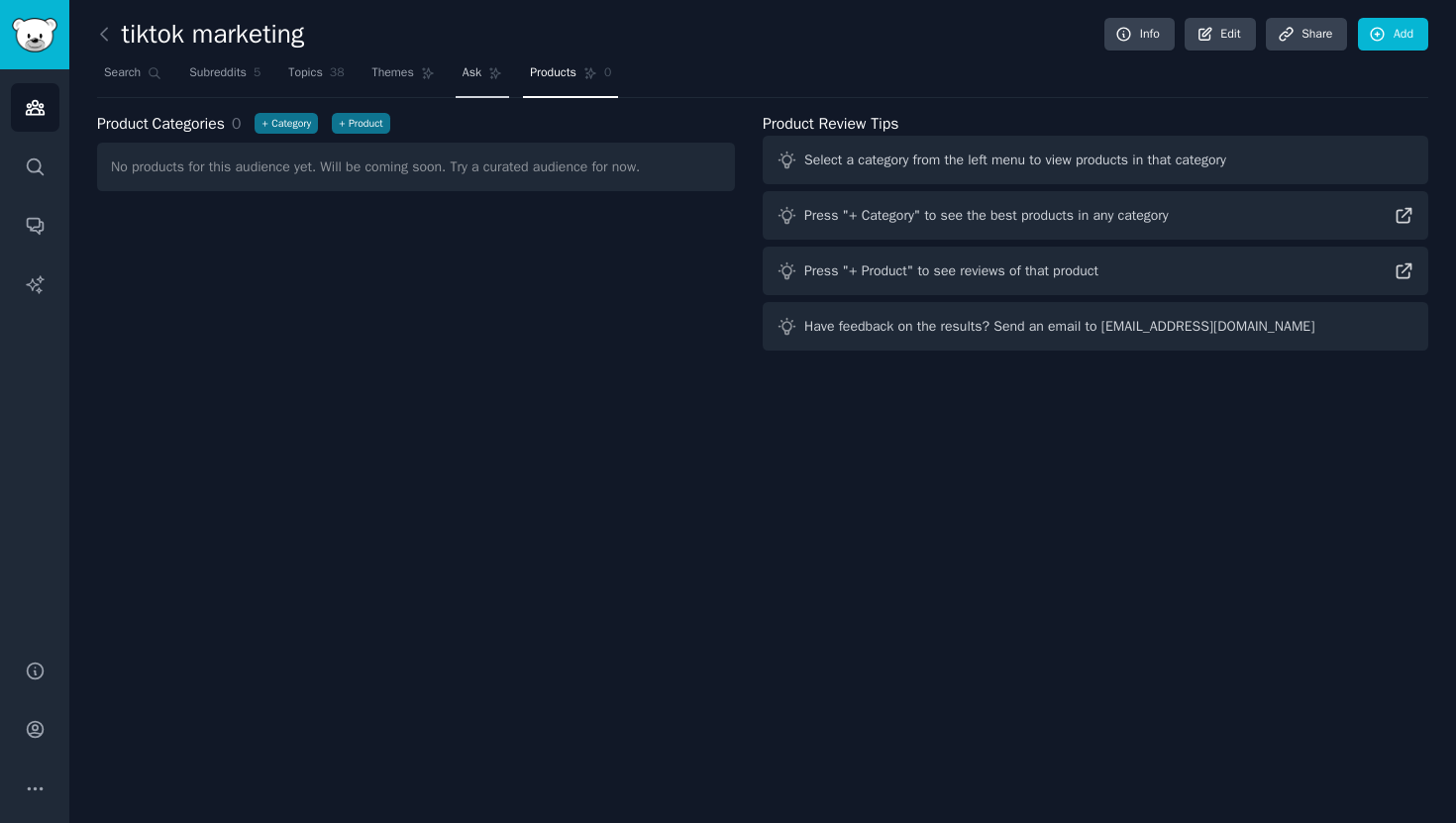 click on "Ask" at bounding box center [482, 77] 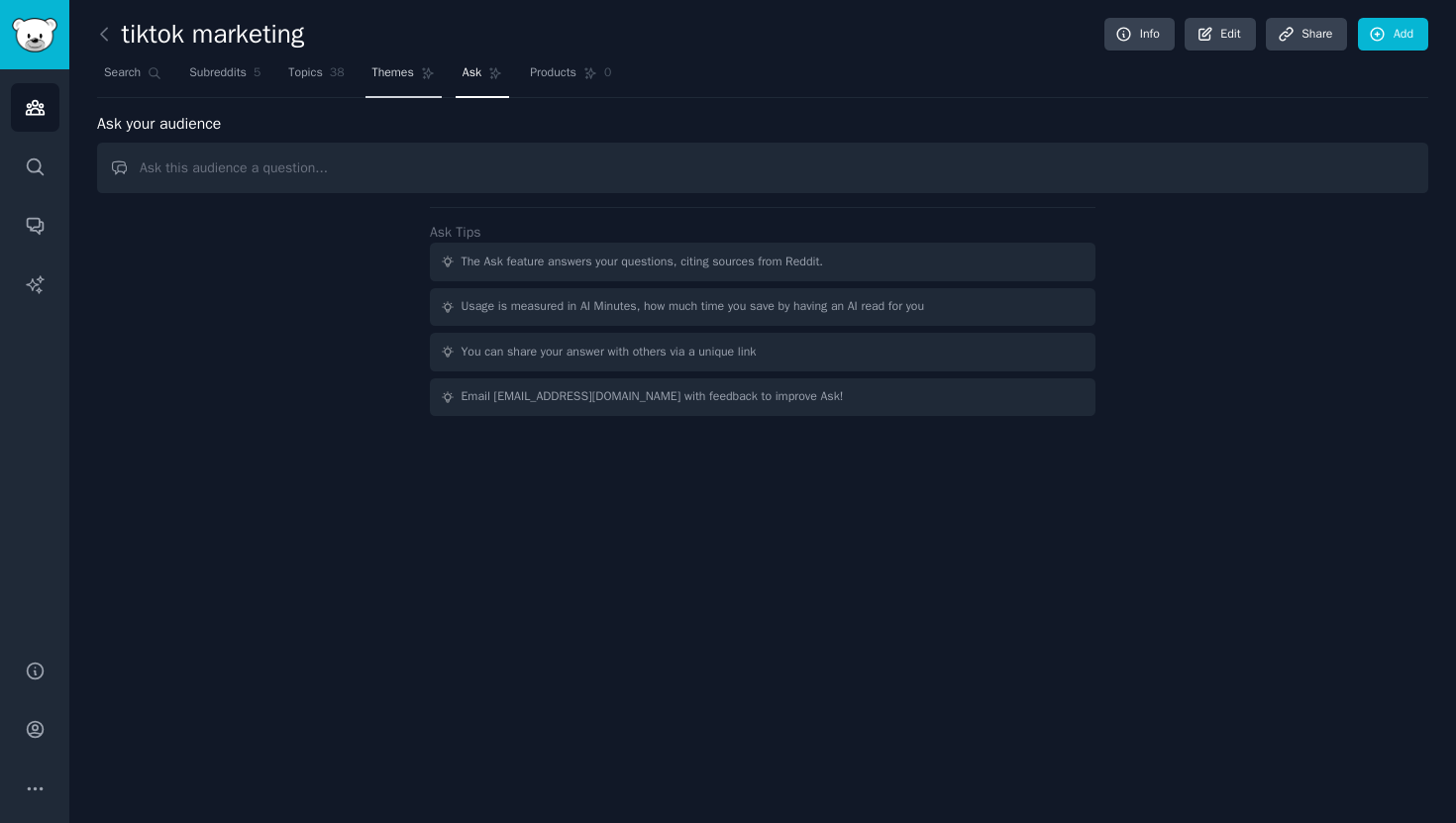 click on "Themes" at bounding box center [393, 73] 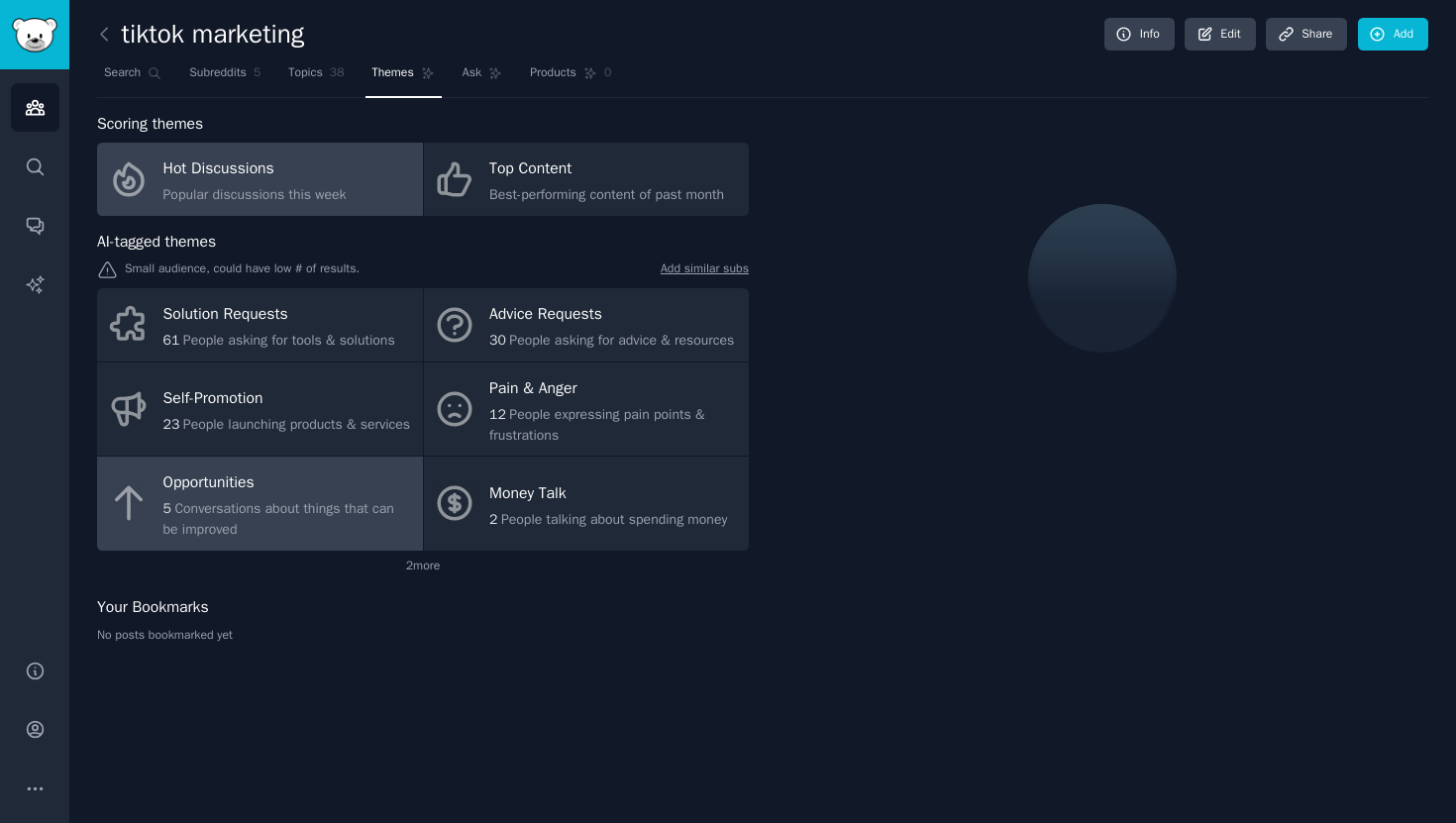 click on "5 Conversations about things that can be improved" at bounding box center [288, 519] 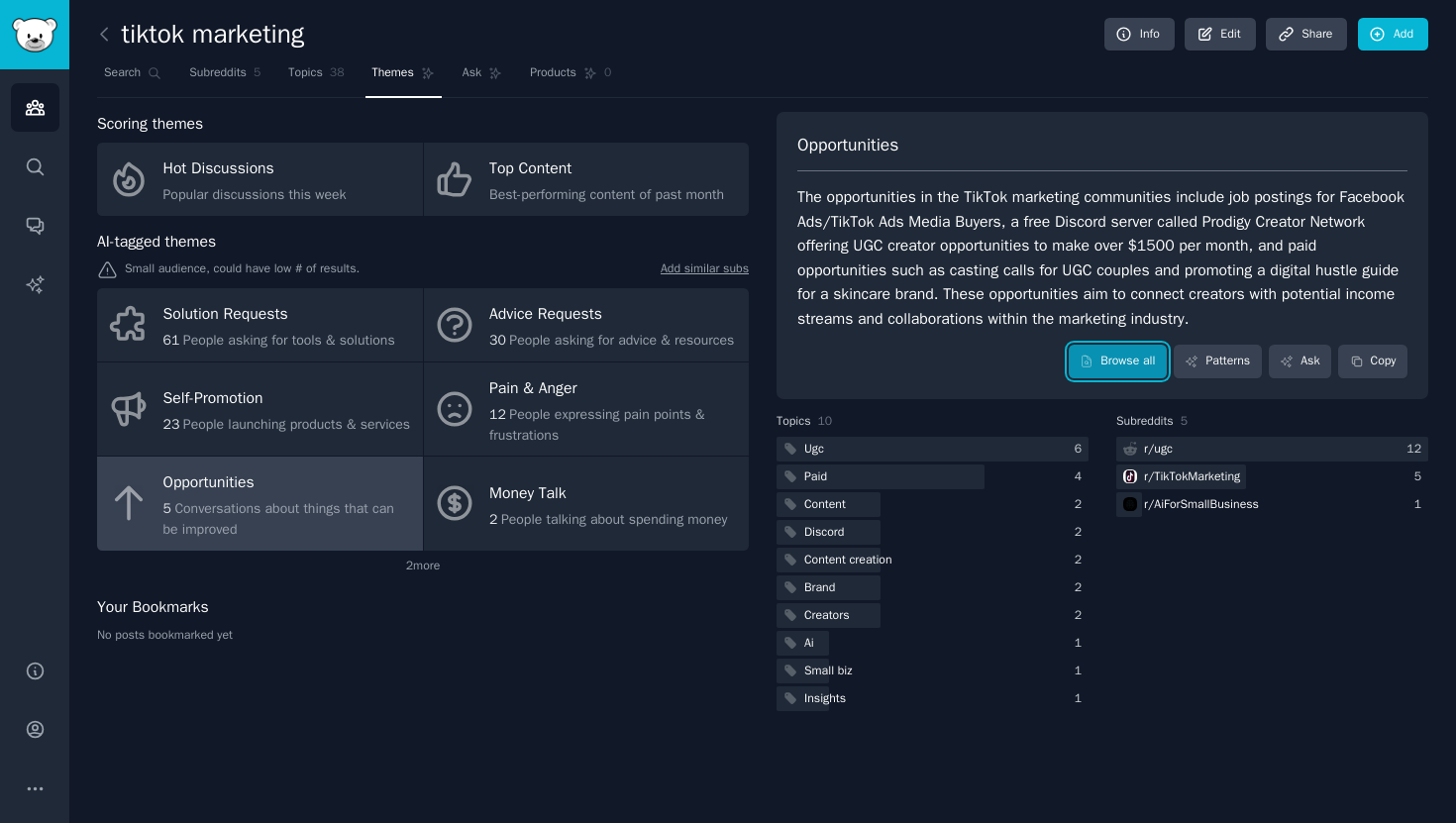 click on "Browse all" at bounding box center [1117, 361] 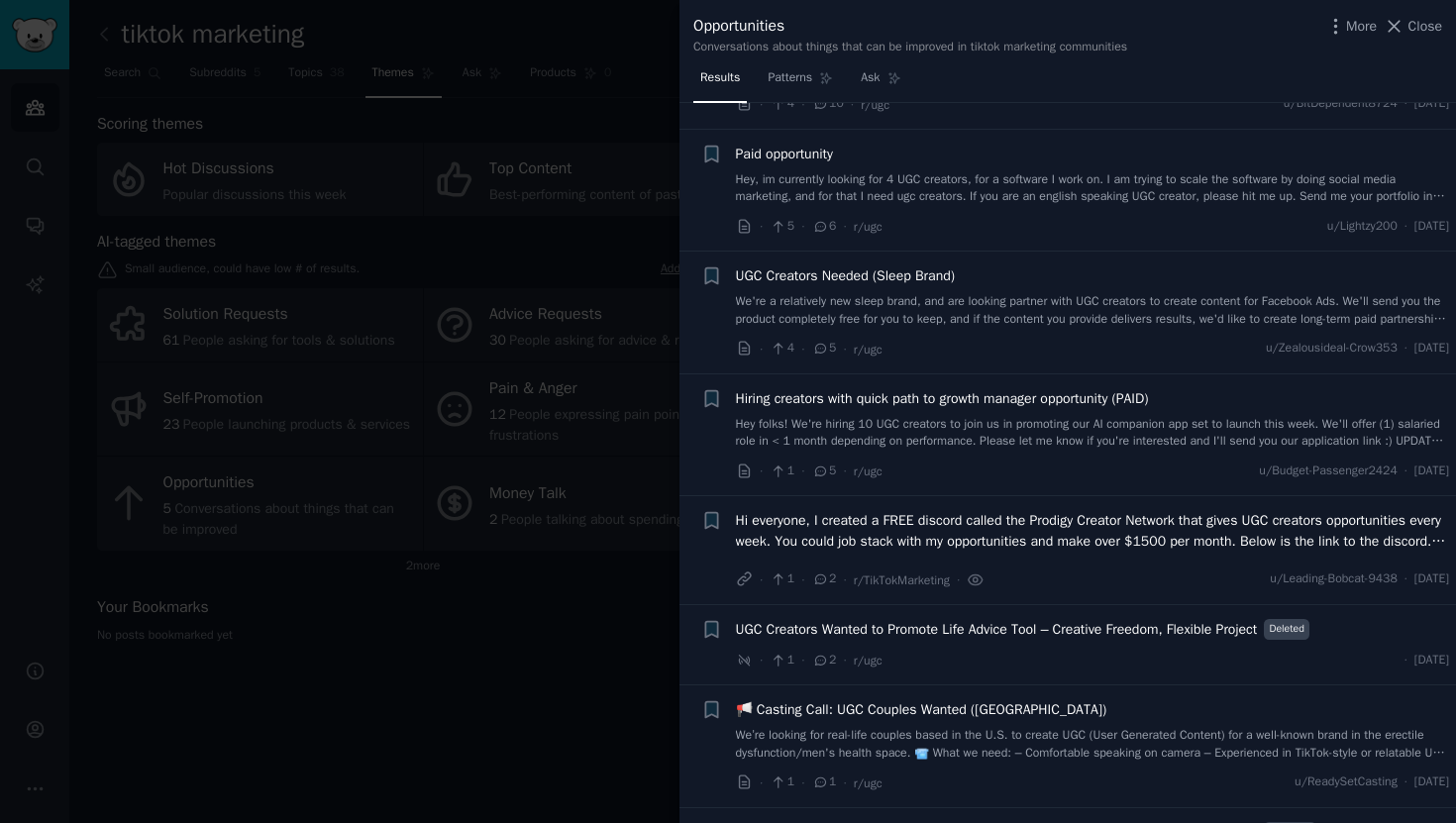 scroll, scrollTop: 0, scrollLeft: 0, axis: both 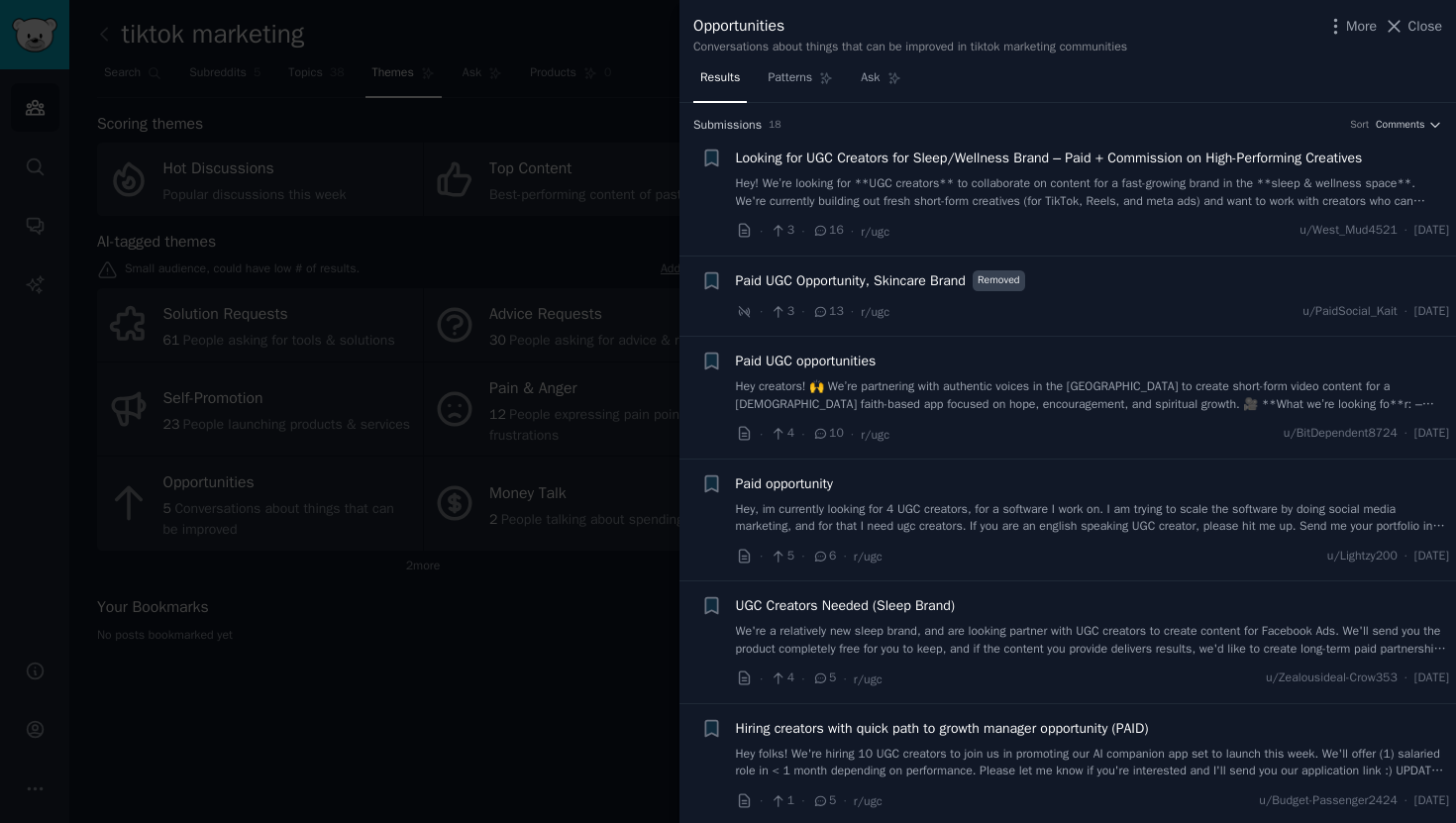 click at bounding box center [728, 411] 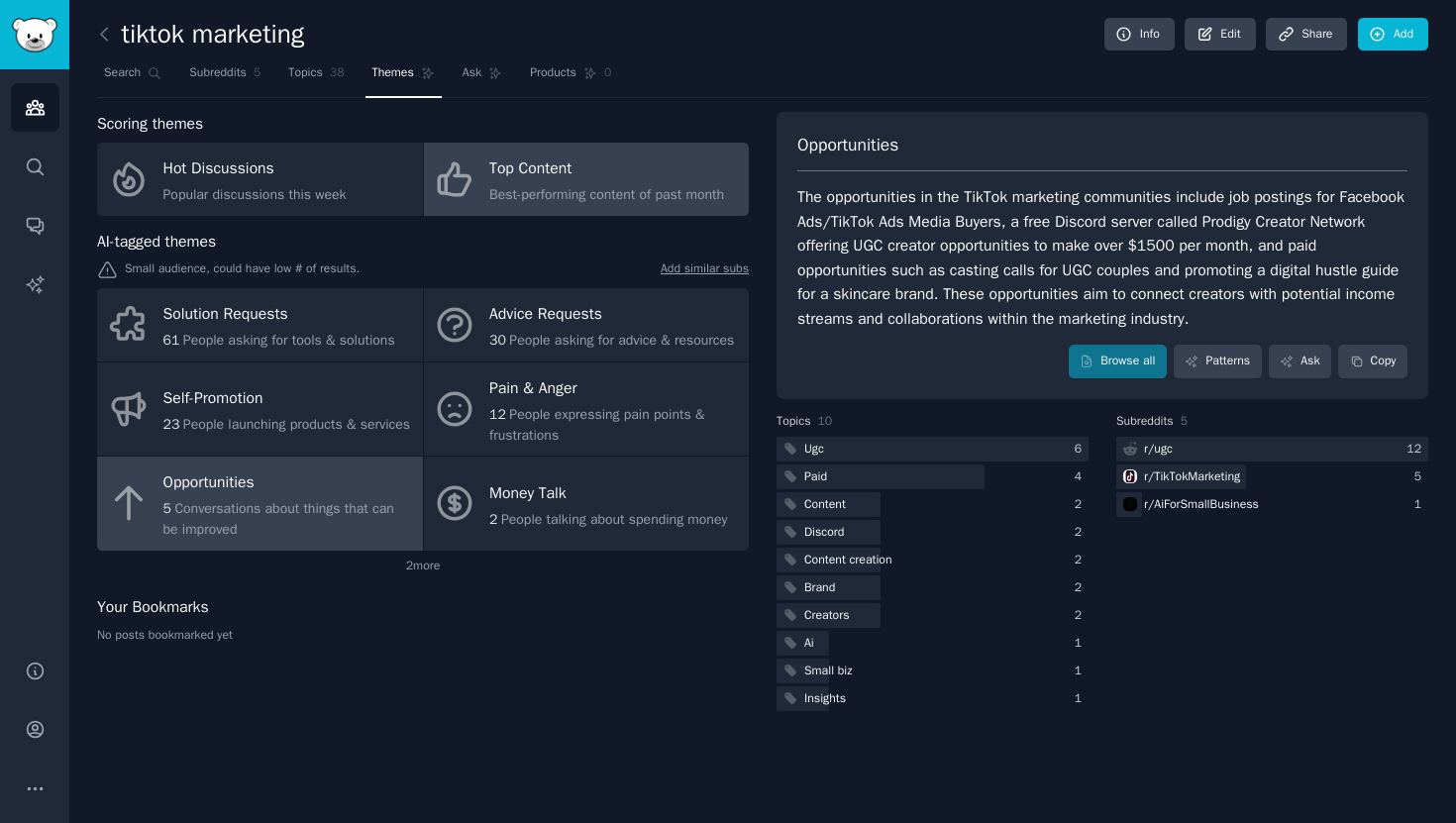 click on "Top Content" at bounding box center [606, 169] 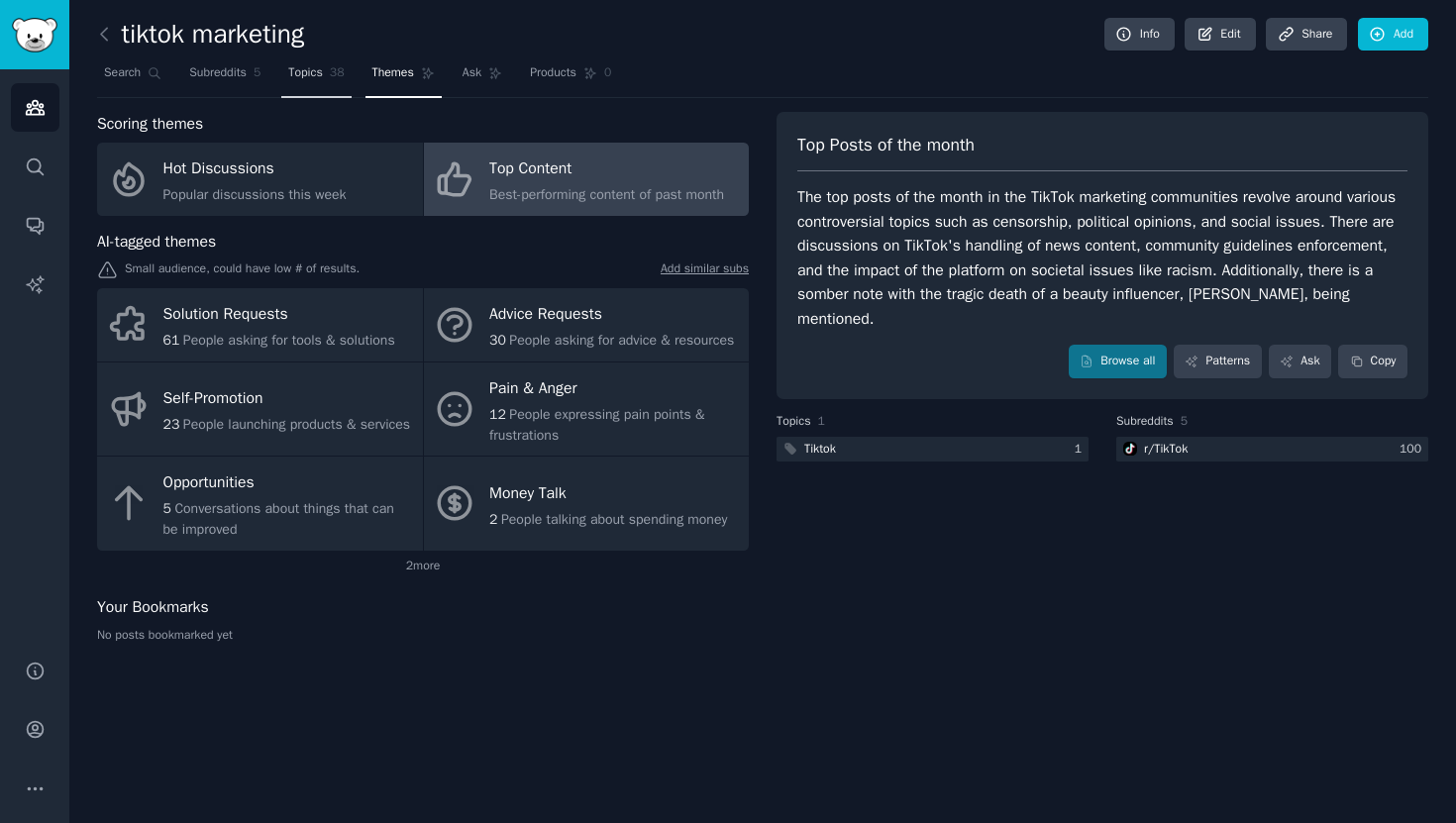 click on "Topics 38" at bounding box center [316, 77] 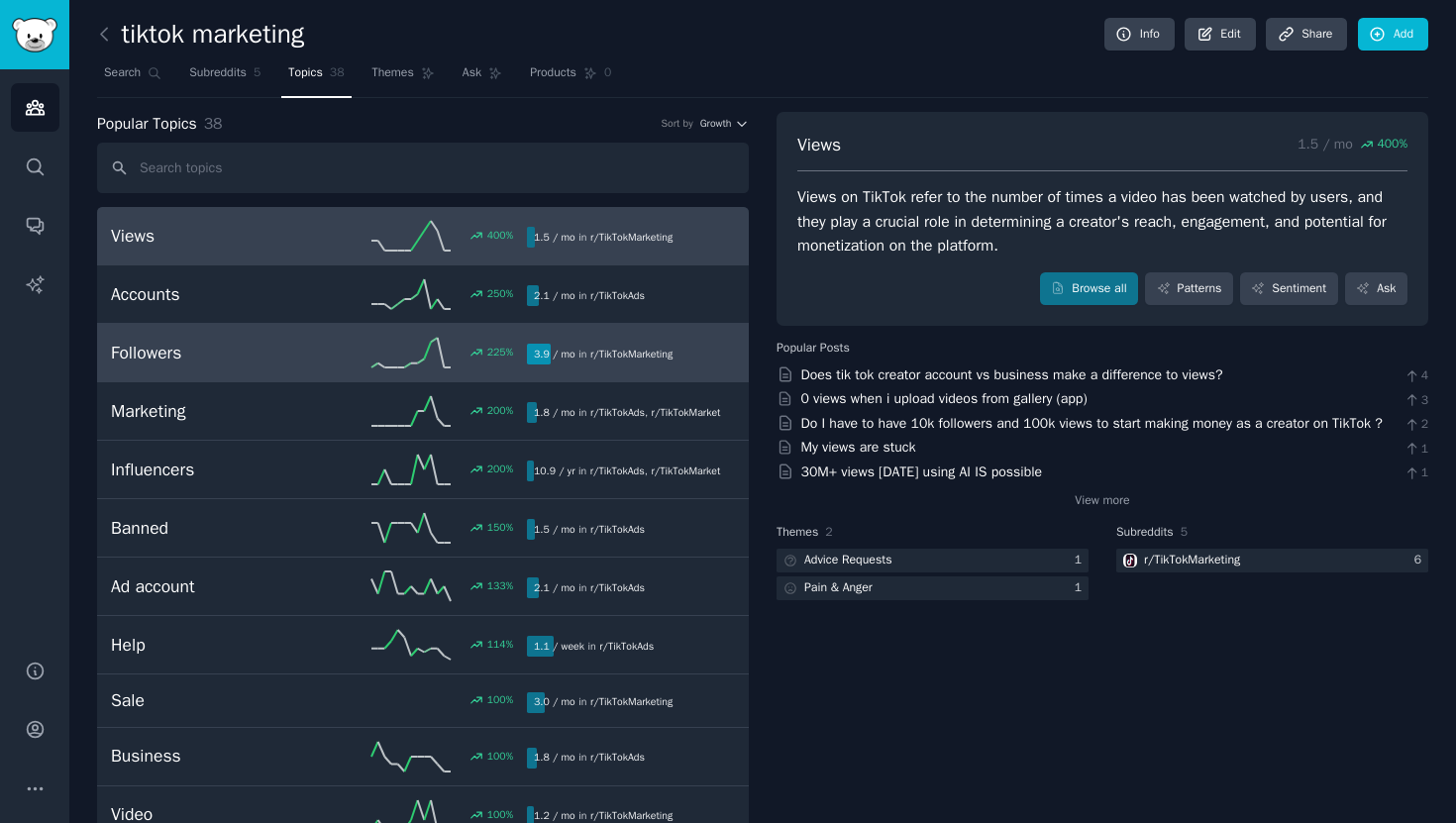 click on "Followers" at bounding box center [215, 353] 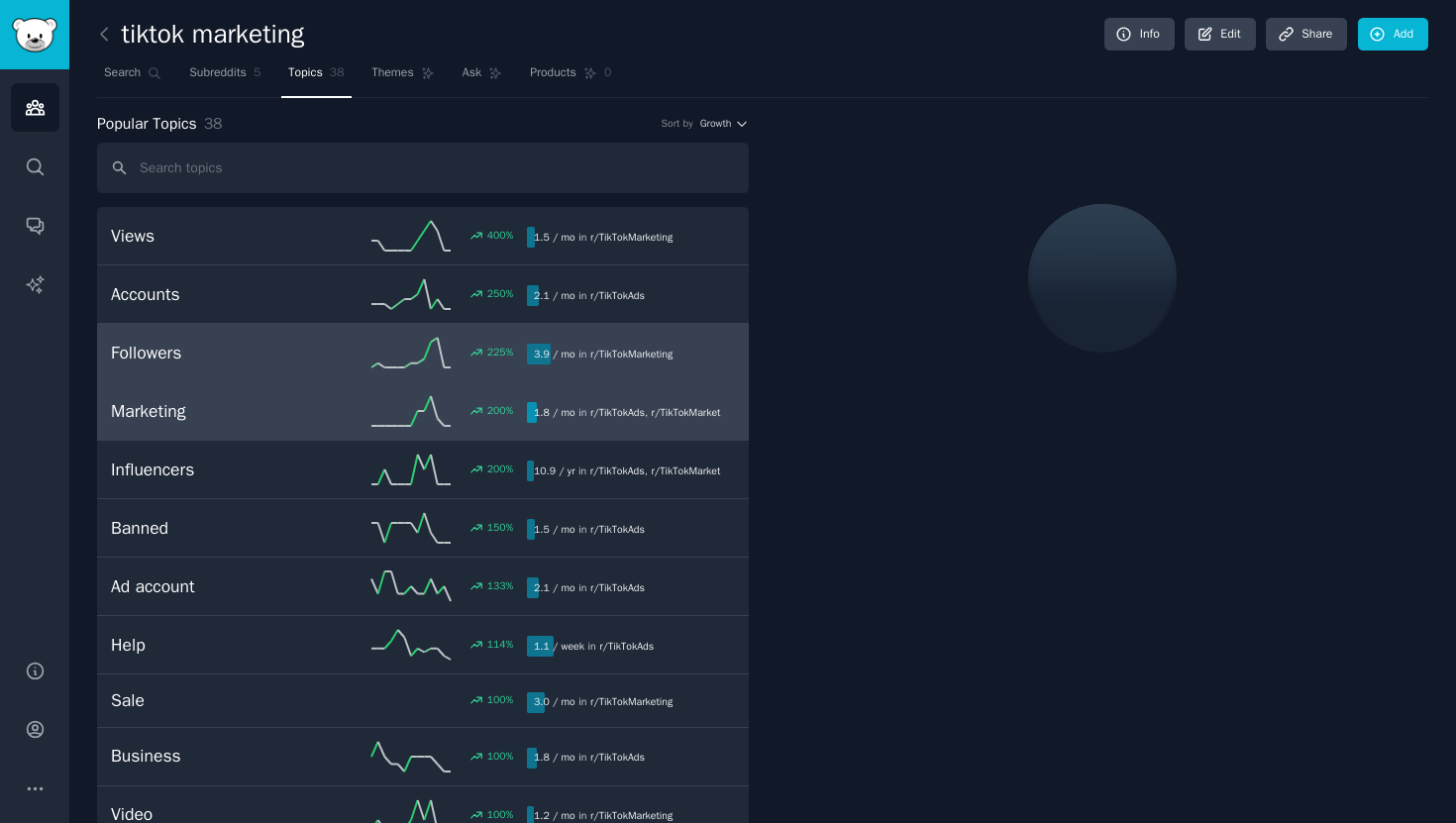 click on "Marketing 200 % 1.8 / mo  in    r/ TikTokAds ,  r/ TikTokMarketing" at bounding box center (423, 411) 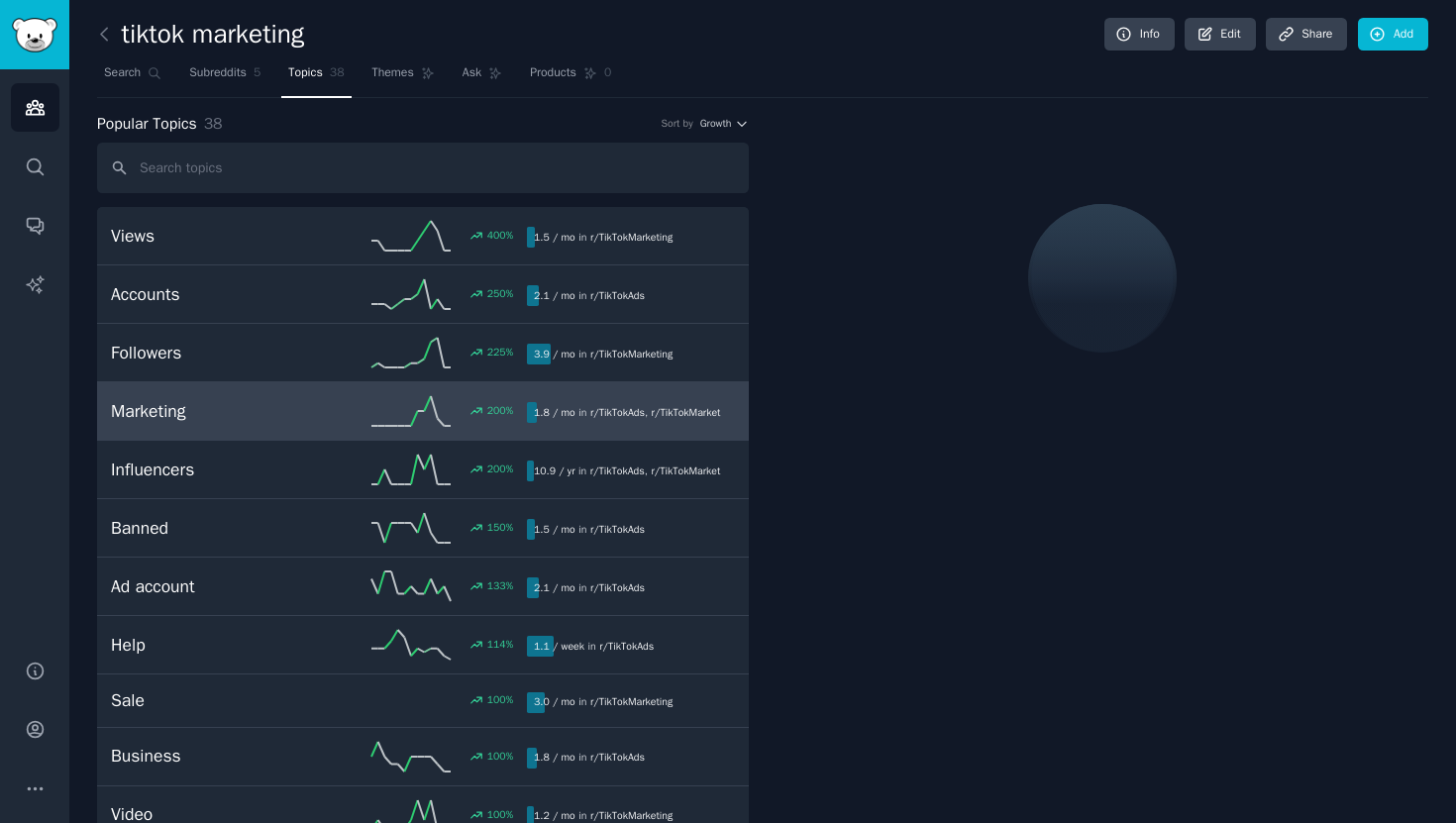 click at bounding box center (109, 35) 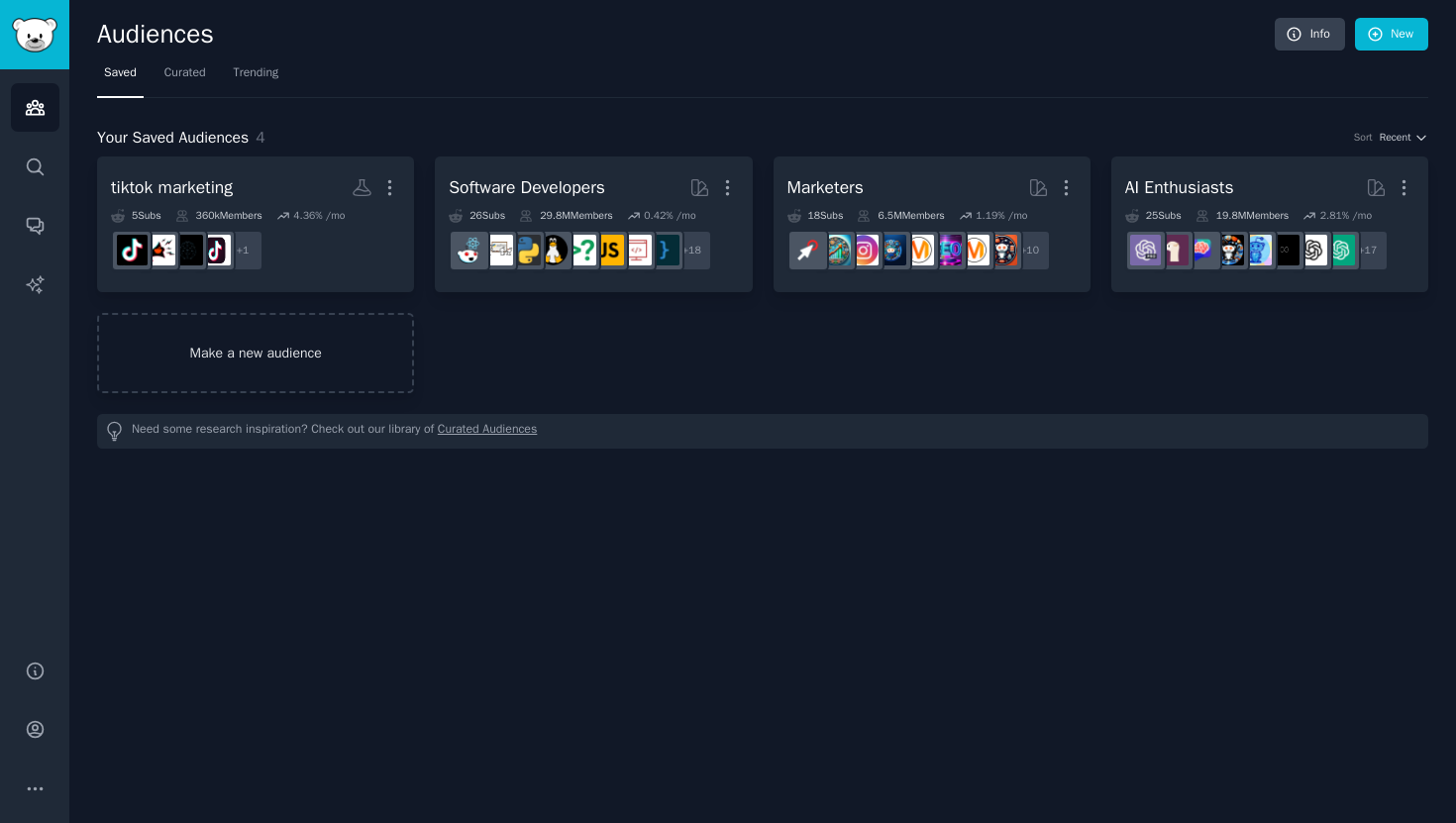 click on "Make a new audience" at bounding box center [256, 353] 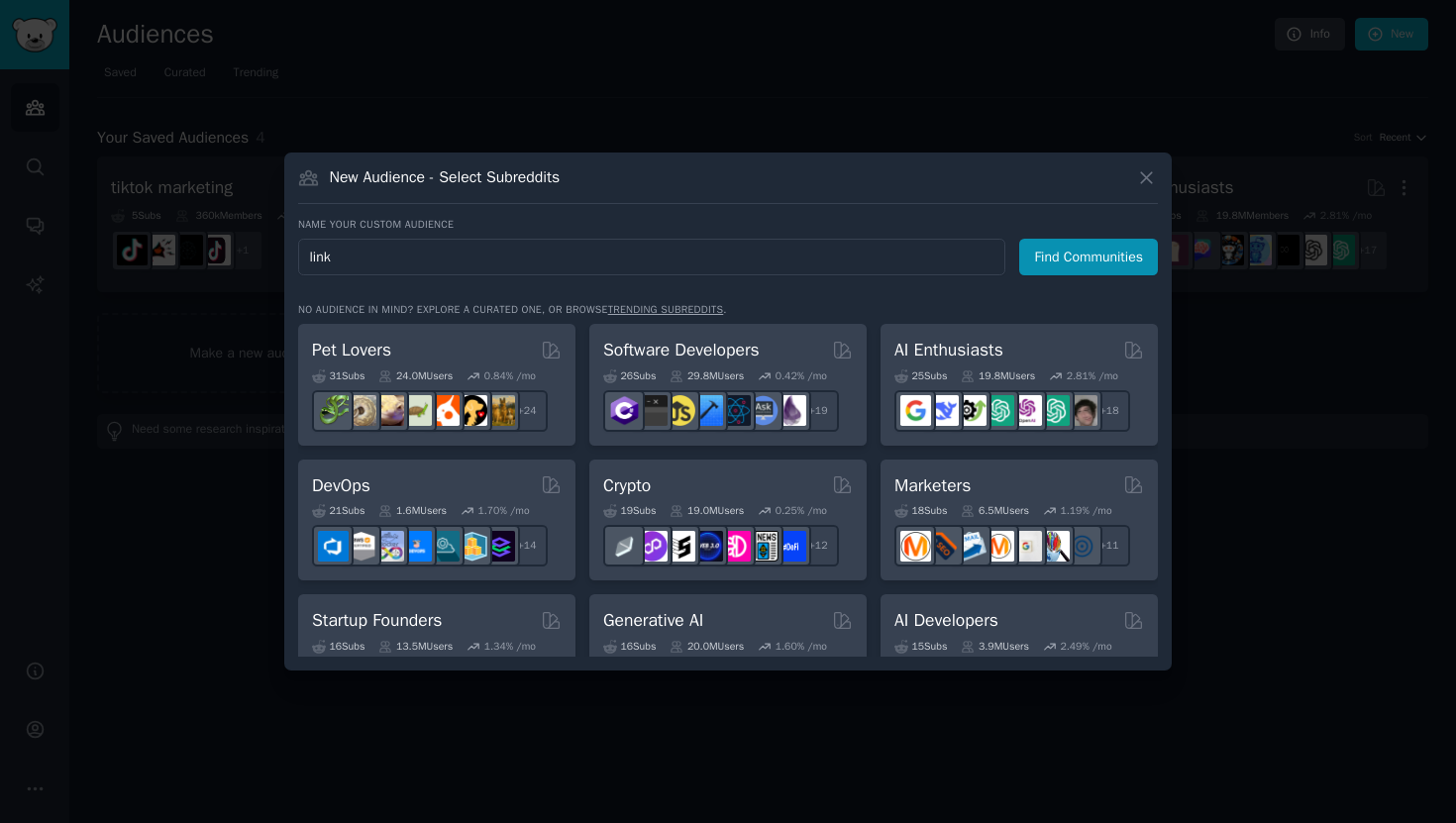 type on "linke" 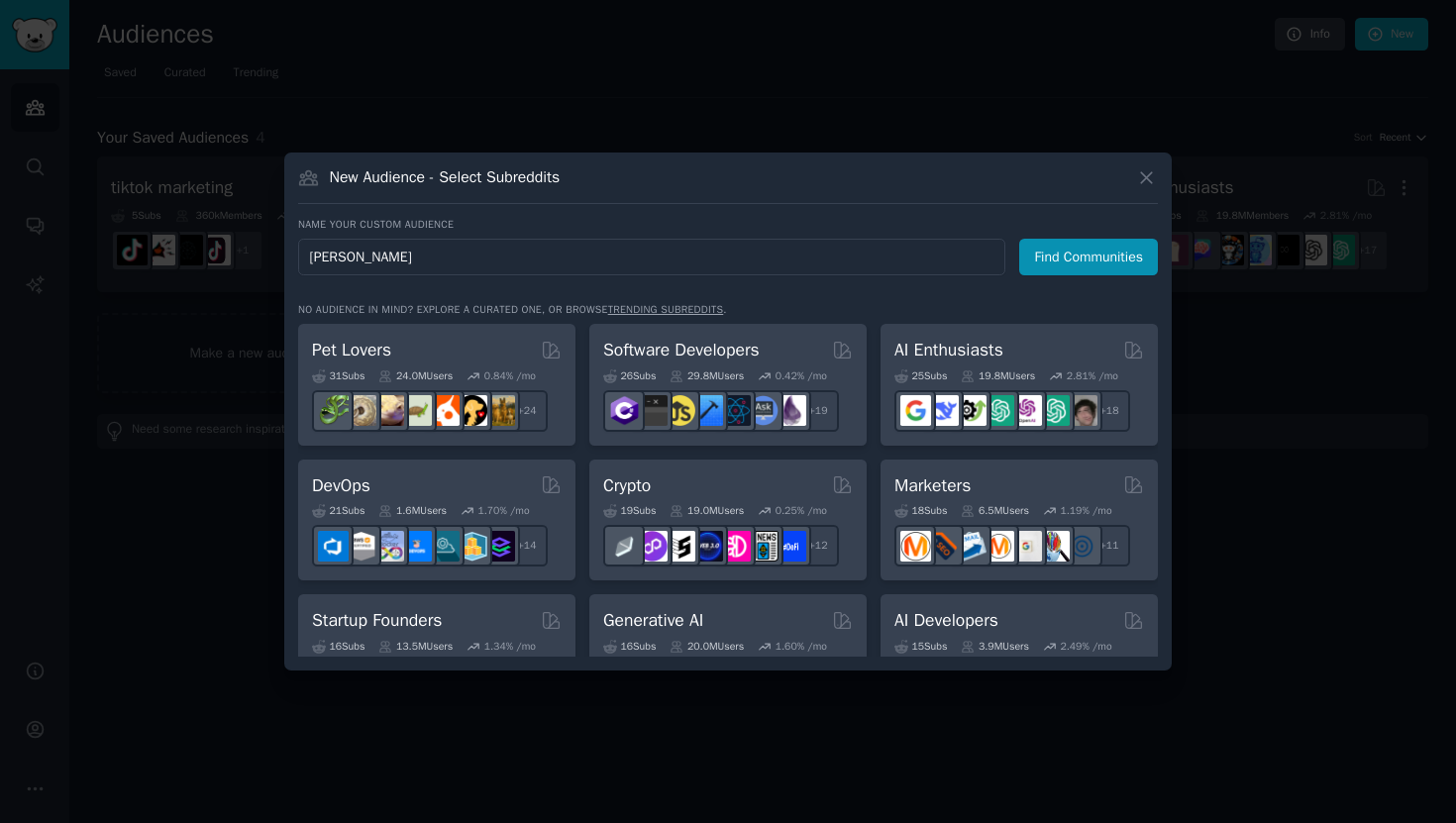 type 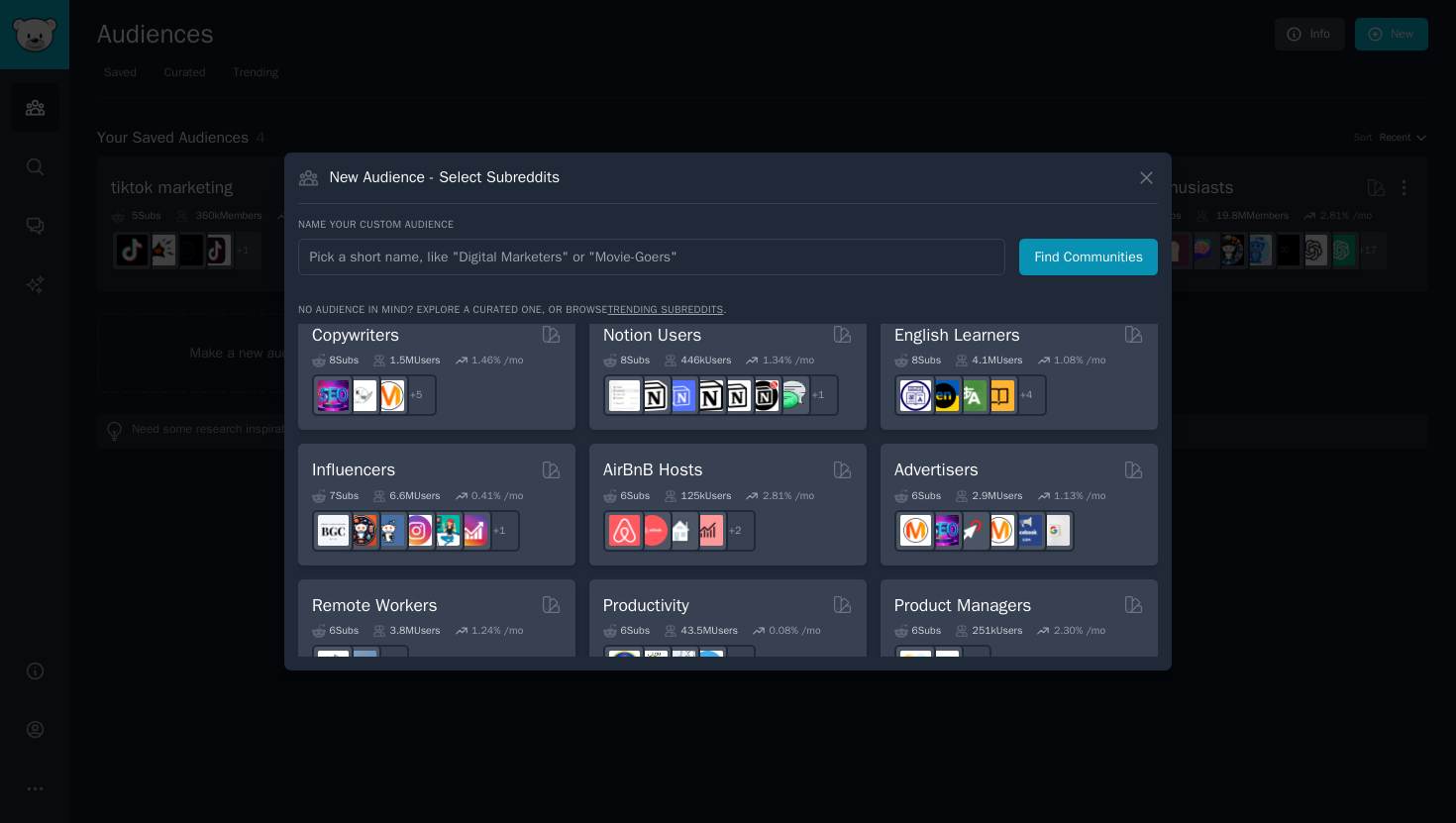 scroll, scrollTop: 1211, scrollLeft: 0, axis: vertical 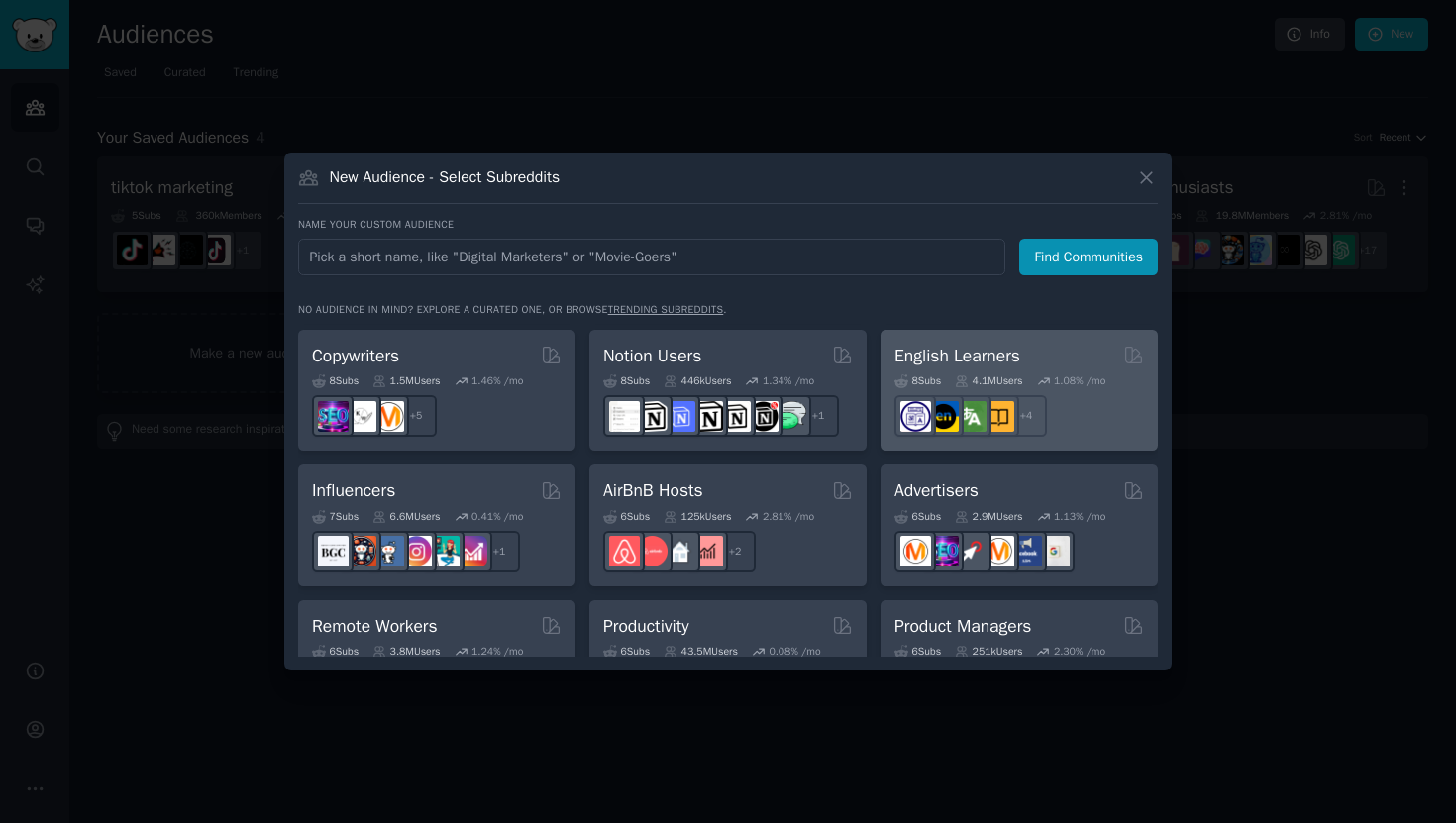 click on "+ 4" at bounding box center [1019, 416] 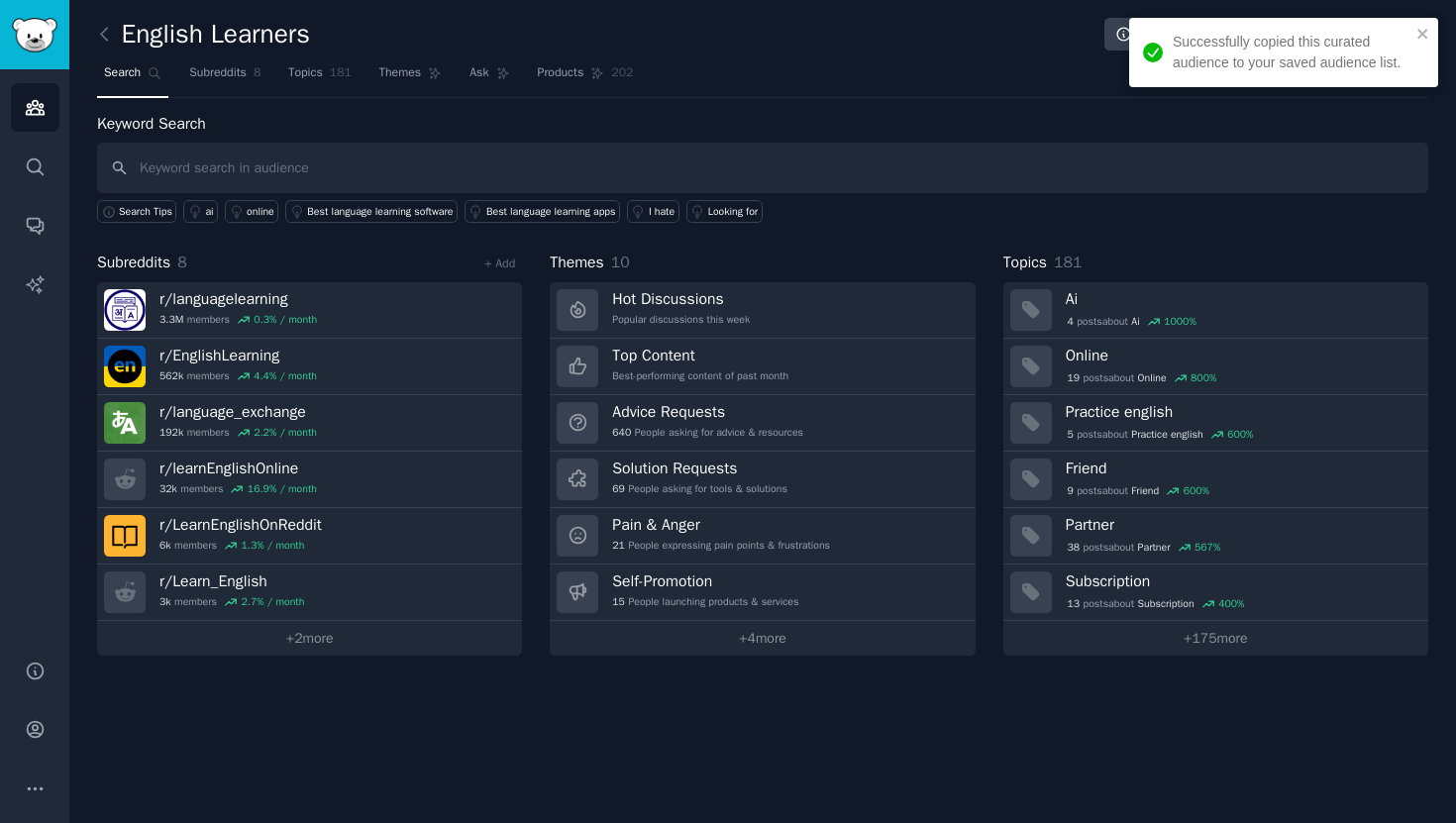 click on "English Learners Info Edit Share Add Search Subreddits 8 Topics 181 Themes Ask Products 202 Keyword Search Search Tips ai online Best language learning software Best language learning apps I hate Looking for Subreddits 8 + Add r/ languagelearning 3.3M  members 0.3 % / month r/ EnglishLearning 562k  members 4.4 % / month r/ language_exchange 192k  members 2.2 % / month r/ learnEnglishOnline 32k  members 16.9 % / month r/ LearnEnglishOnReddit 6k  members 1.3 % / month r/ Learn_English 3k  members 2.7 % / month +  2  more Themes 10 Hot Discussions Popular discussions this week Top Content Best-performing content of past month Advice Requests 640 People asking for advice & resources Solution Requests 69 People asking for tools & solutions Pain & Anger 21 People expressing pain points & frustrations Self-Promotion 15 People launching products & services +  4  more Topics 181 Ai 4  post s  about  Ai 1000 % Online 19  post s  about  Online 800 % Practice english 5  post s  about  Practice english 600 % Friend 9 s %" 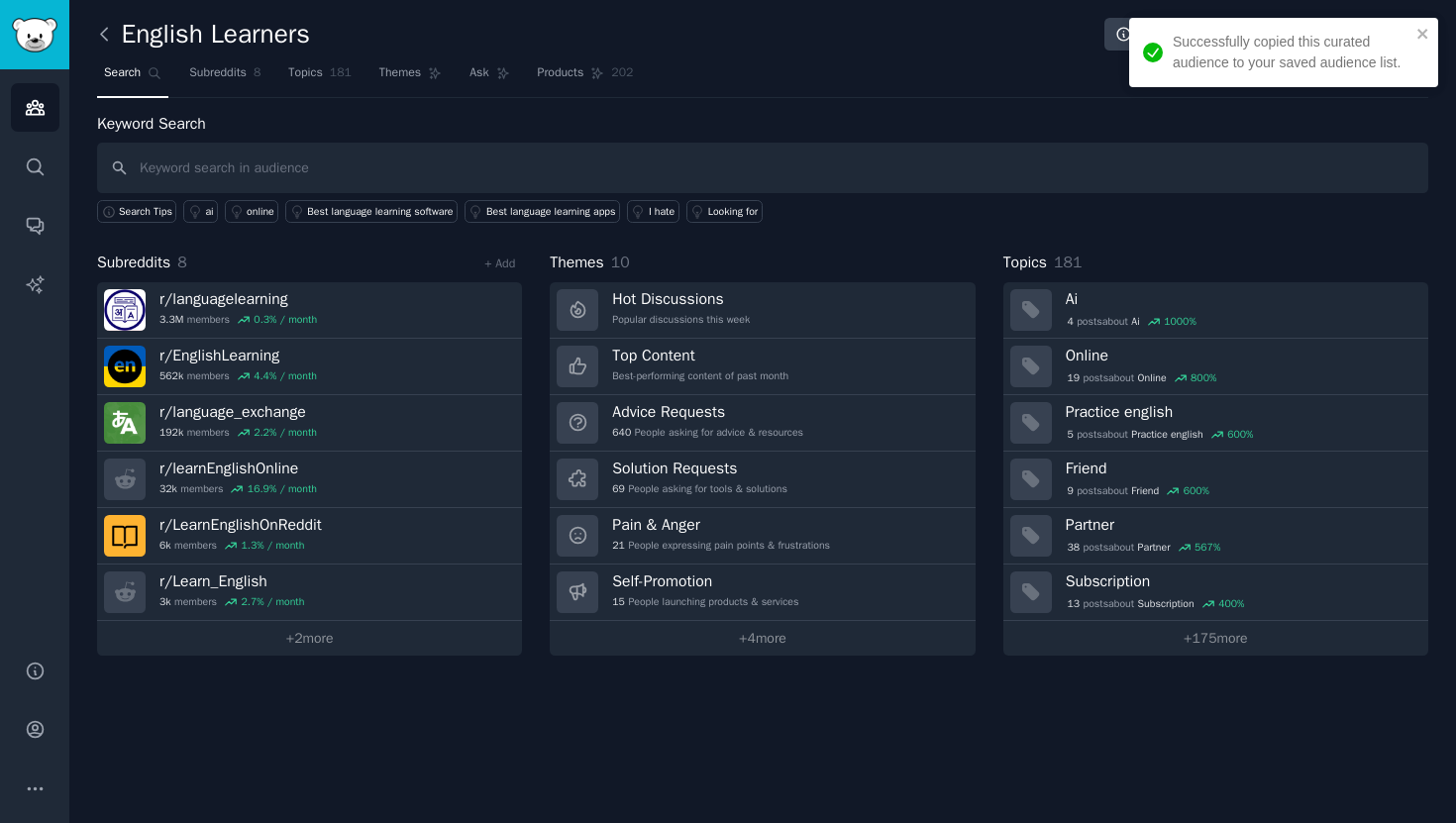 click 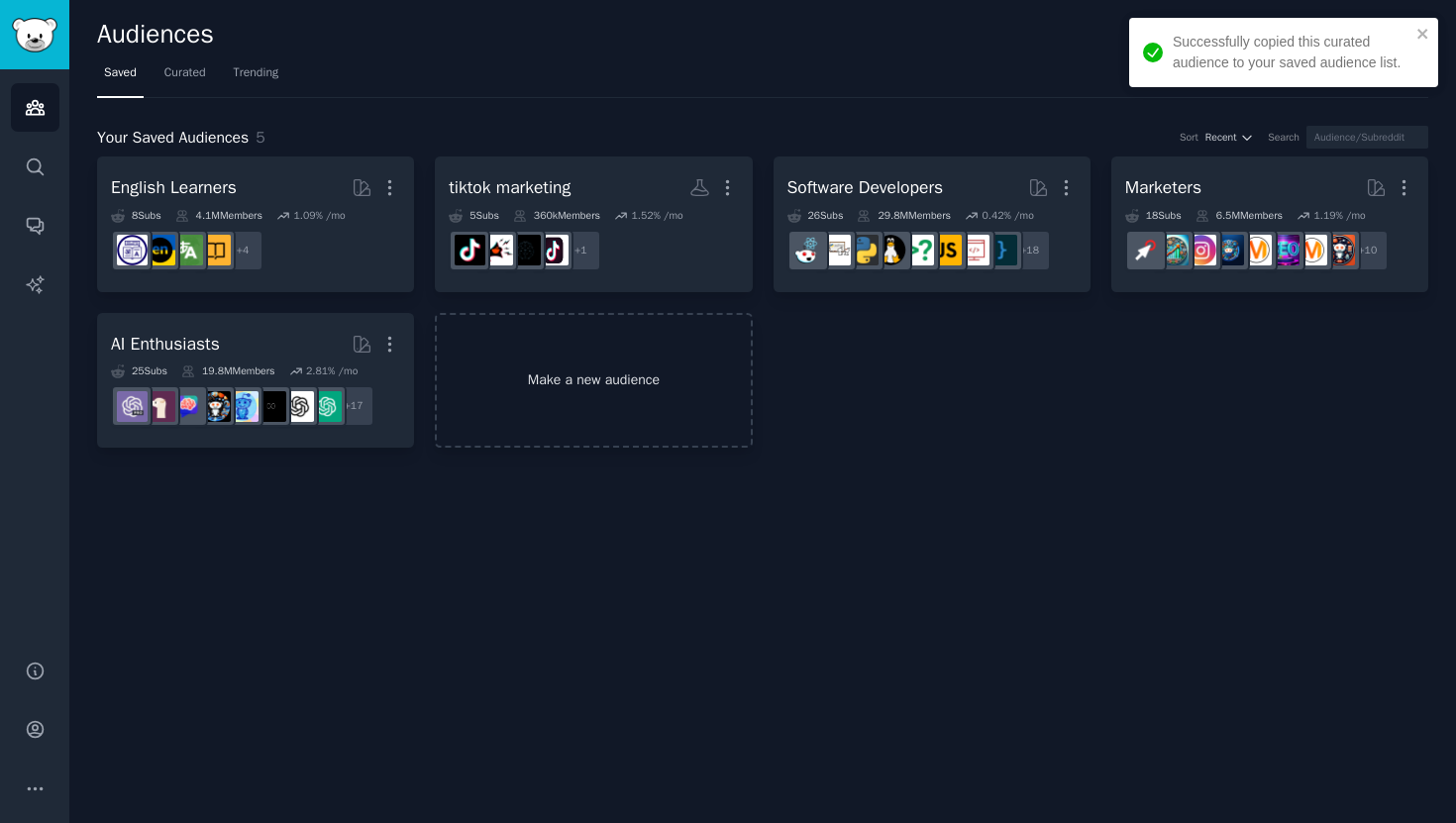 click on "Make a new audience" at bounding box center (593, 380) 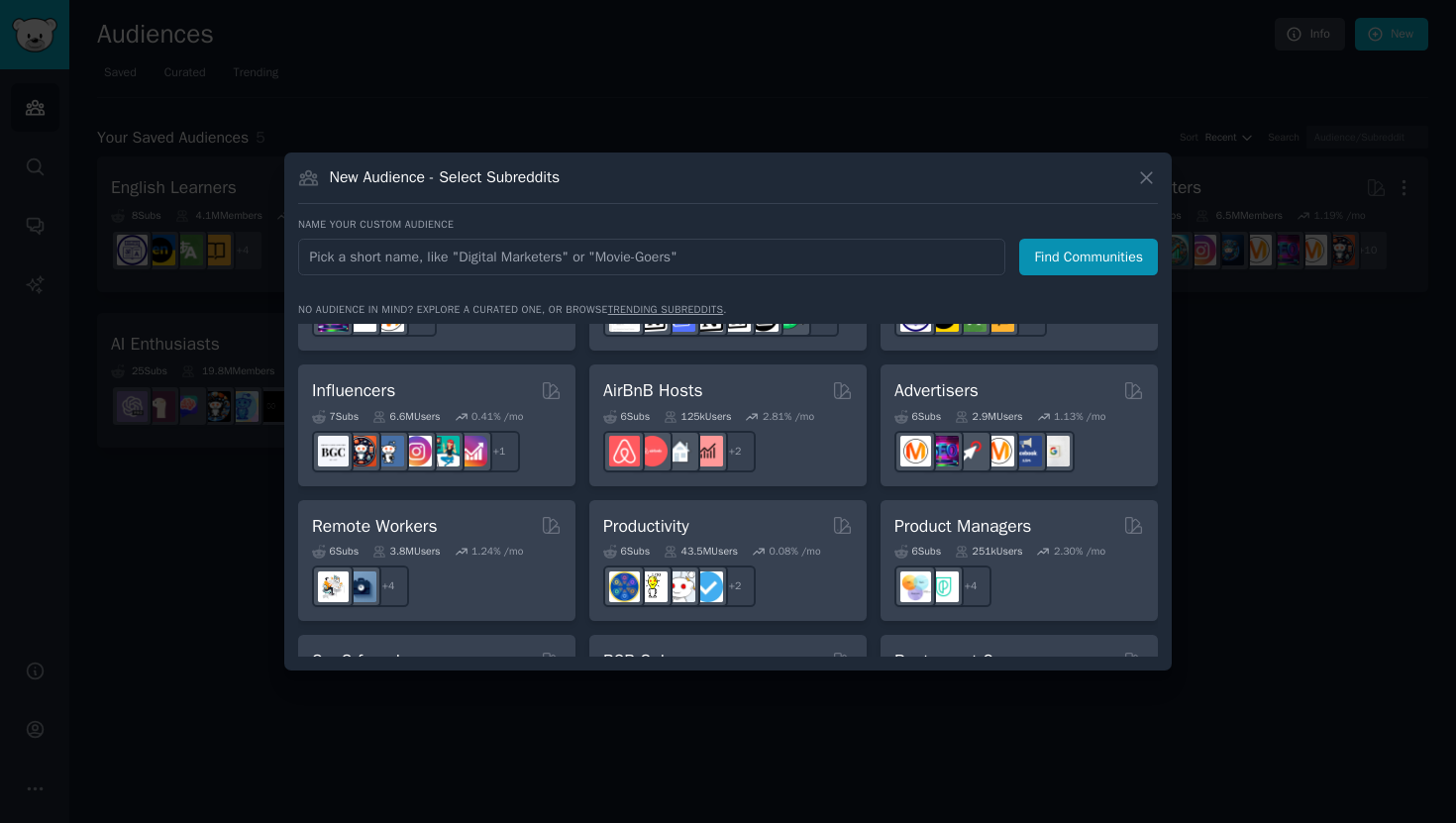 scroll, scrollTop: 1312, scrollLeft: 0, axis: vertical 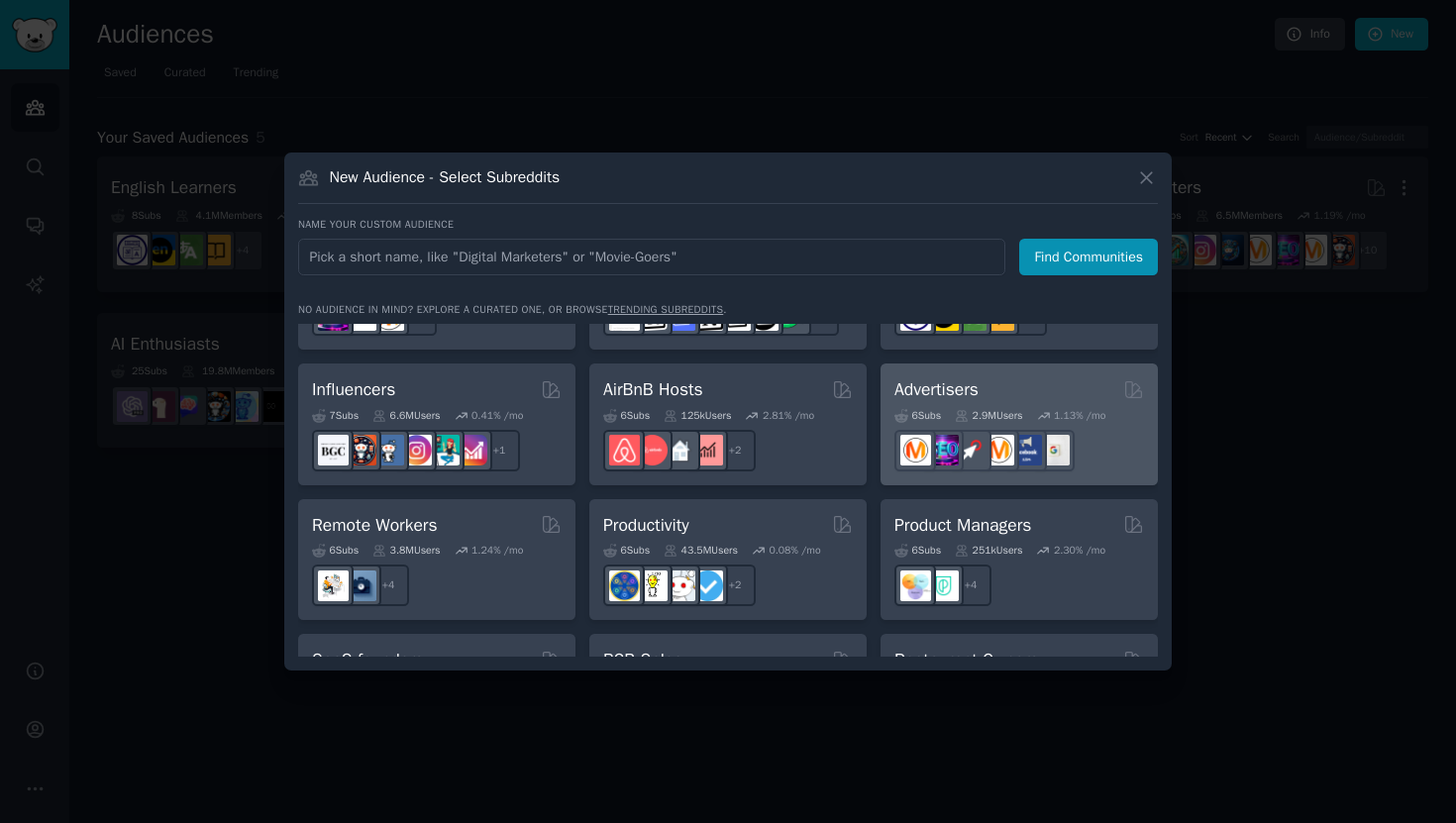 click on "2.9M  Users" at bounding box center [988, 416] 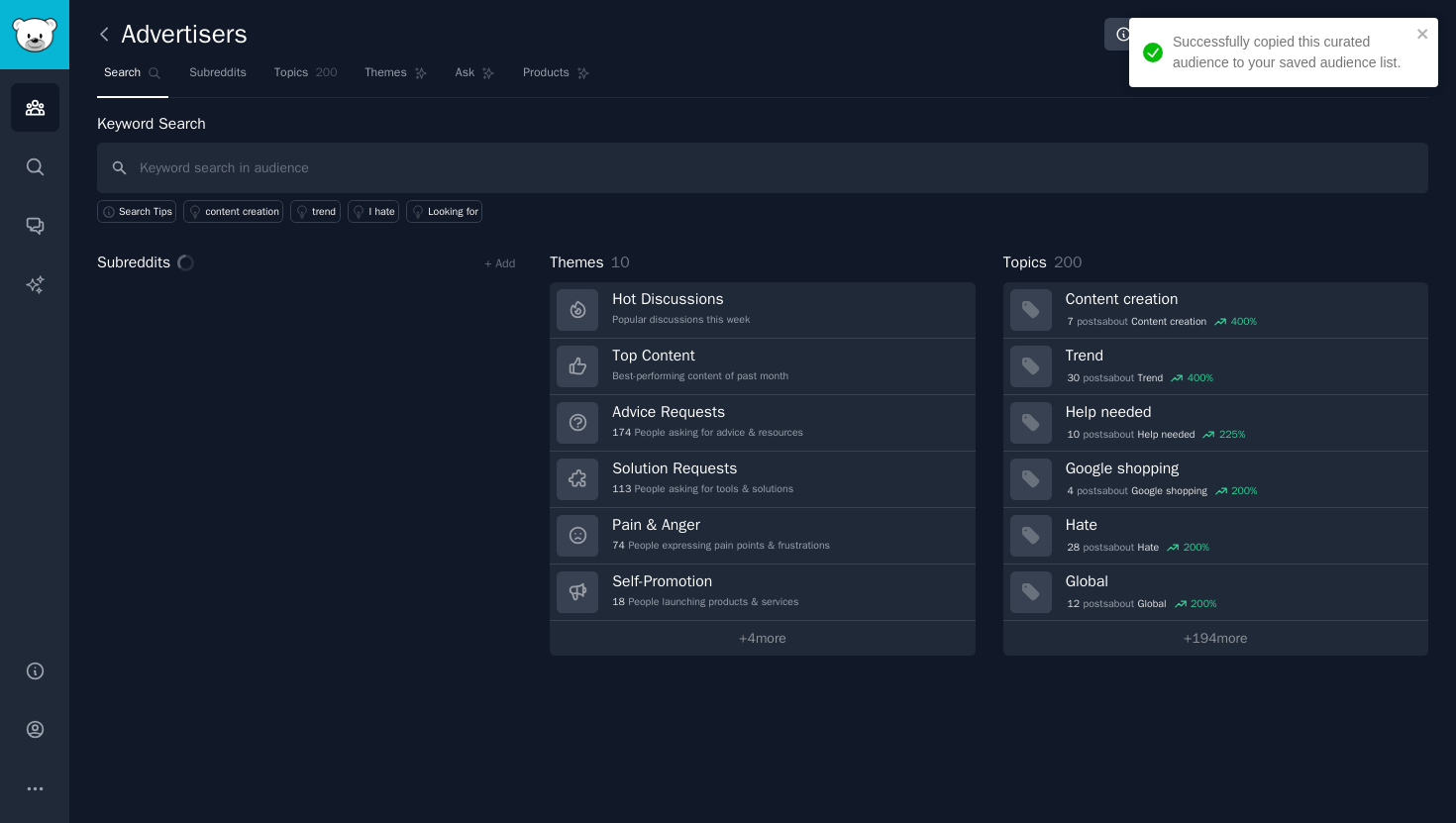 click 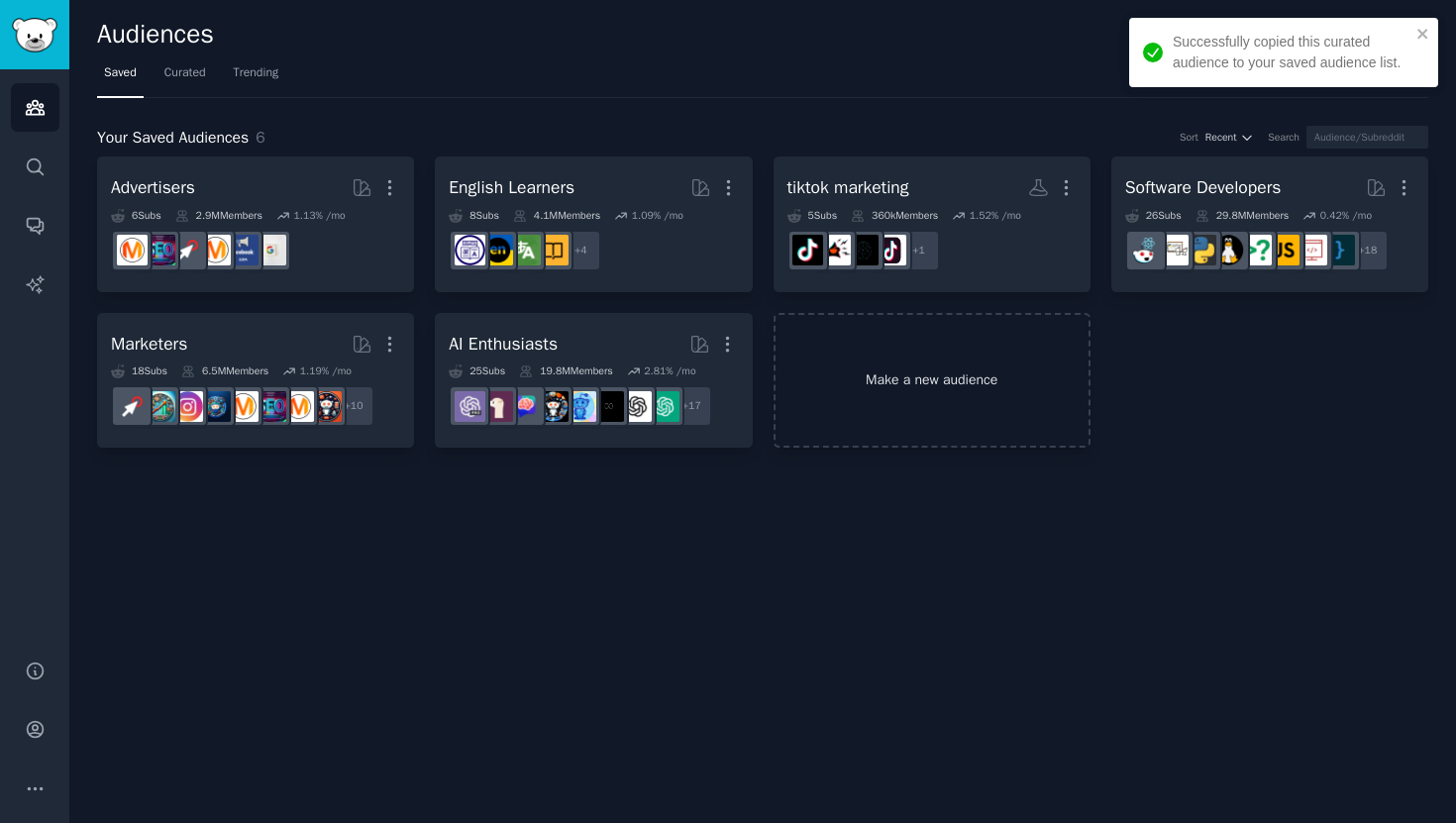 click on "Make a new audience" at bounding box center [932, 380] 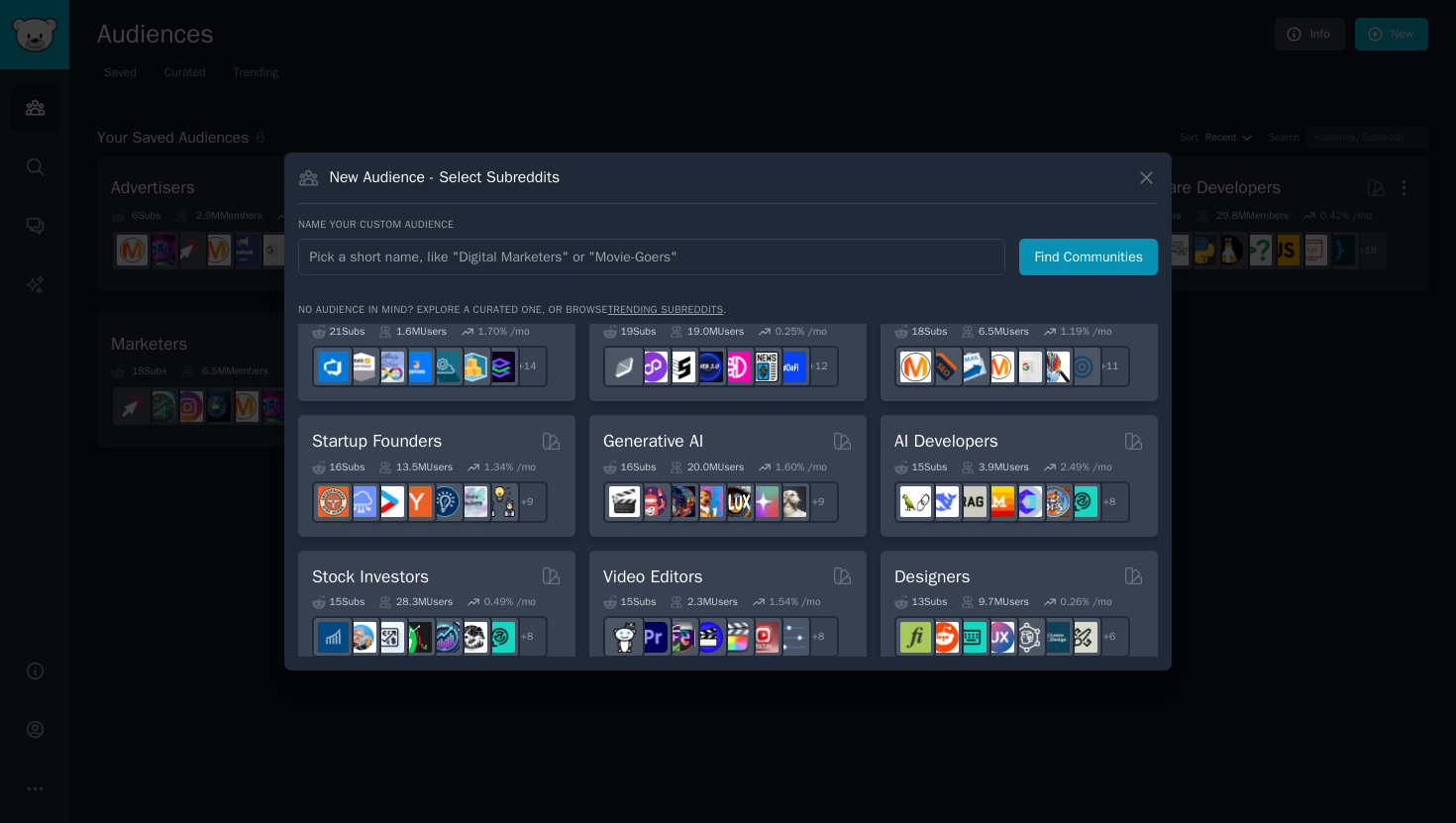 scroll, scrollTop: 156, scrollLeft: 0, axis: vertical 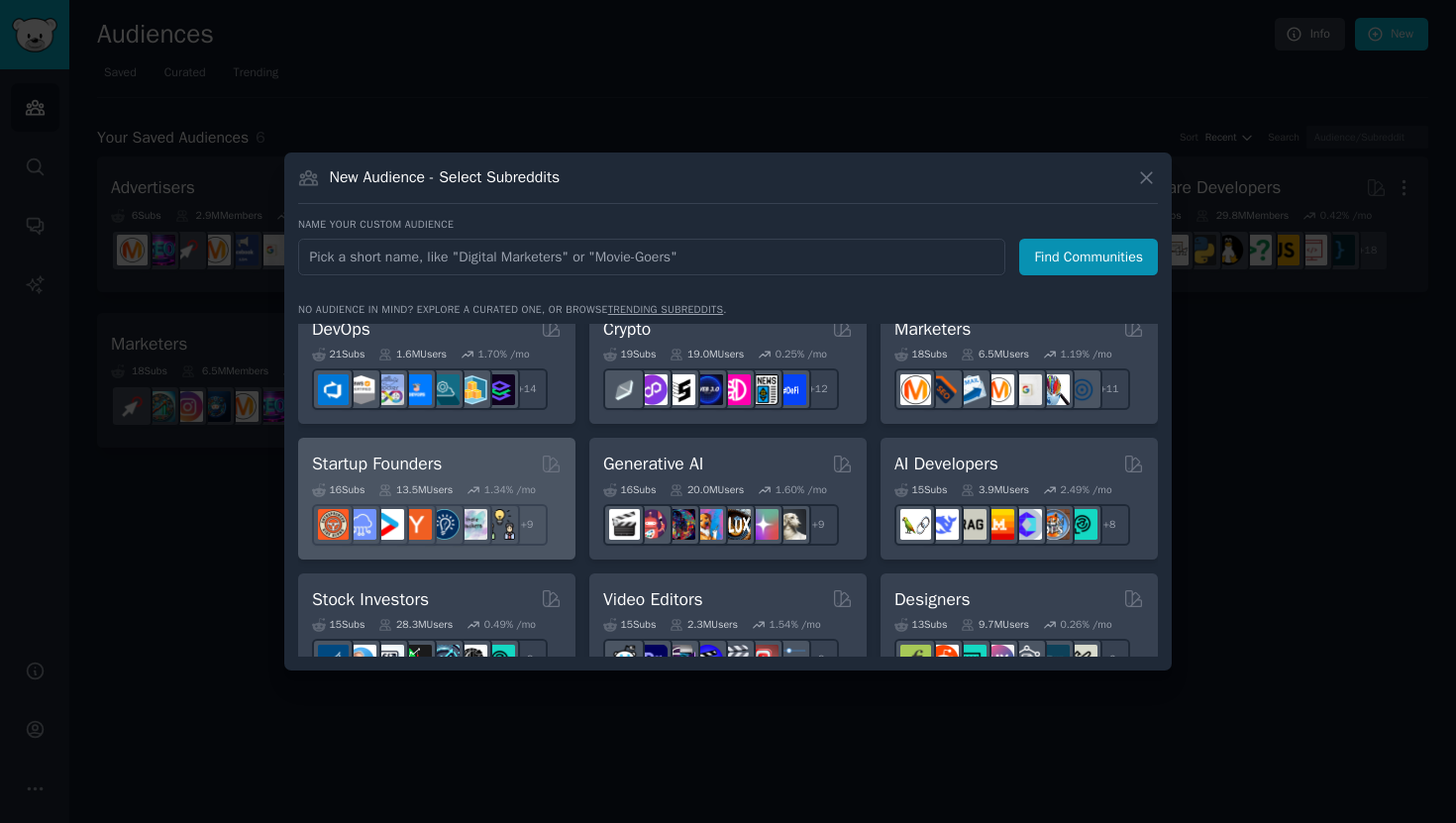 click on "Startup Founders" at bounding box center [376, 463] 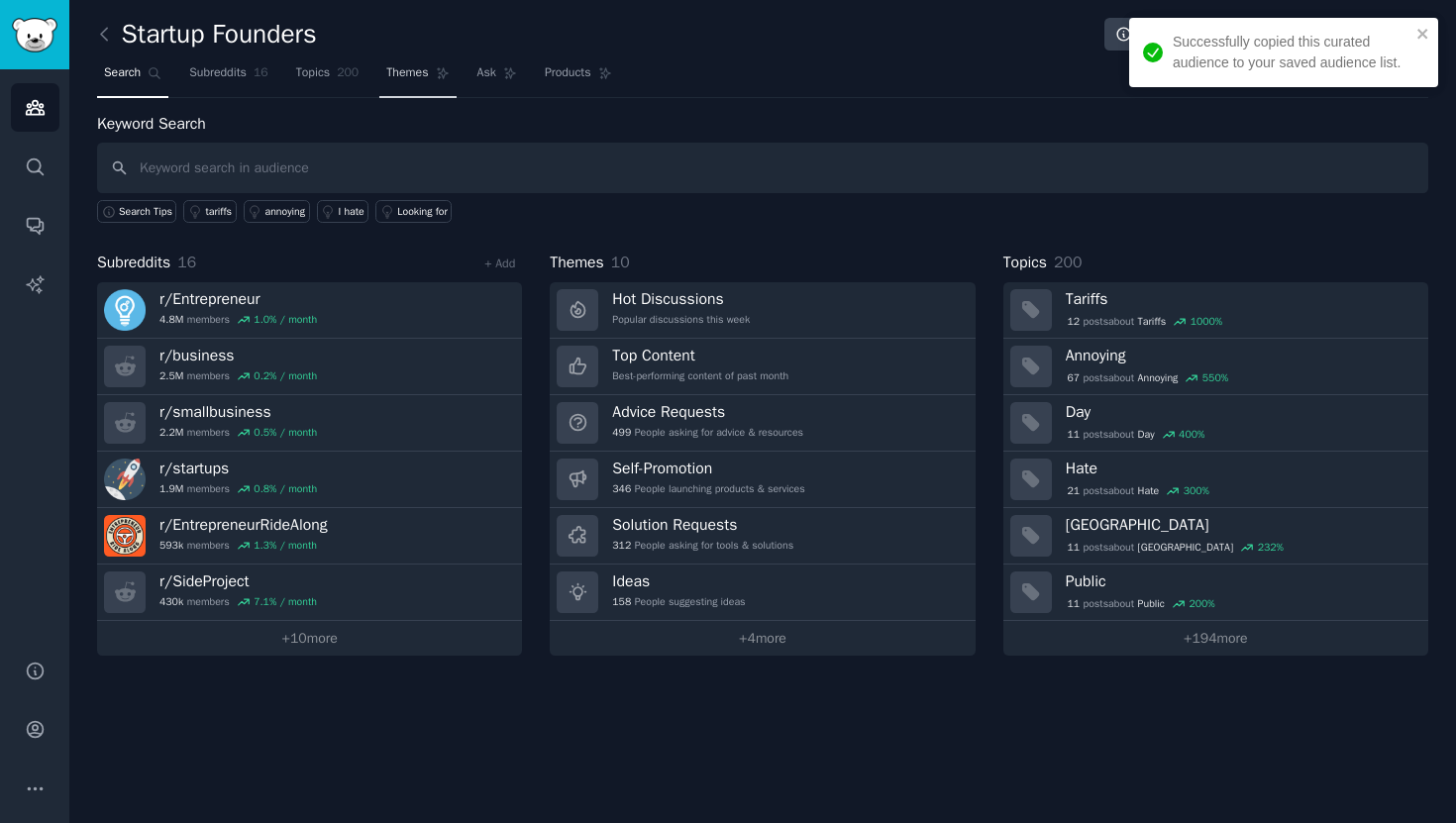 click on "Themes" at bounding box center (407, 73) 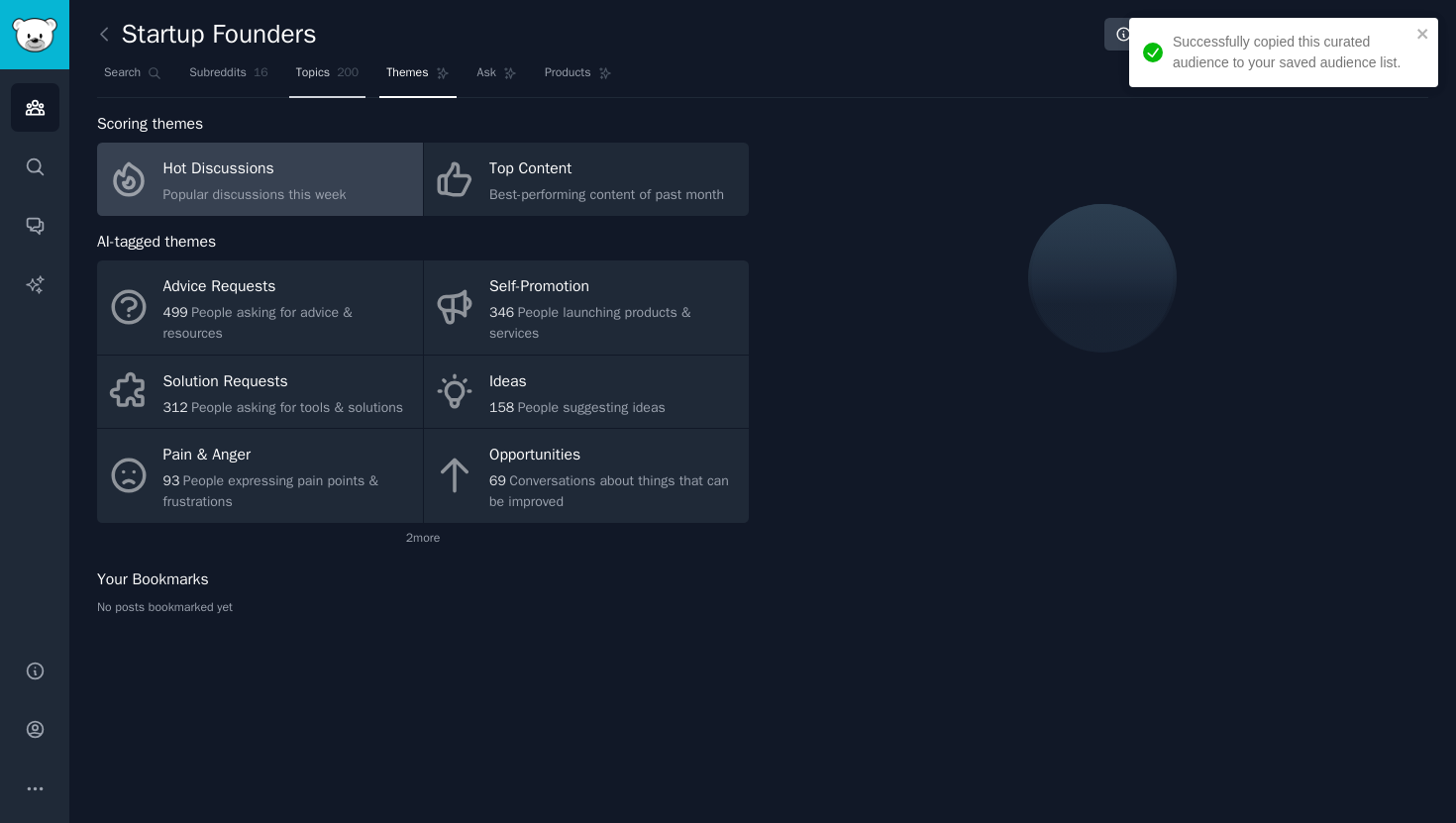 click on "200" 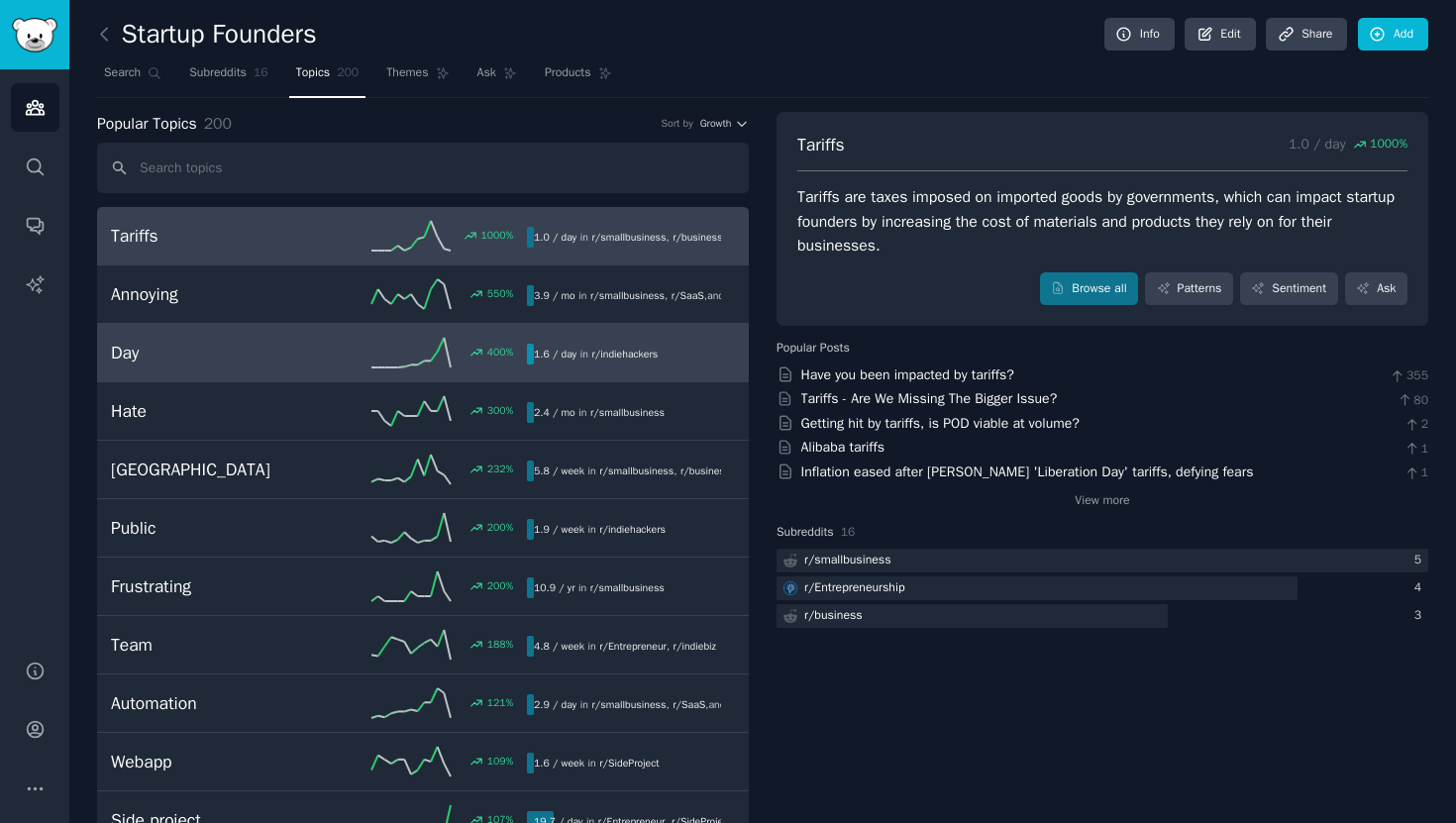 click on "400 %" at bounding box center [423, 353] 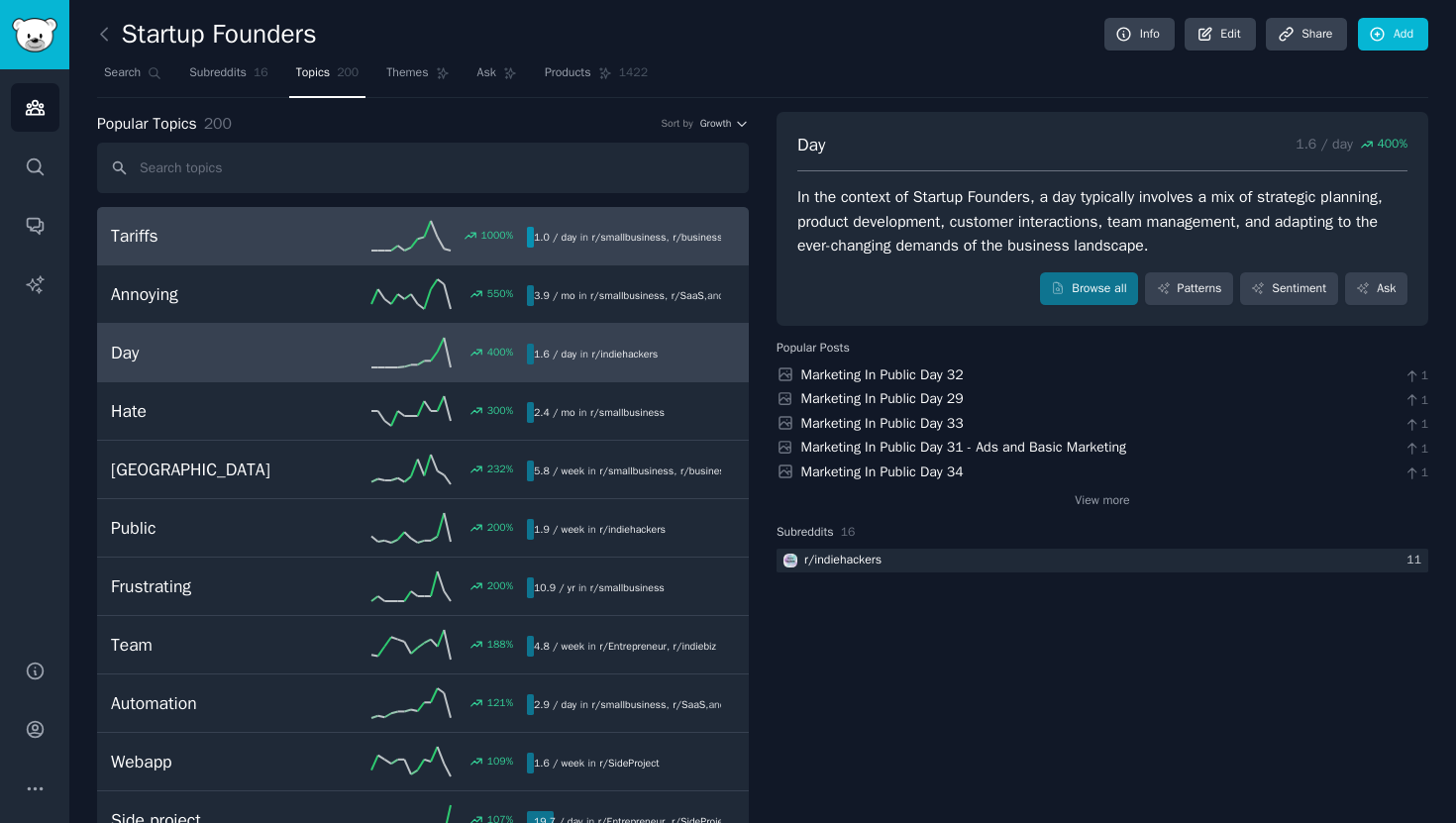 click on "1000 %" at bounding box center [423, 236] 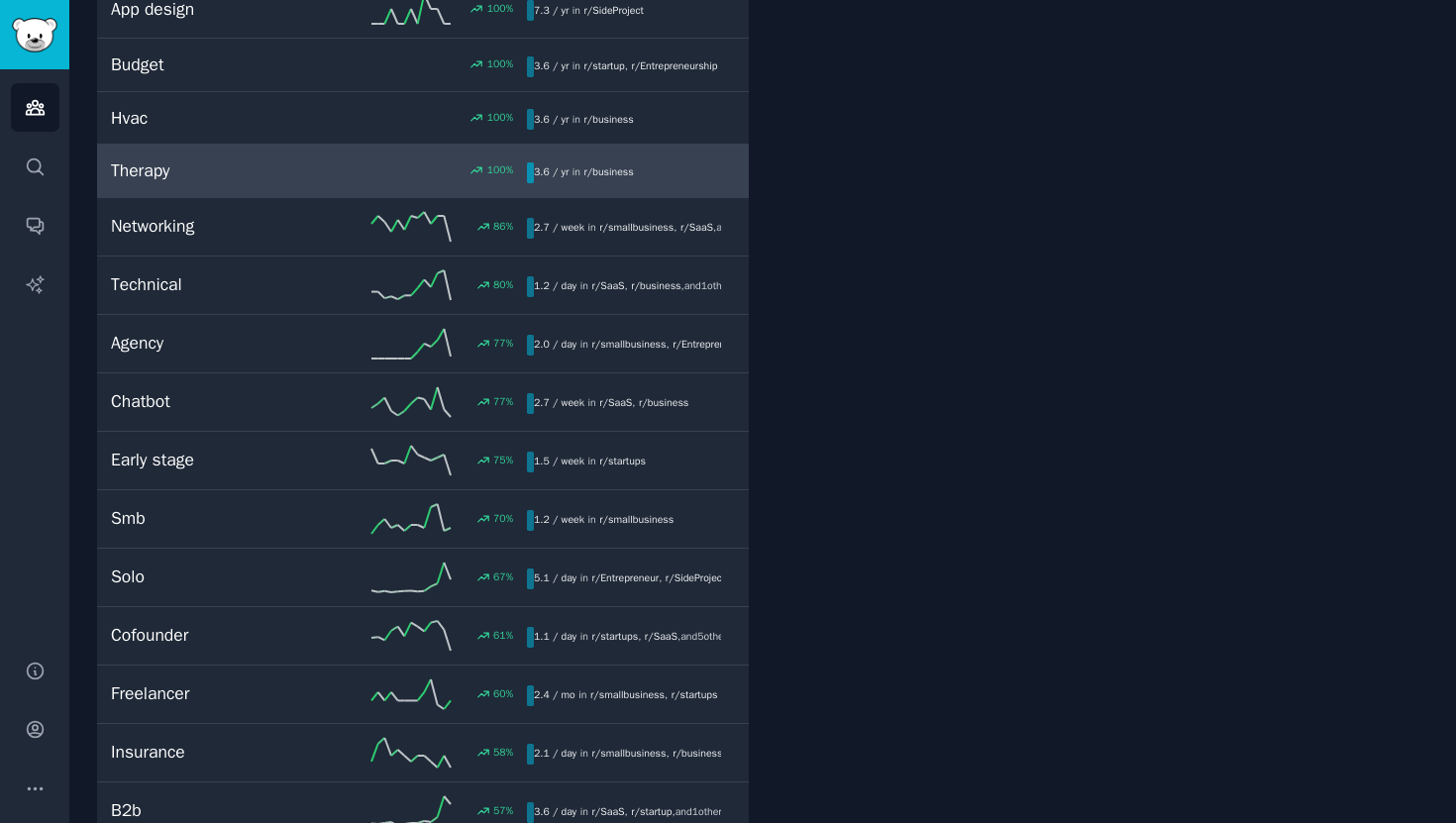 scroll, scrollTop: 1059, scrollLeft: 0, axis: vertical 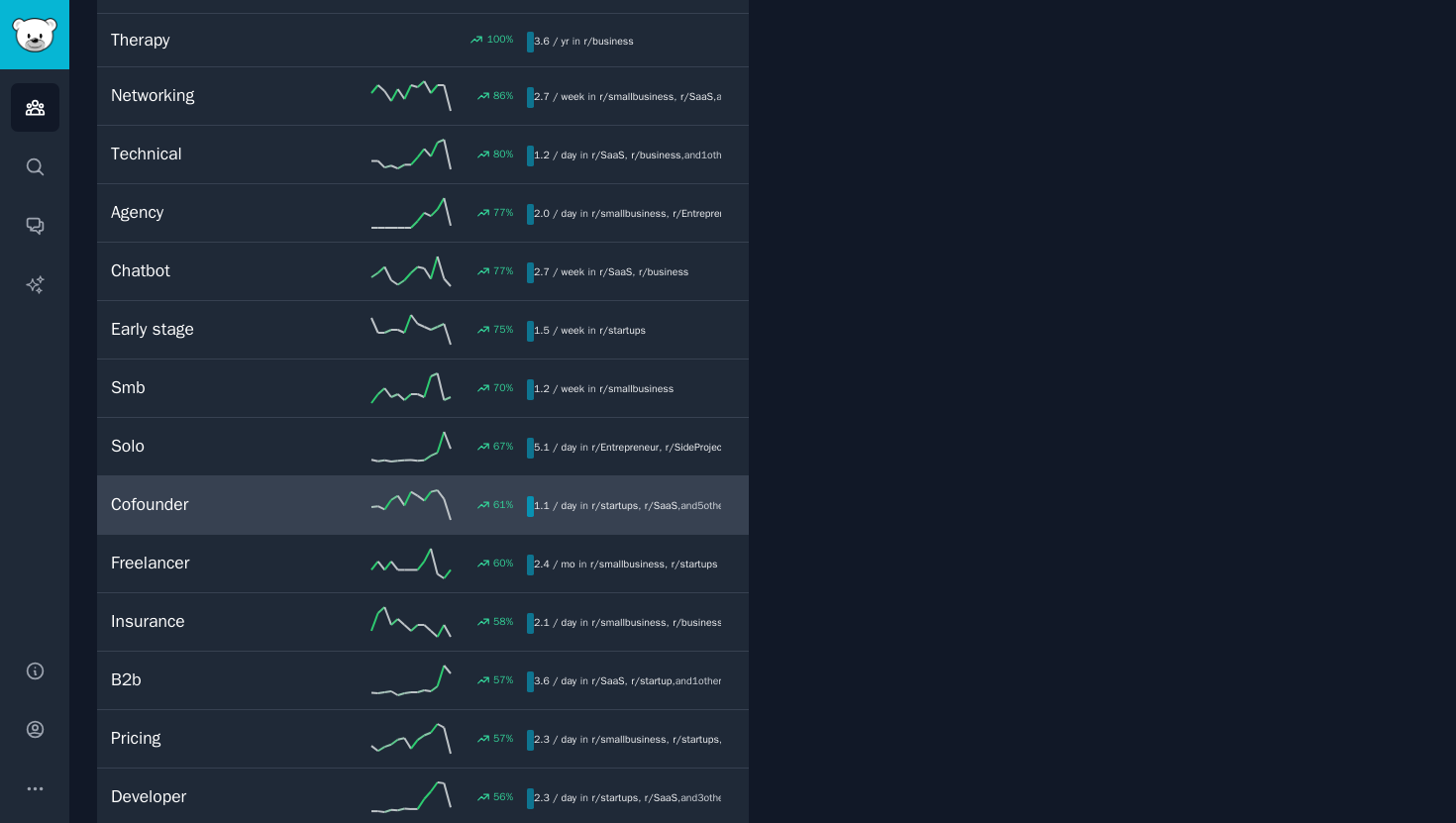click on "Cofounder 61 % 1.1 / day  in    r/ startups ,  r/ SaaS ,   and  5  other s" at bounding box center [423, 505] 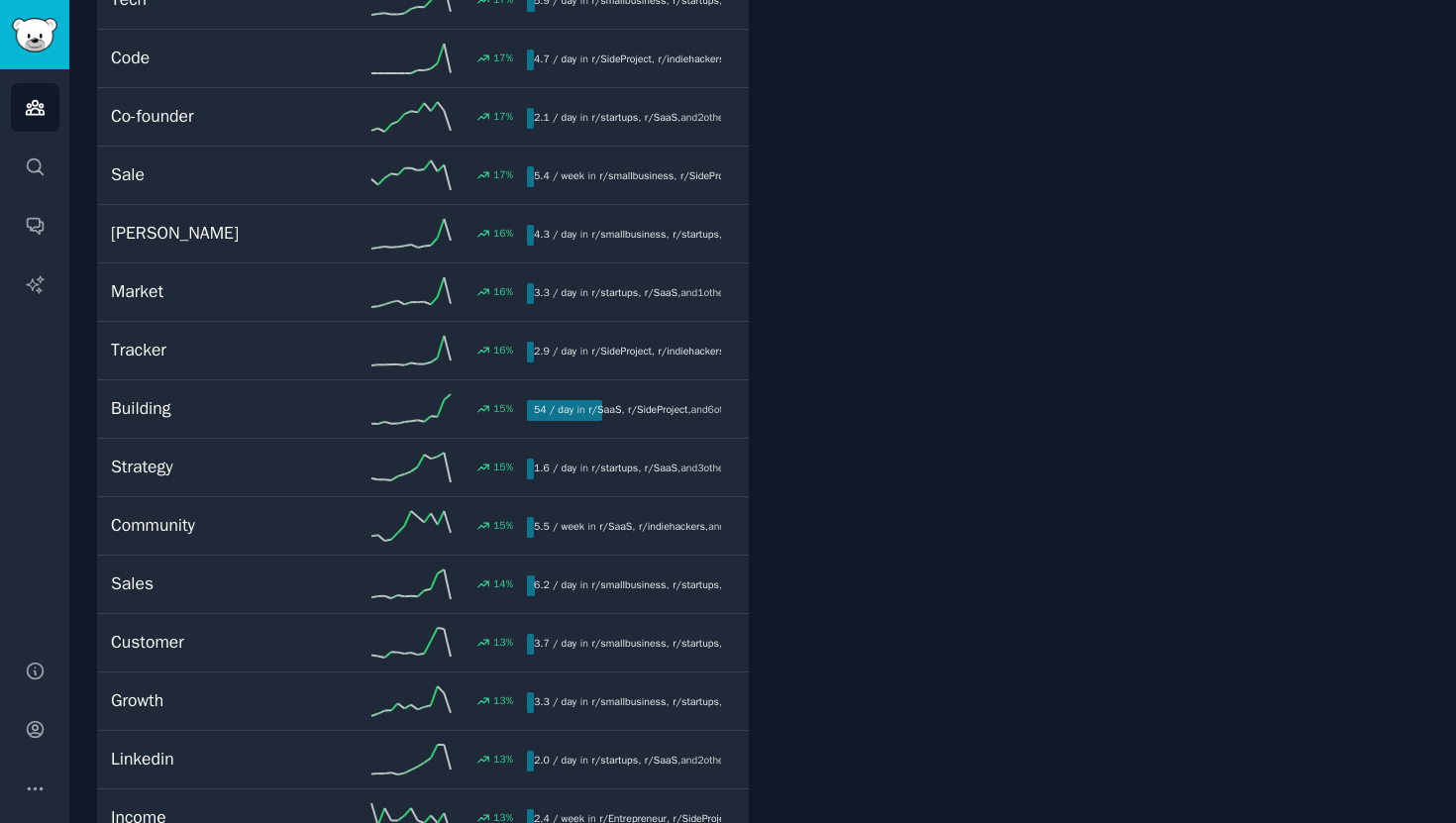 scroll, scrollTop: 4445, scrollLeft: 0, axis: vertical 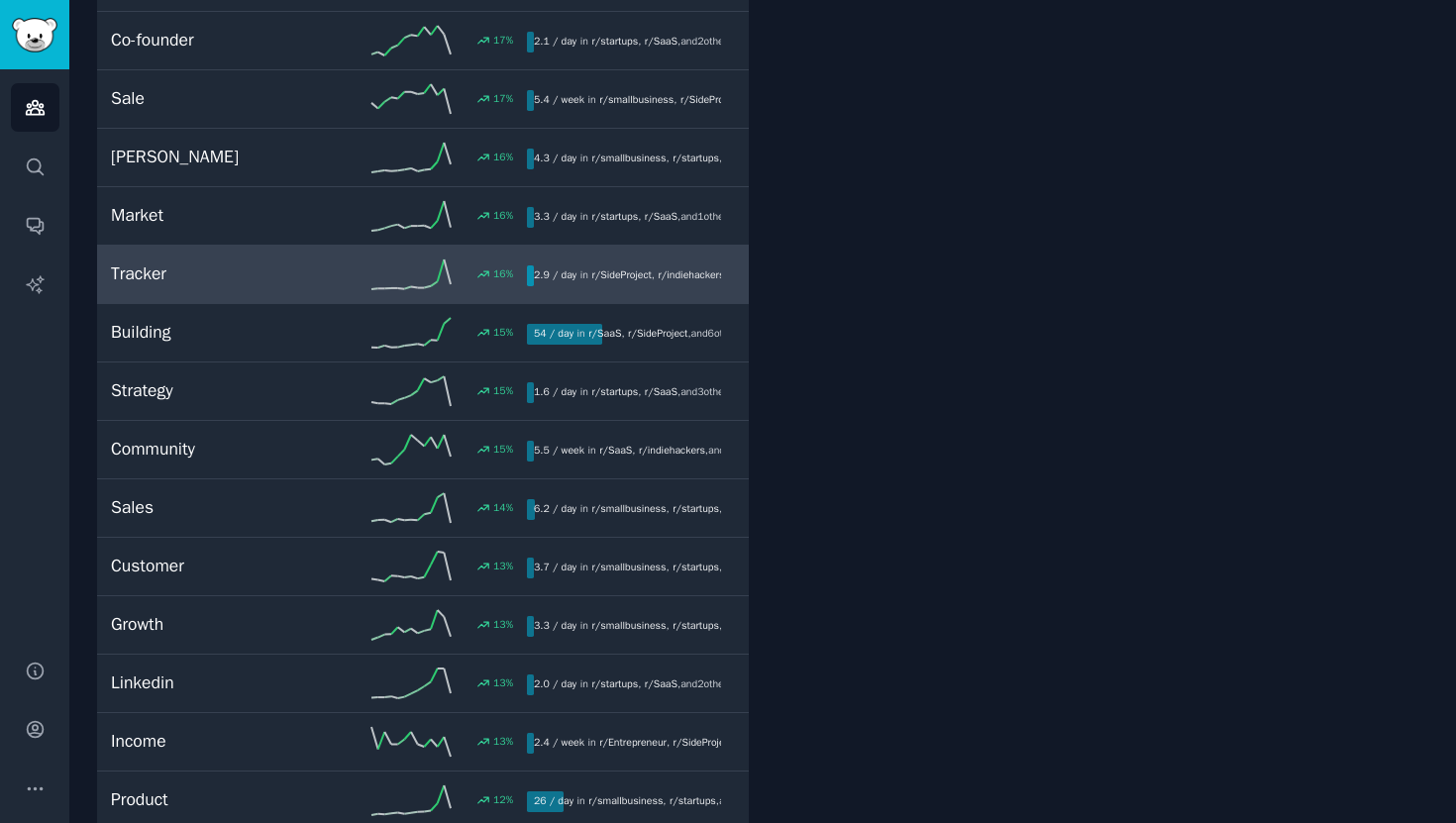 click on "Tracker" at bounding box center (215, 273) 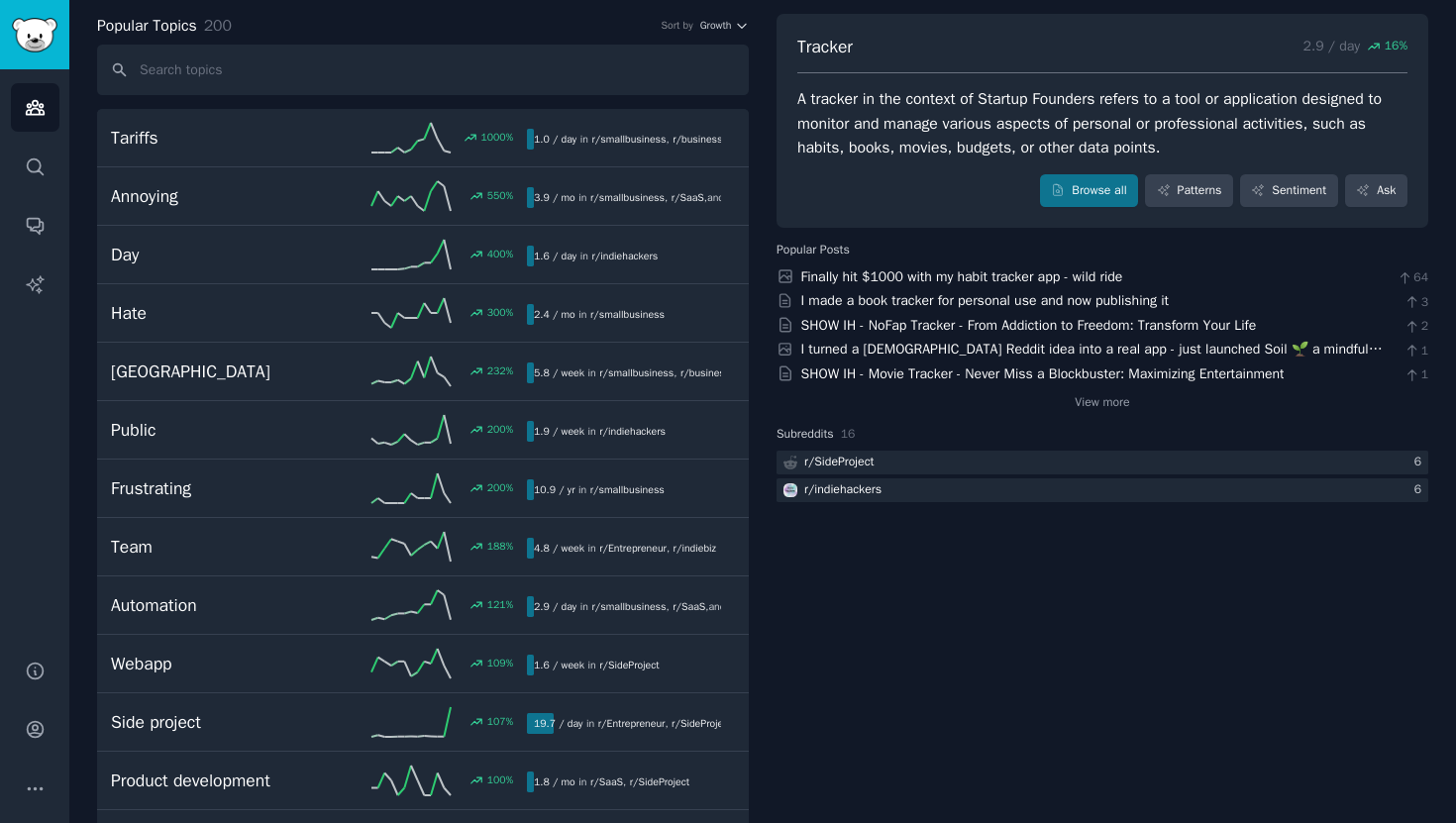 scroll, scrollTop: 111, scrollLeft: 0, axis: vertical 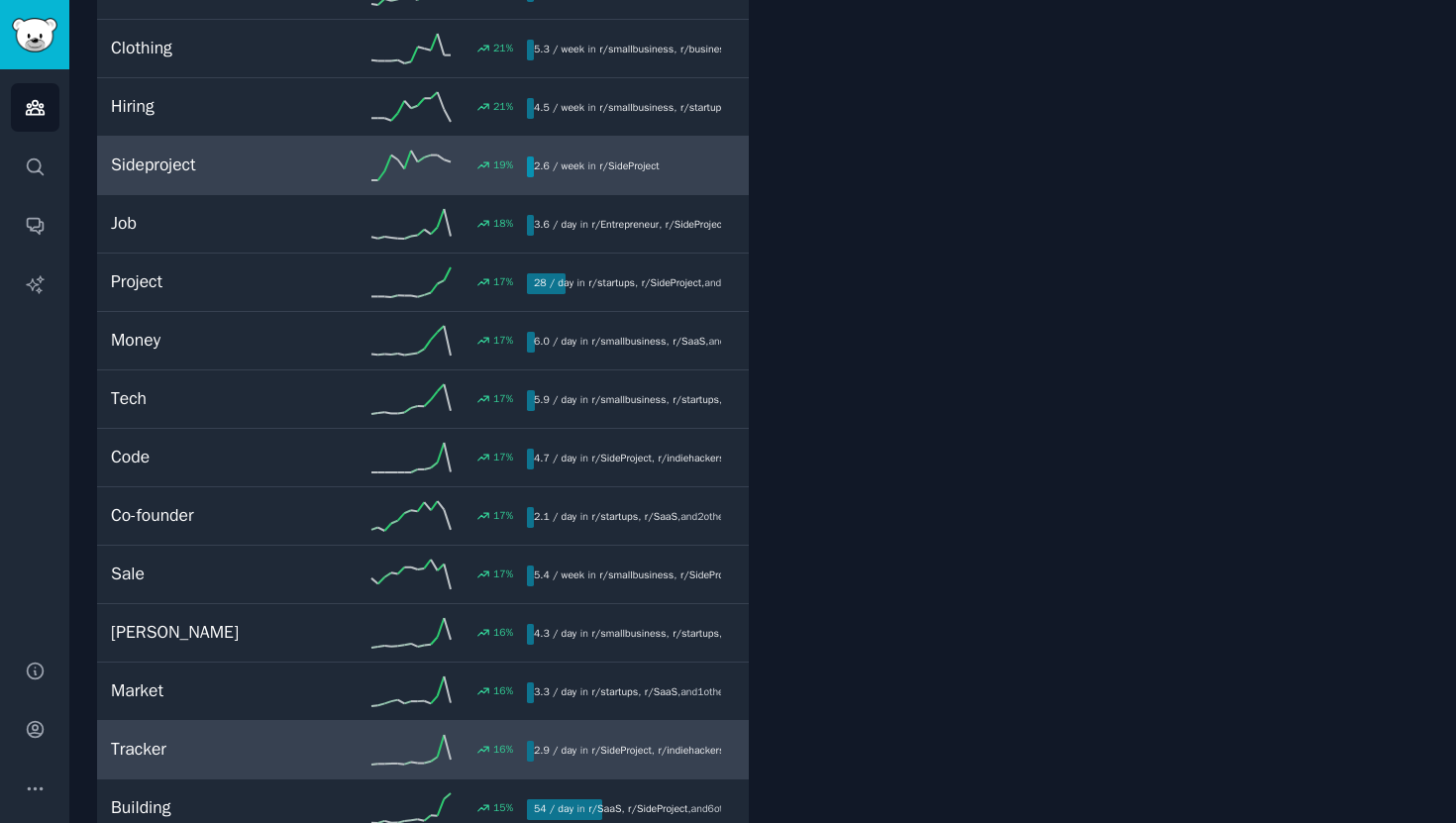 click on "Sideproject" at bounding box center (215, 164) 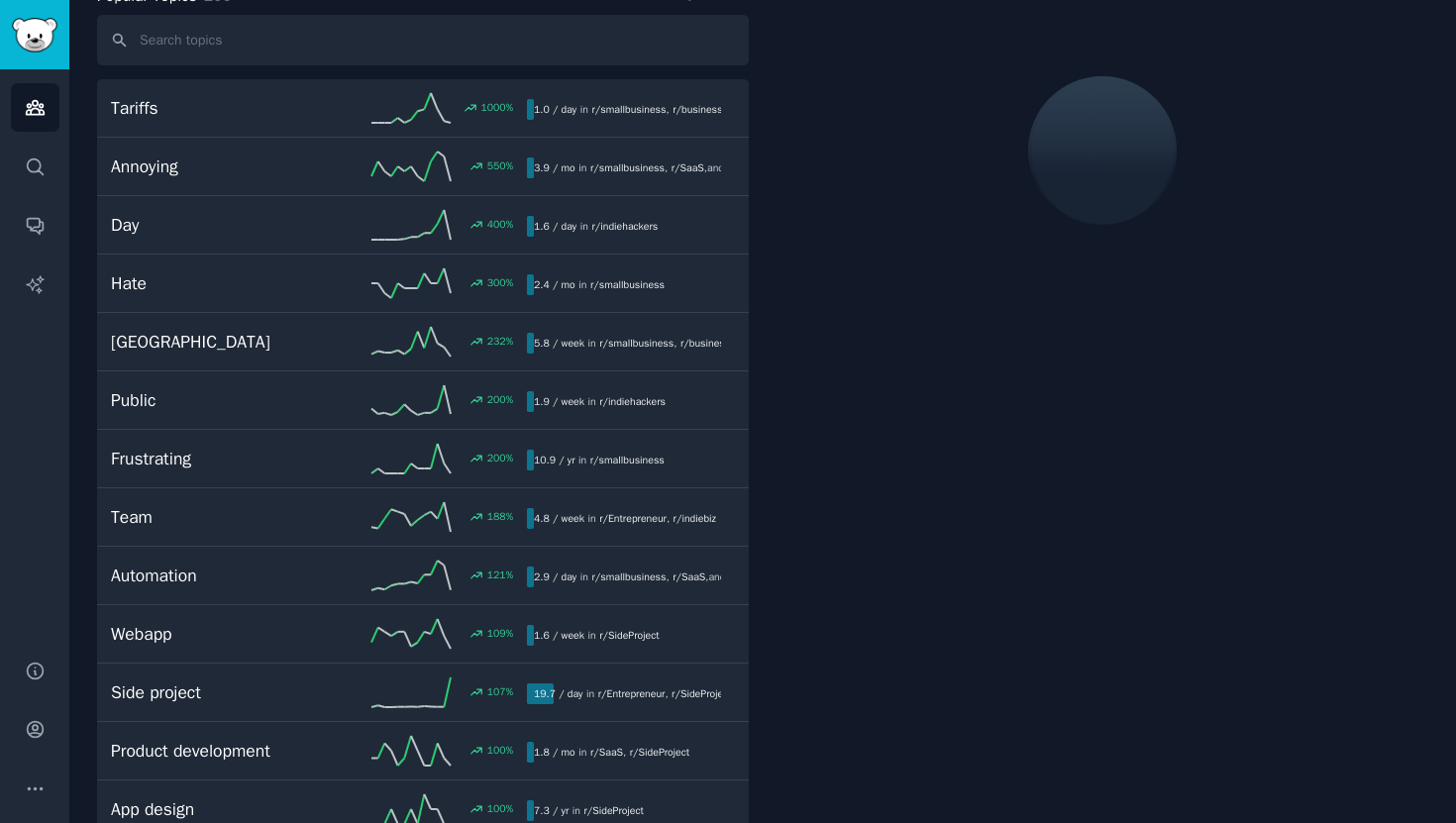 scroll, scrollTop: 111, scrollLeft: 0, axis: vertical 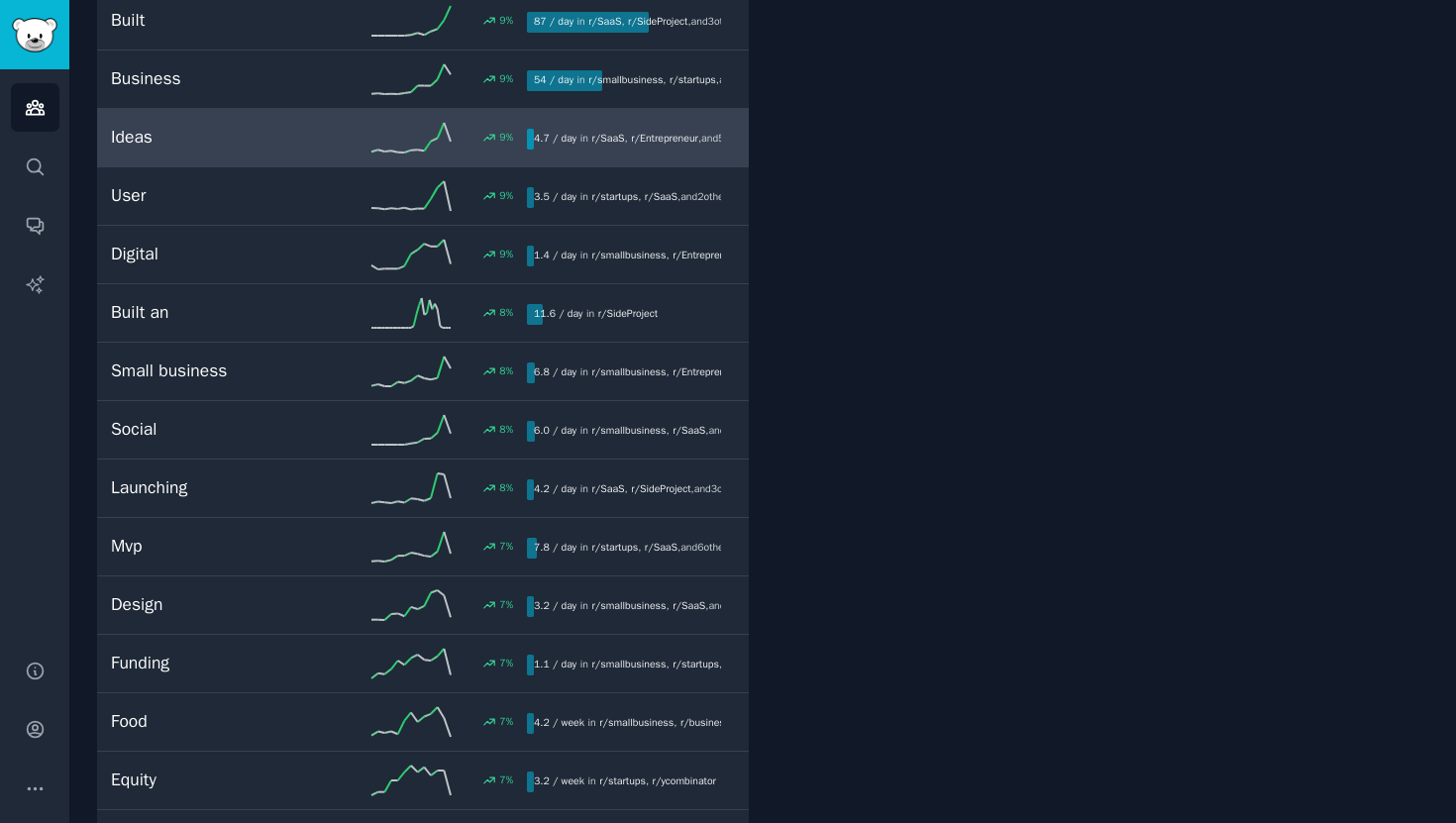 click on "Ideas 9 % 4.7 / day  in    r/ SaaS ,  r/ Entrepreneur ,   and  5  other s" at bounding box center [423, 138] 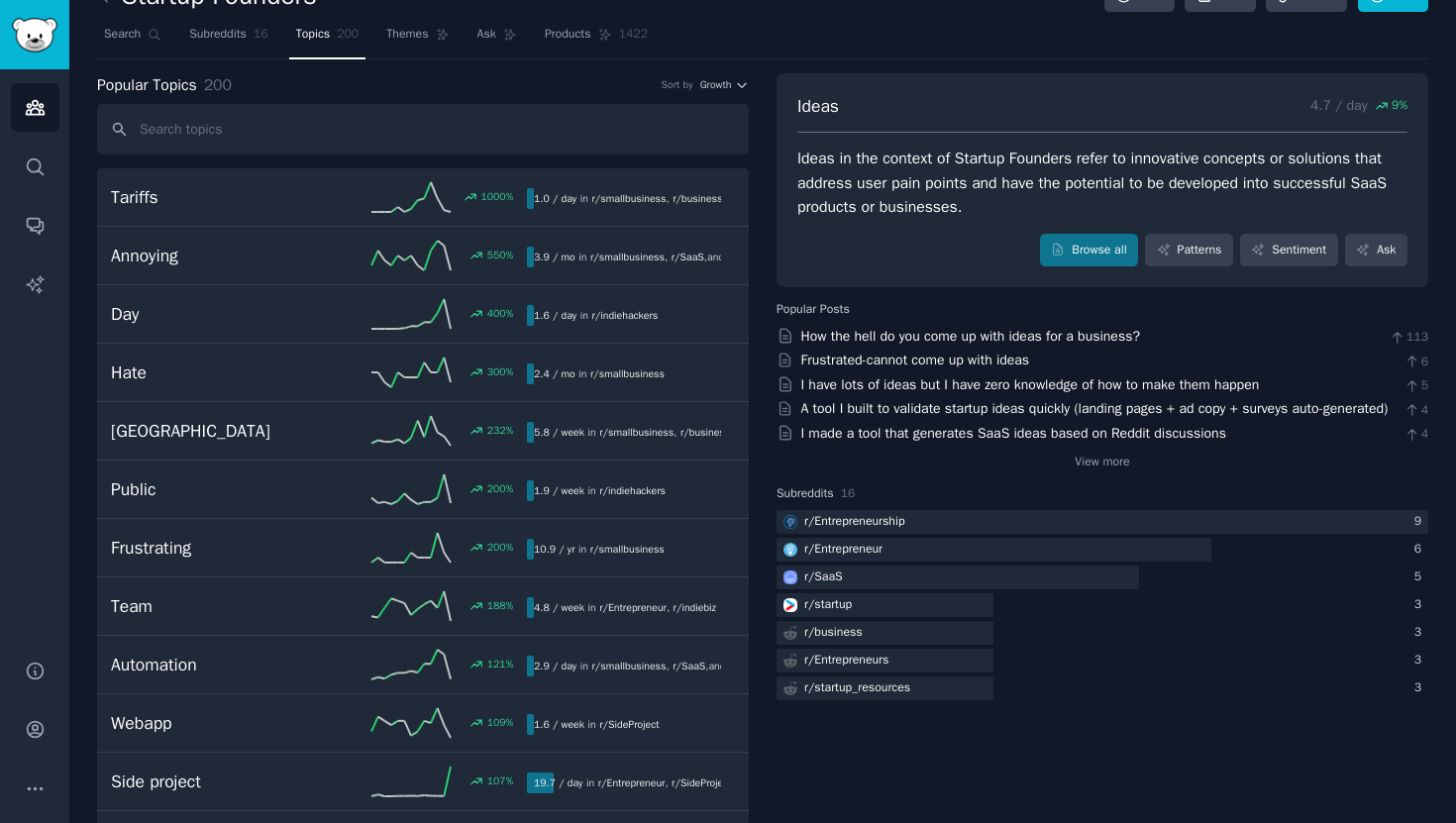 scroll, scrollTop: 0, scrollLeft: 0, axis: both 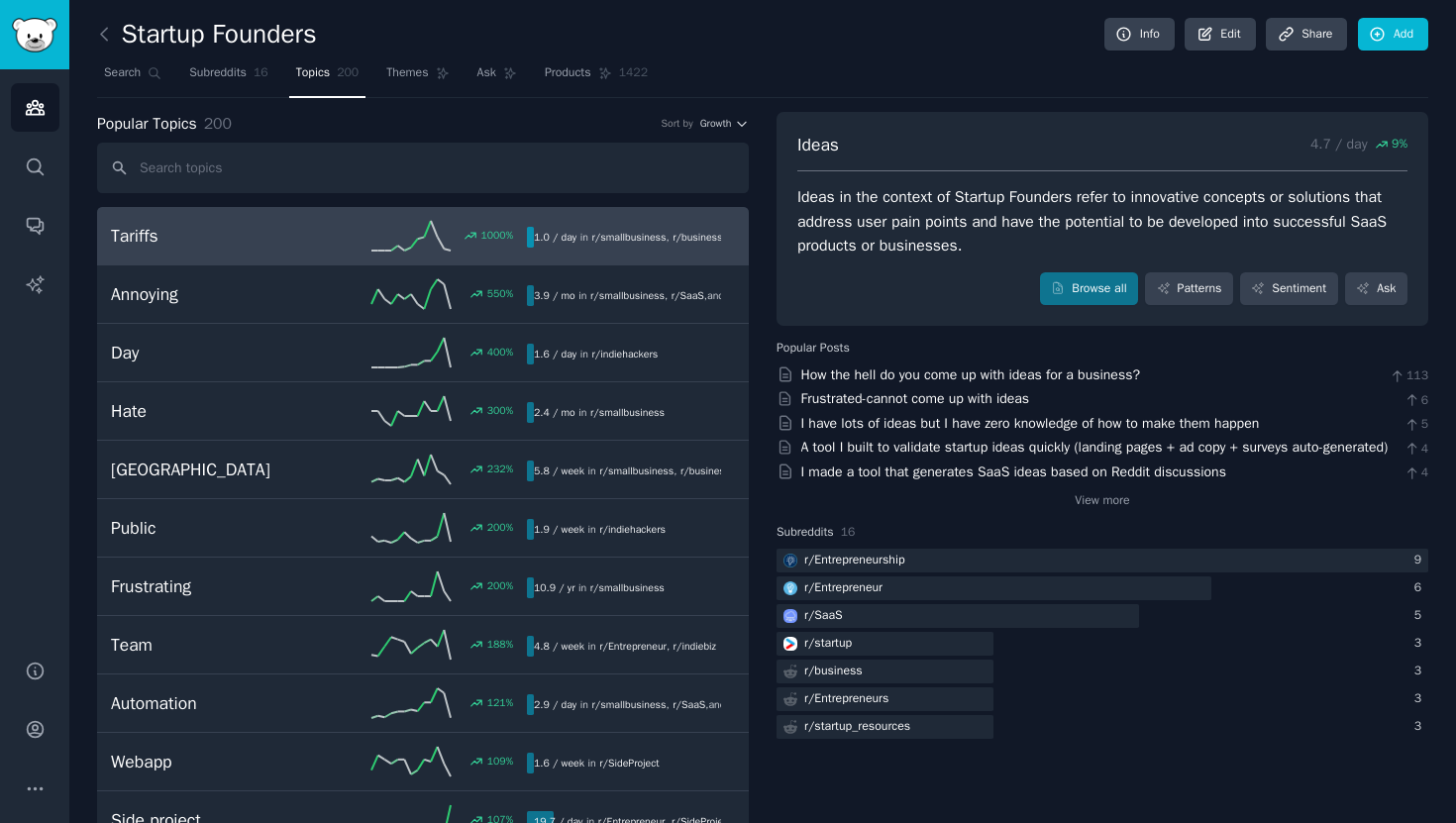 click on "1000 %" at bounding box center [423, 236] 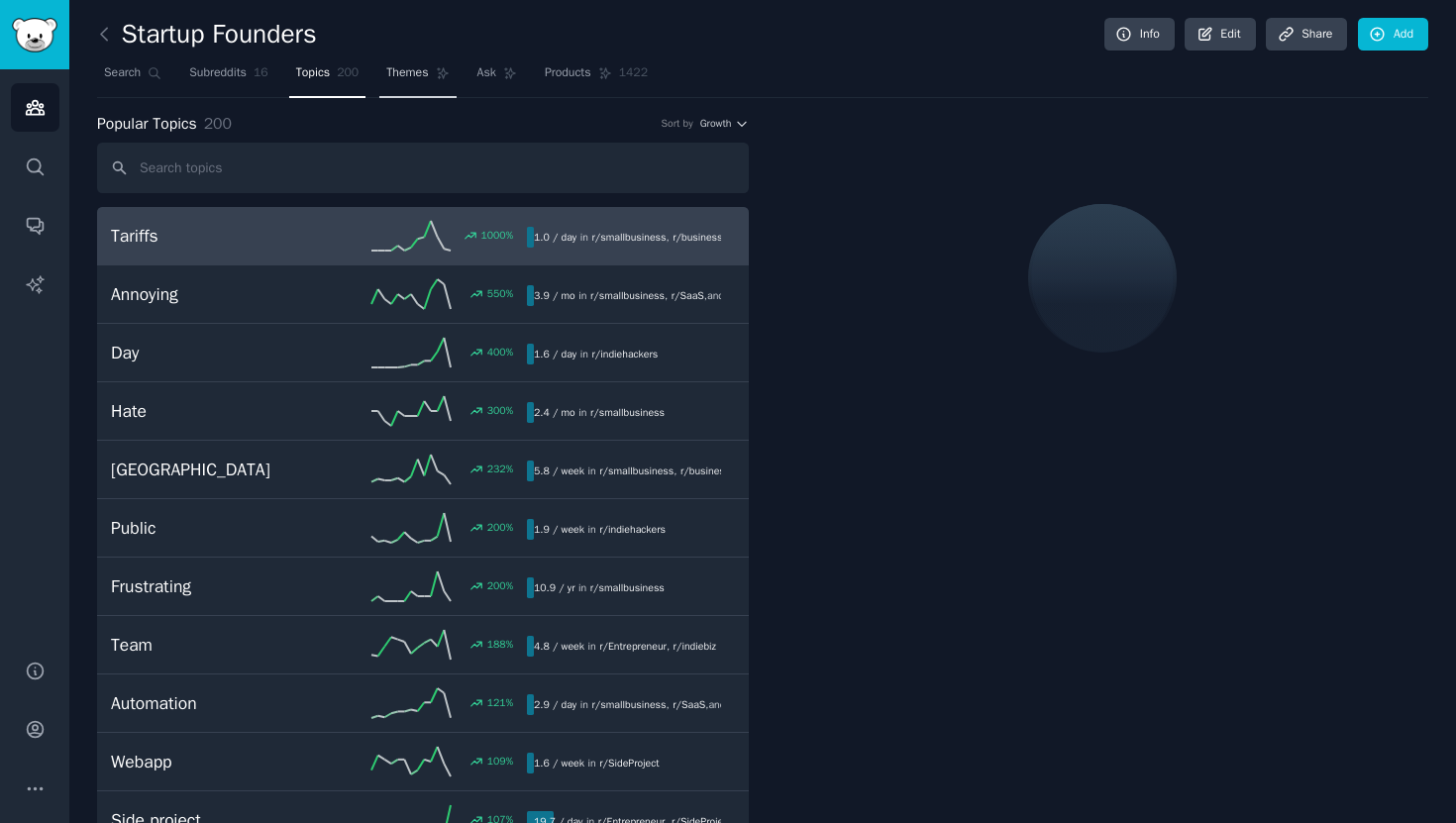 click on "Themes" at bounding box center (407, 73) 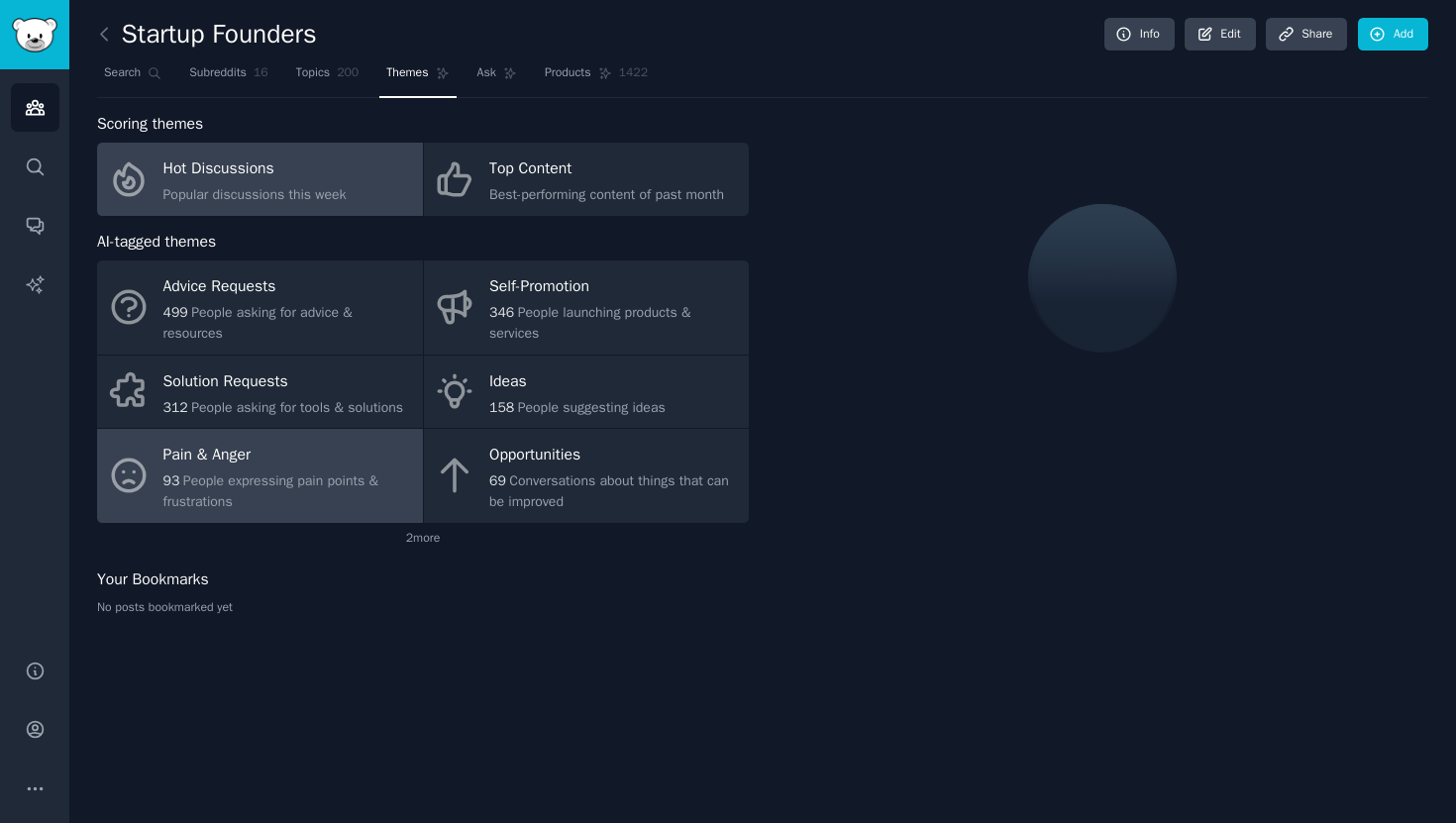 click on "93 People expressing pain points & frustrations" at bounding box center [288, 491] 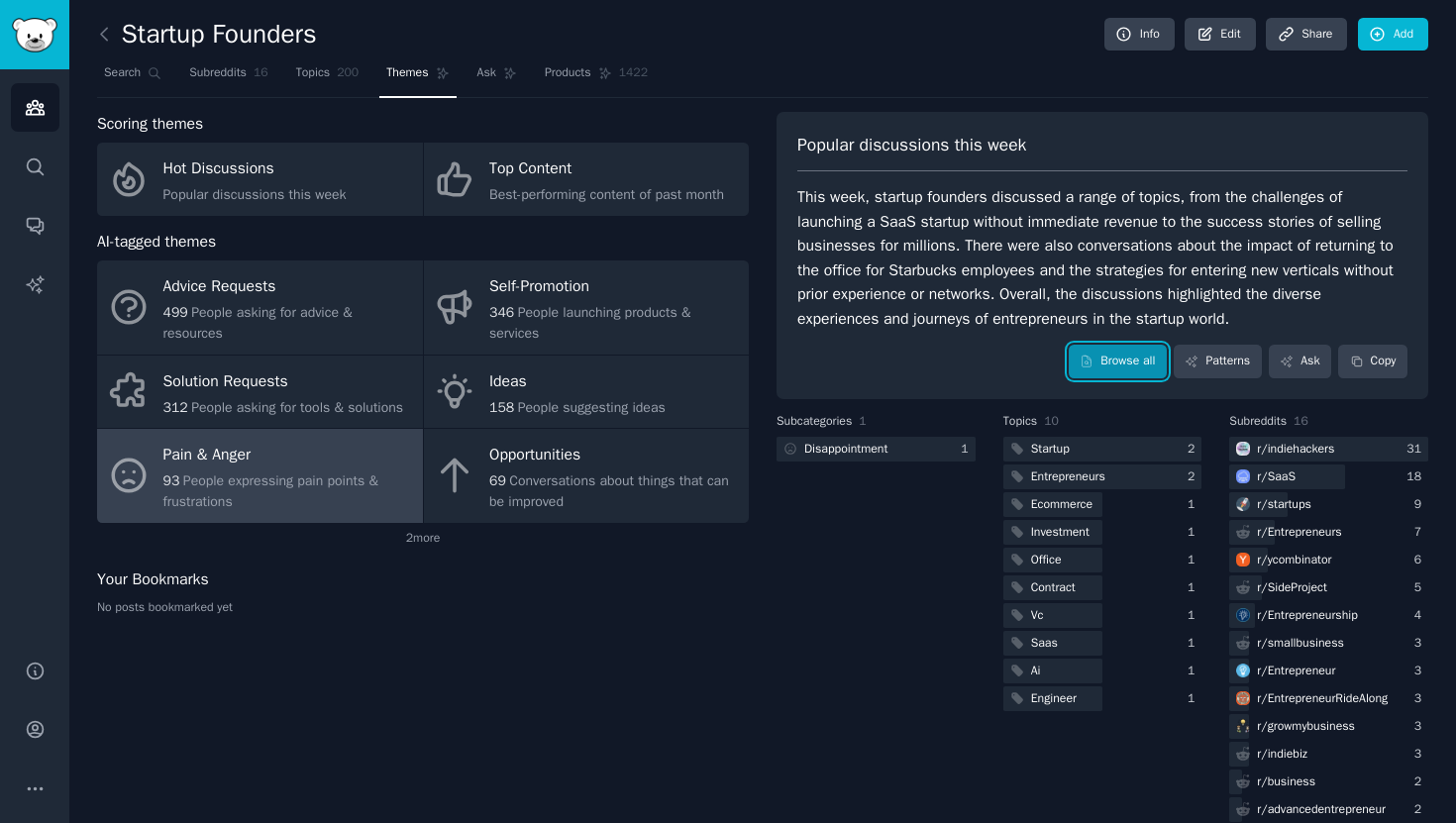 click on "Browse all" at bounding box center [1117, 361] 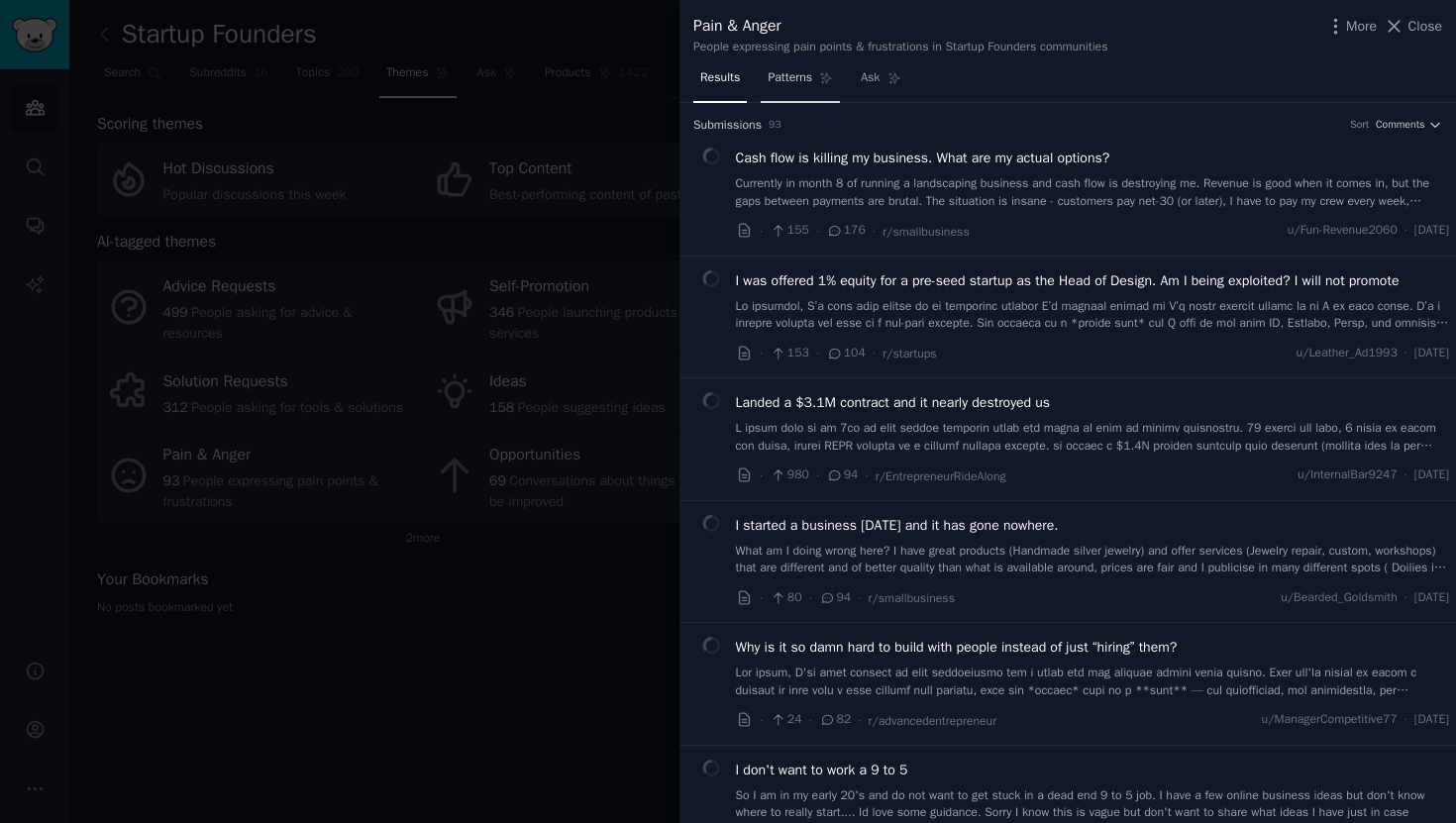 click on "Patterns" at bounding box center (789, 78) 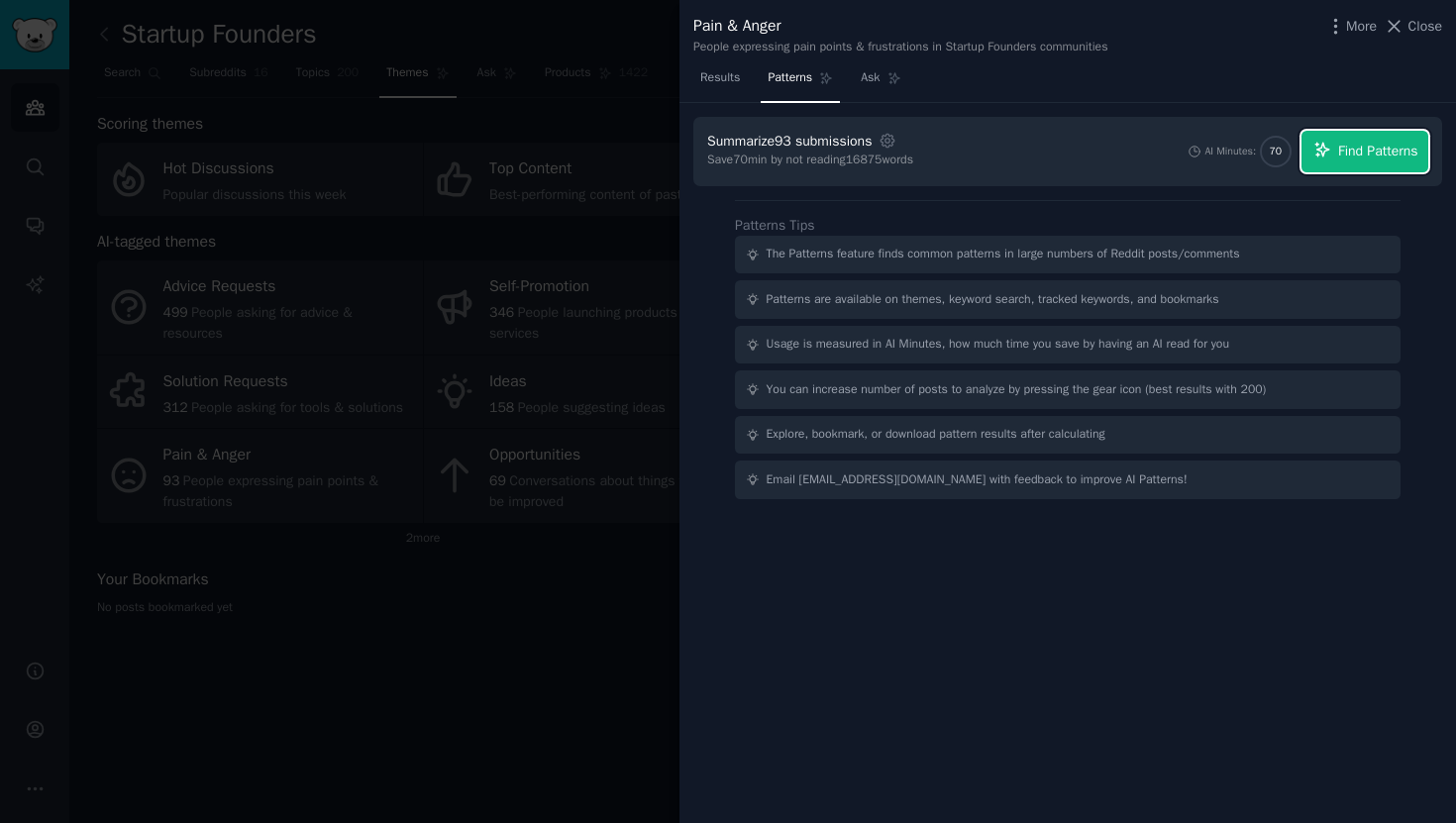 click on "Find Patterns" at bounding box center [1378, 151] 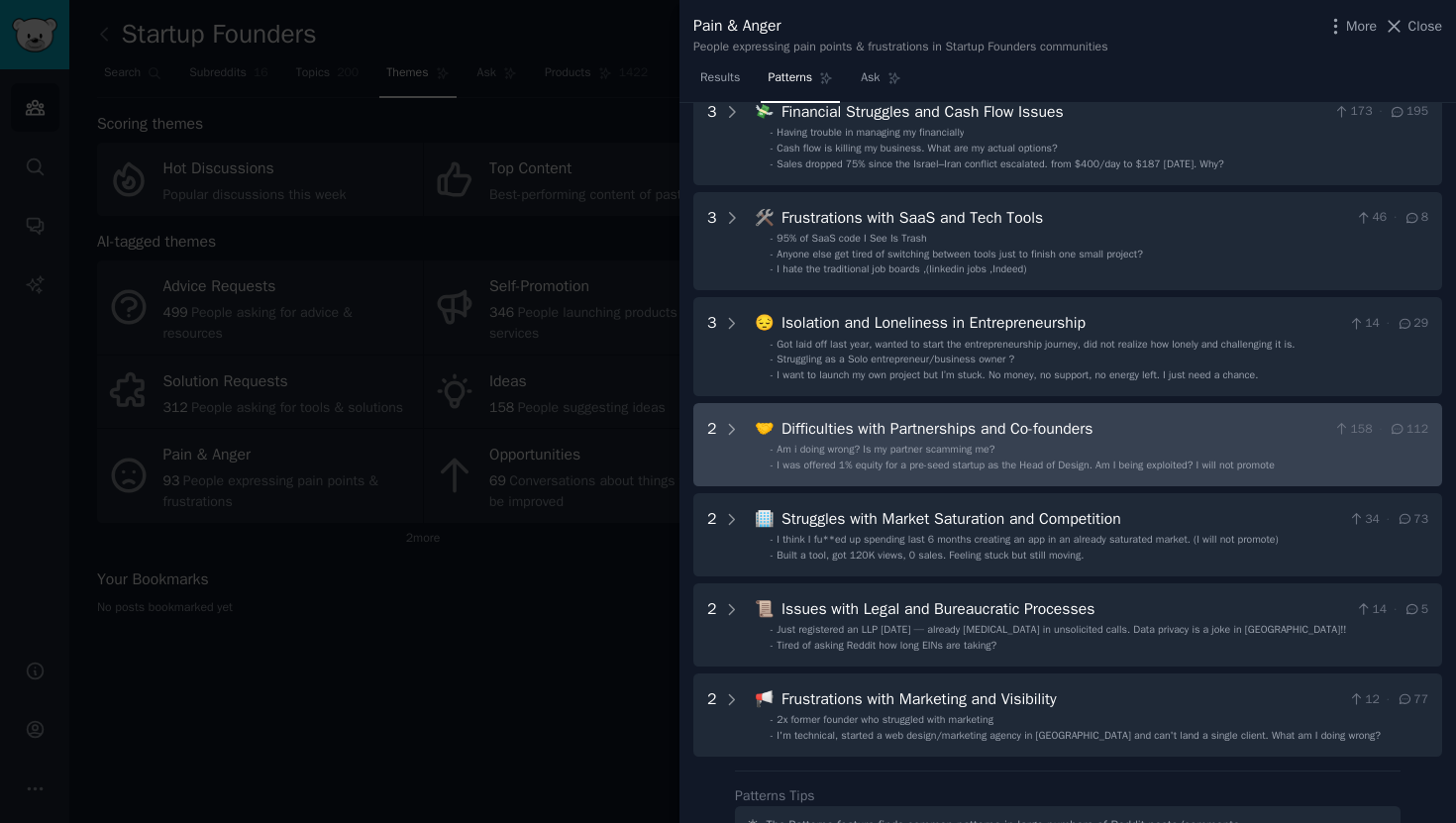 scroll, scrollTop: 0, scrollLeft: 0, axis: both 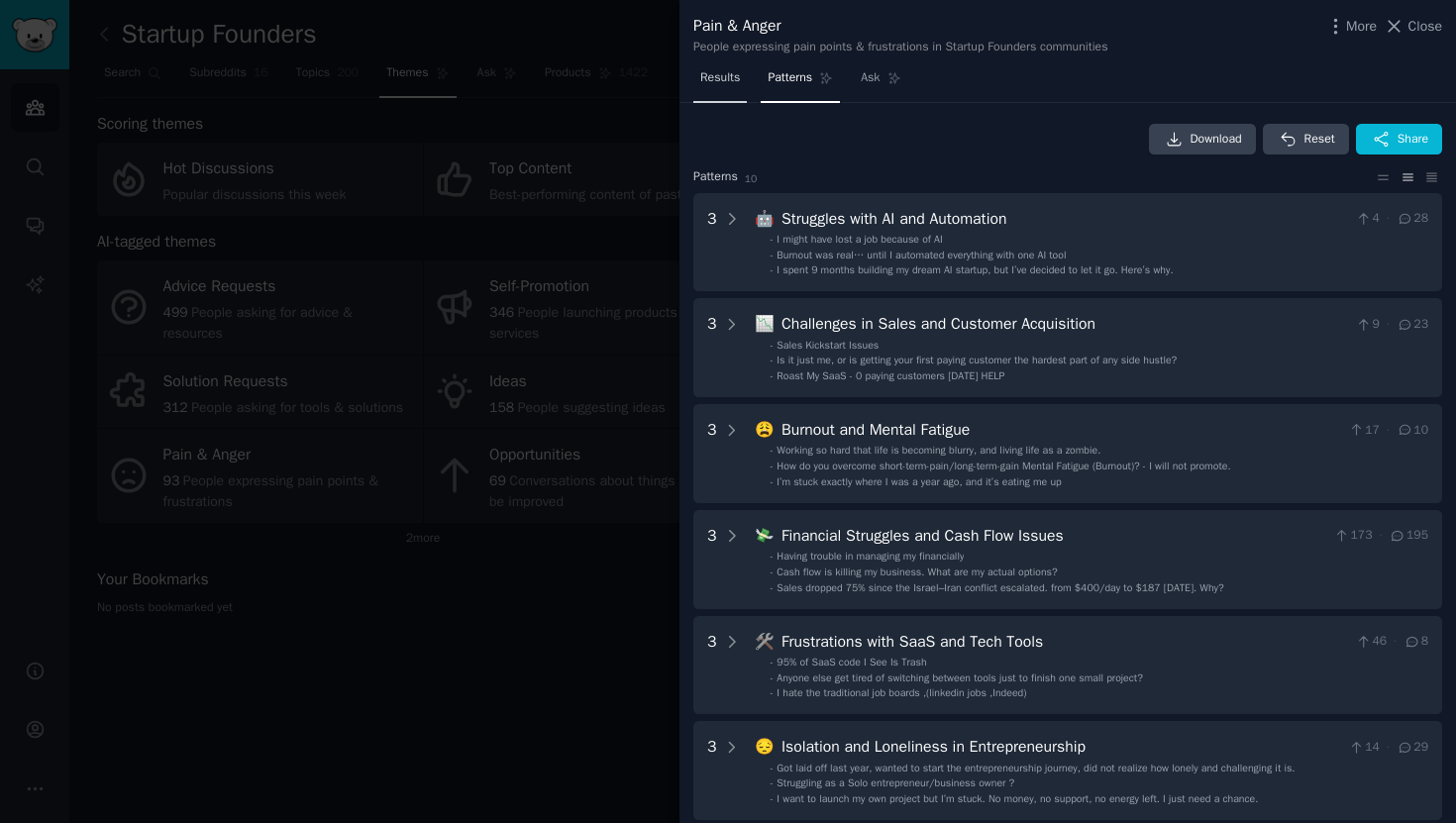 click on "Results" at bounding box center [720, 82] 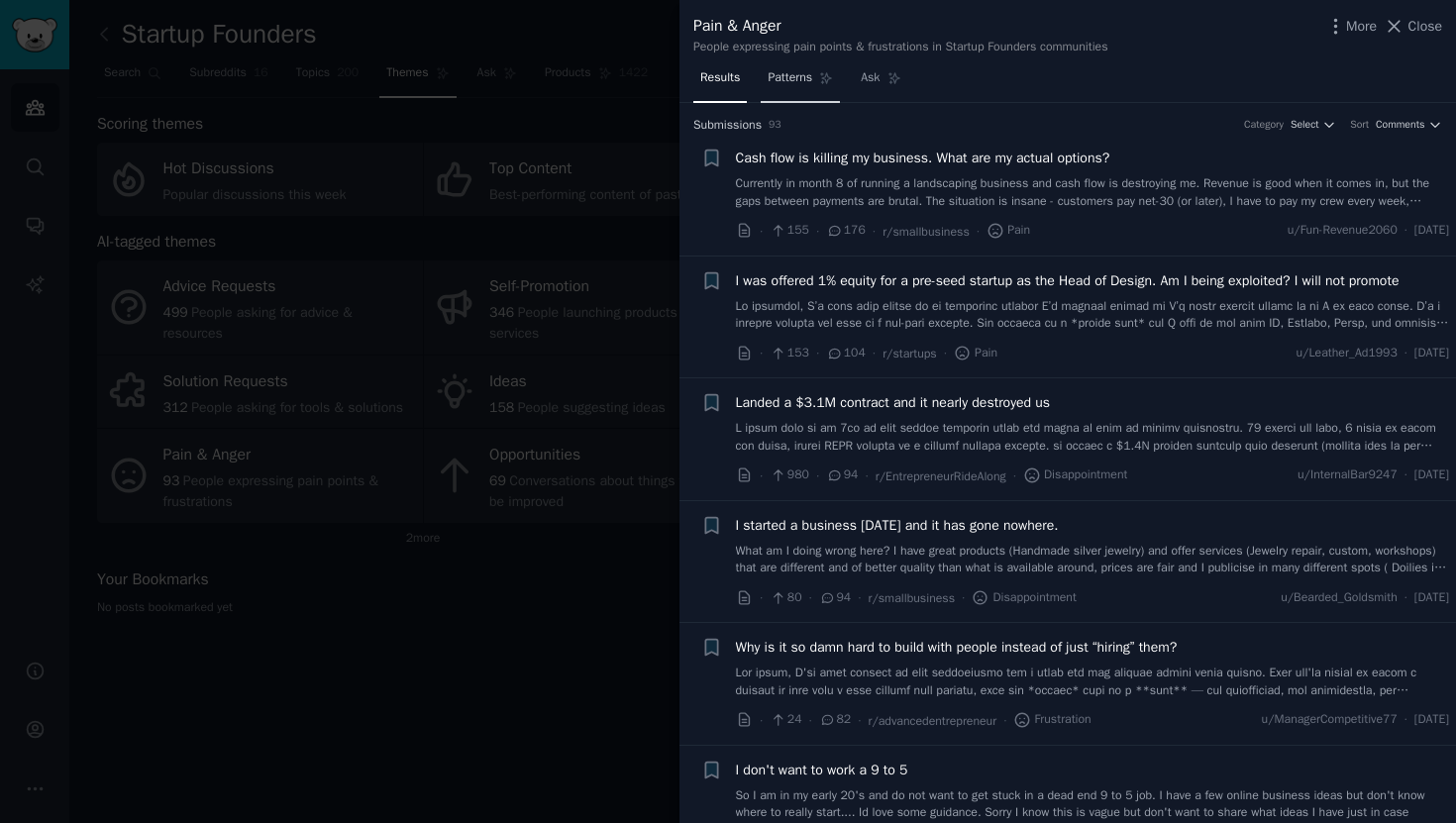 click on "Patterns" at bounding box center (789, 78) 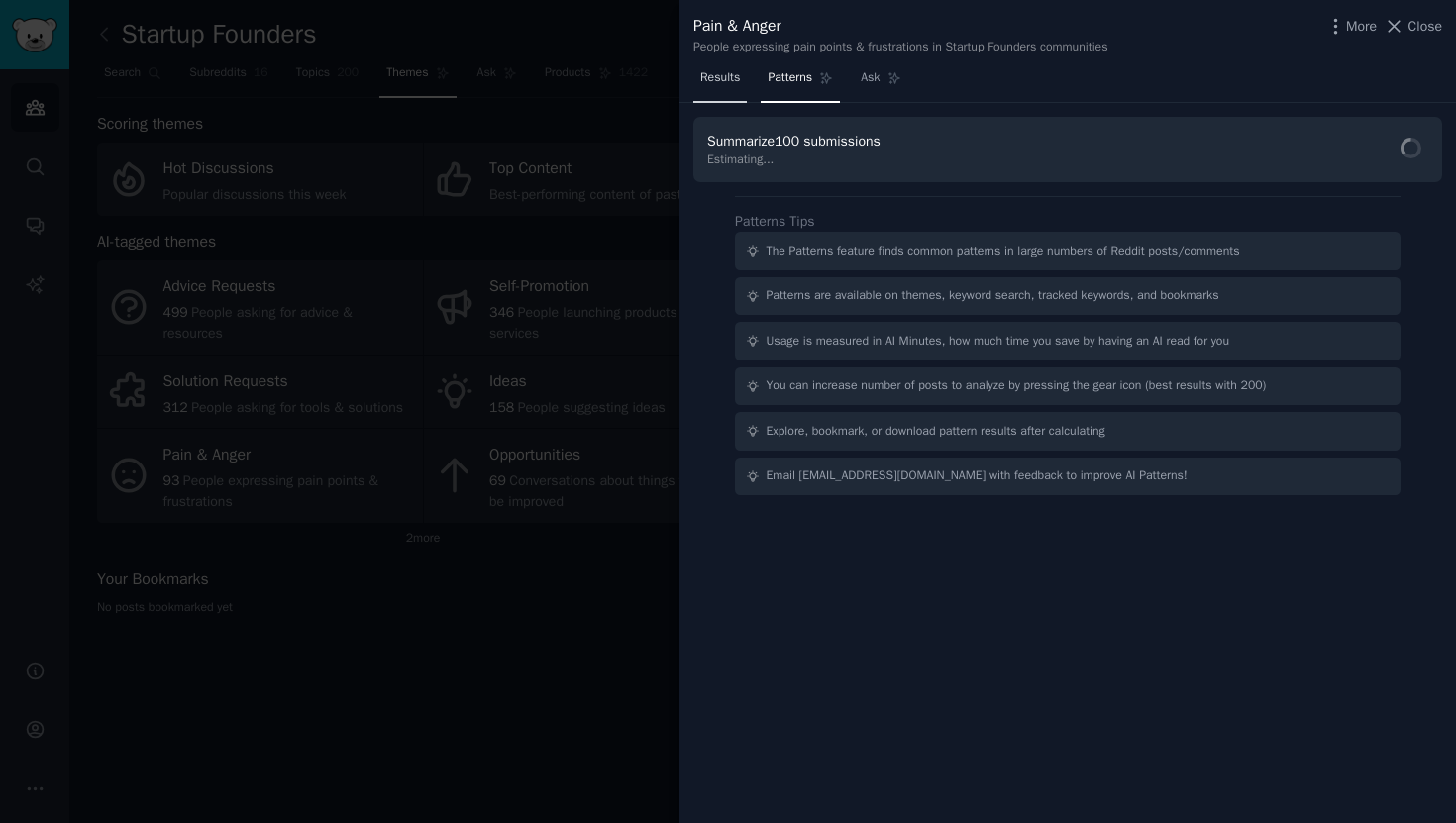 click on "Results" at bounding box center [720, 78] 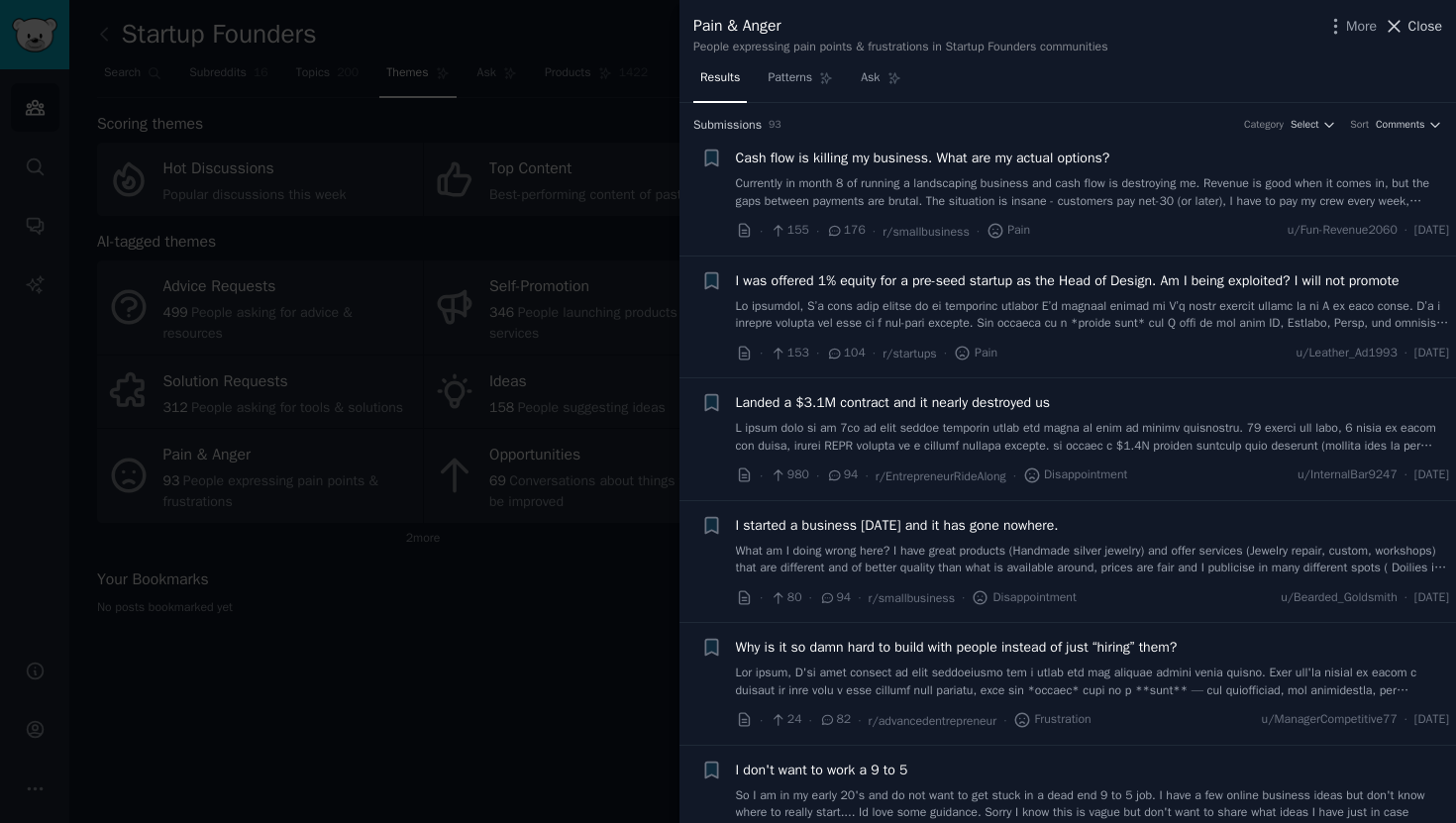 click on "Close" at bounding box center (1425, 26) 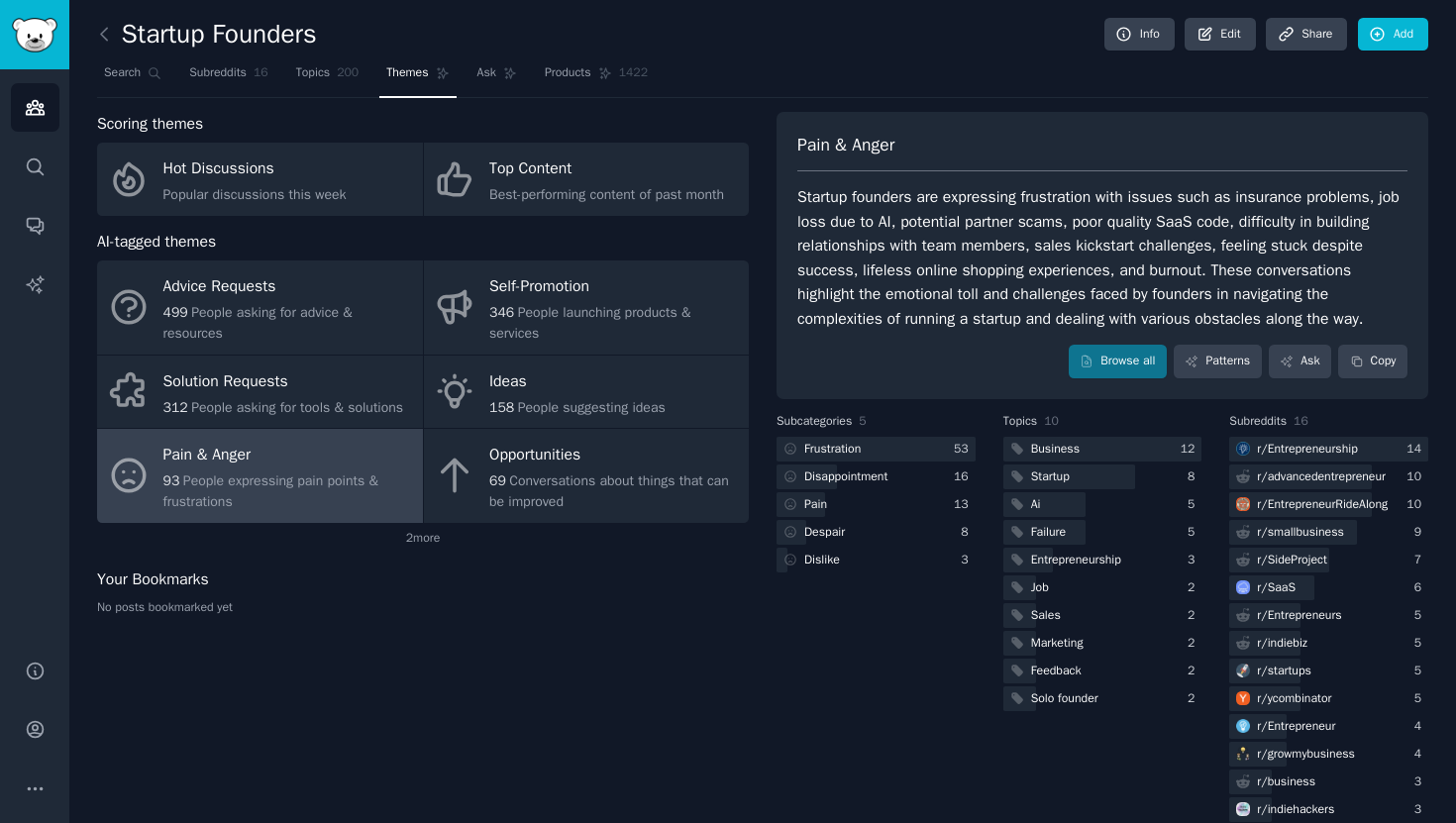 click on "Startup Founders Info Edit Share Add Search Subreddits 16 Topics 200 Themes Ask Products 1422 Scoring themes Hot Discussions Popular discussions this week Top Content Best-performing content of past month AI-tagged themes Advice Requests 499 People asking for advice & resources Self-Promotion 346 People launching products & services Solution Requests 312 People asking for tools & solutions Ideas 158 People suggesting ideas Pain & Anger 93 People expressing pain points & frustrations Opportunities 69 Conversations about things that can be improved 2  more Your Bookmarks No posts bookmarked yet Pain & Anger Browse all Patterns Ask Copy Subcategories 5   Frustration 53   Disappointment 16   Pain 13   Despair 8   Dislike 3 Topics 10   Business 12   Startup 8   Ai 5   Failure 5   Entrepreneurship 3   Job 2   Sales 2   Marketing 2   Feedback 2   Solo founder 2 Subreddits 16  r/ Entrepreneurship 14  r/ advancedentrepreneur 10  r/ EntrepreneurRideAlong 10  r/ smallbusiness 9  r/ SideProject 7  r/ SaaS 6  r/ 5  r/ 5 5" 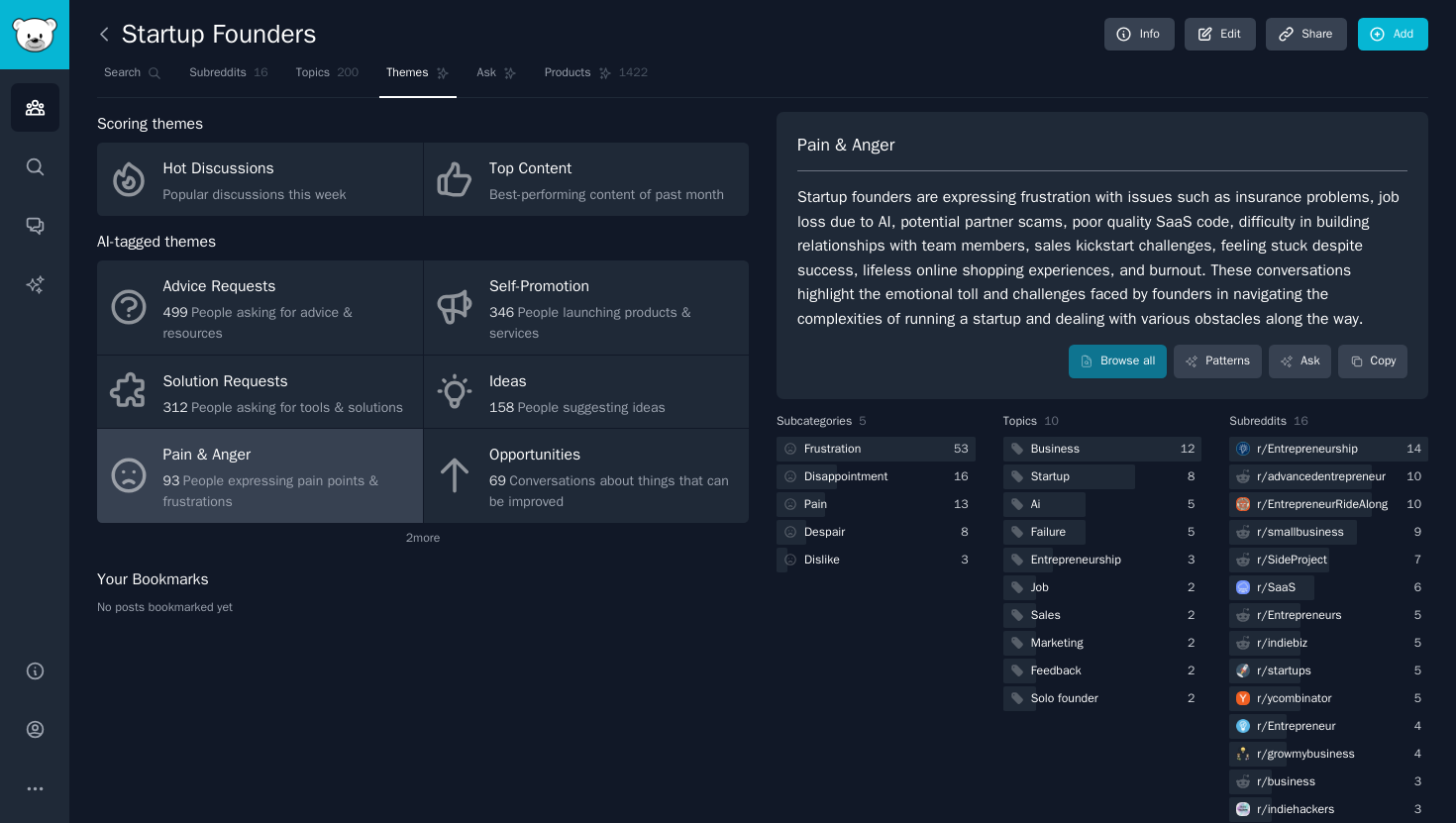 click 